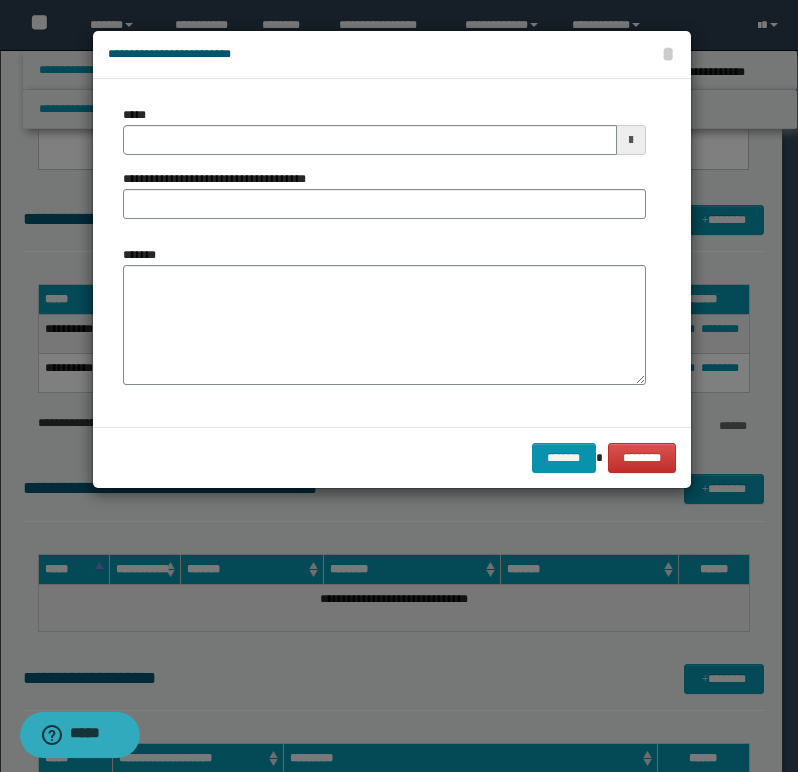 scroll, scrollTop: 0, scrollLeft: 0, axis: both 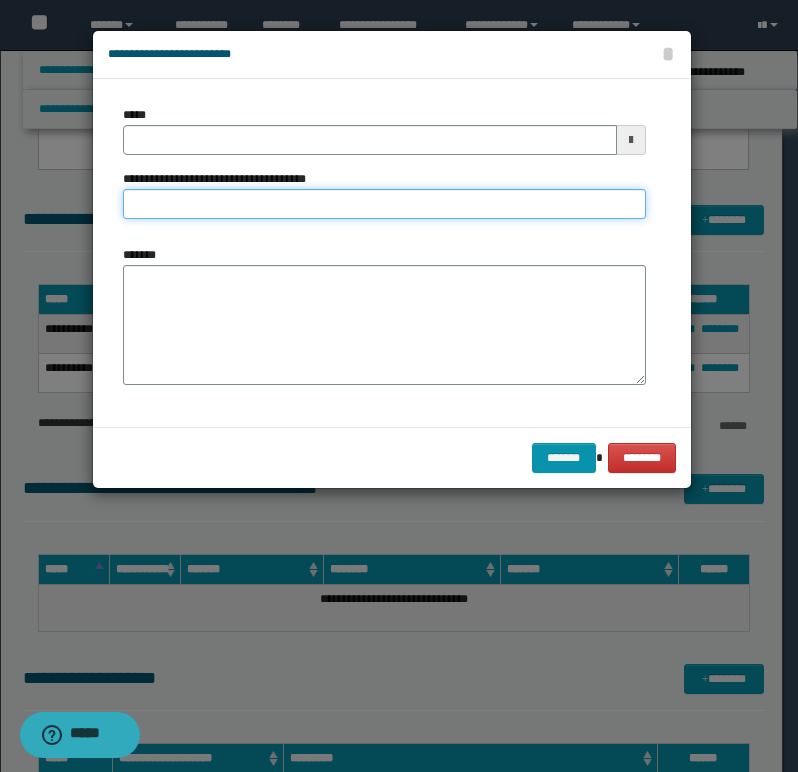 click on "**********" at bounding box center [384, 204] 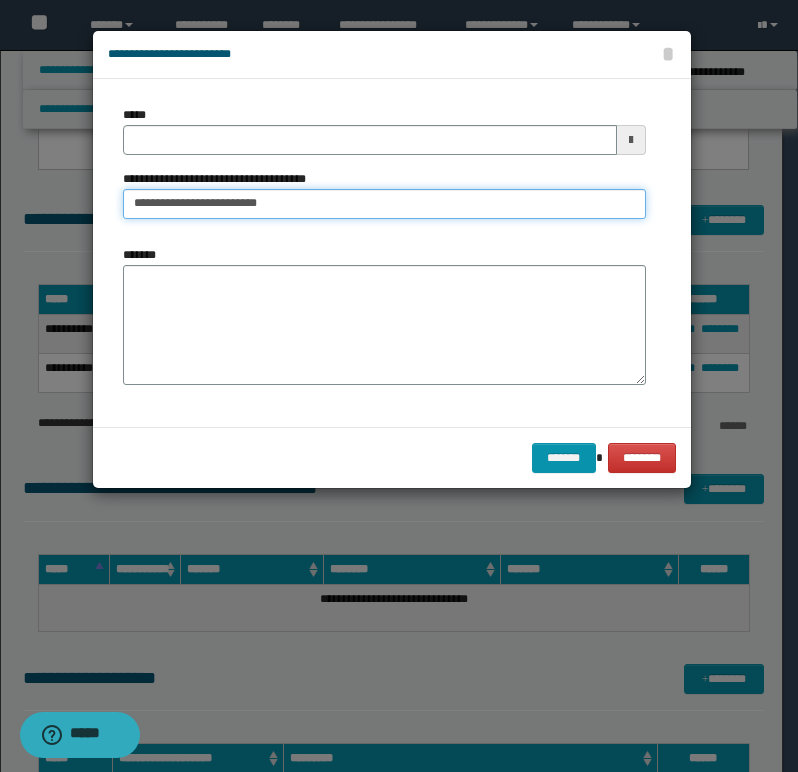 type on "**********" 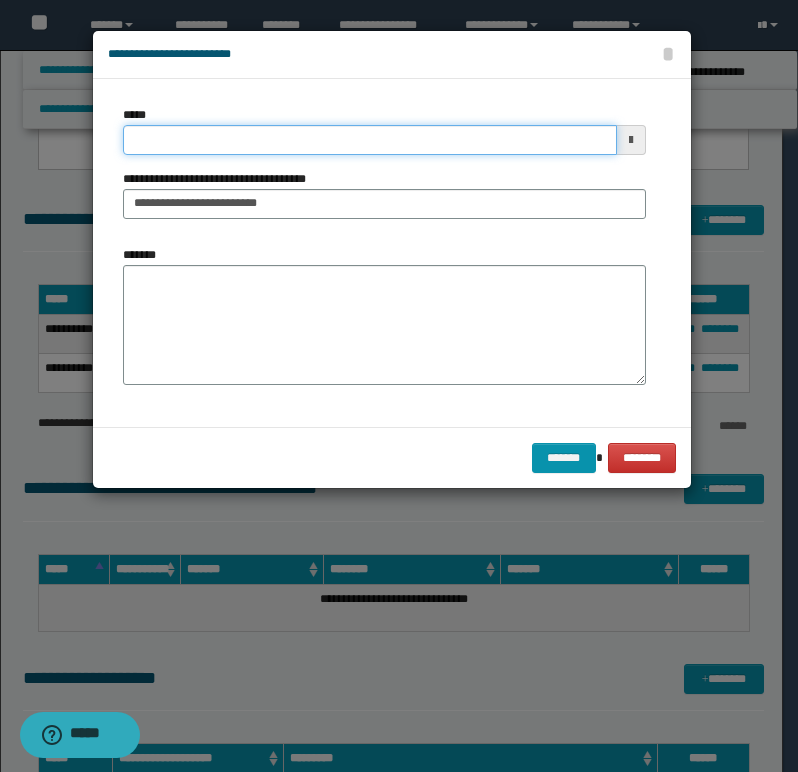 click on "*****" at bounding box center (370, 140) 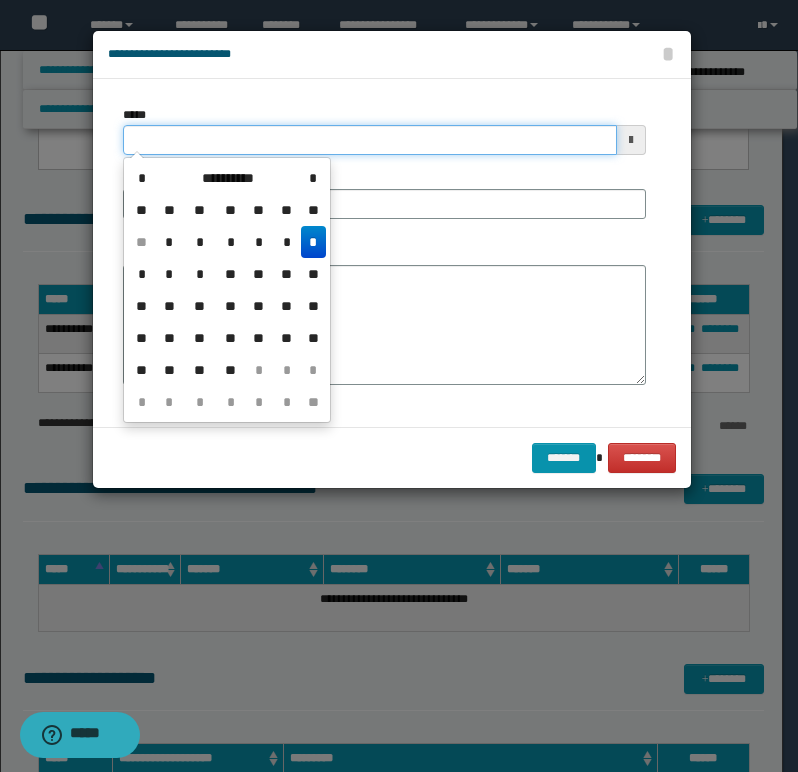 click on "*****" at bounding box center [370, 140] 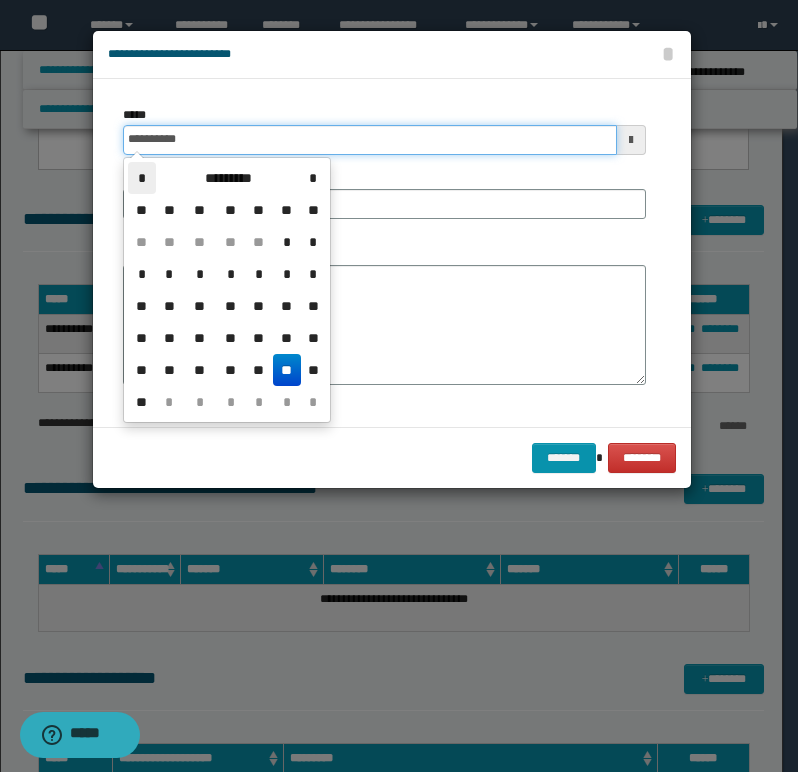 type on "**********" 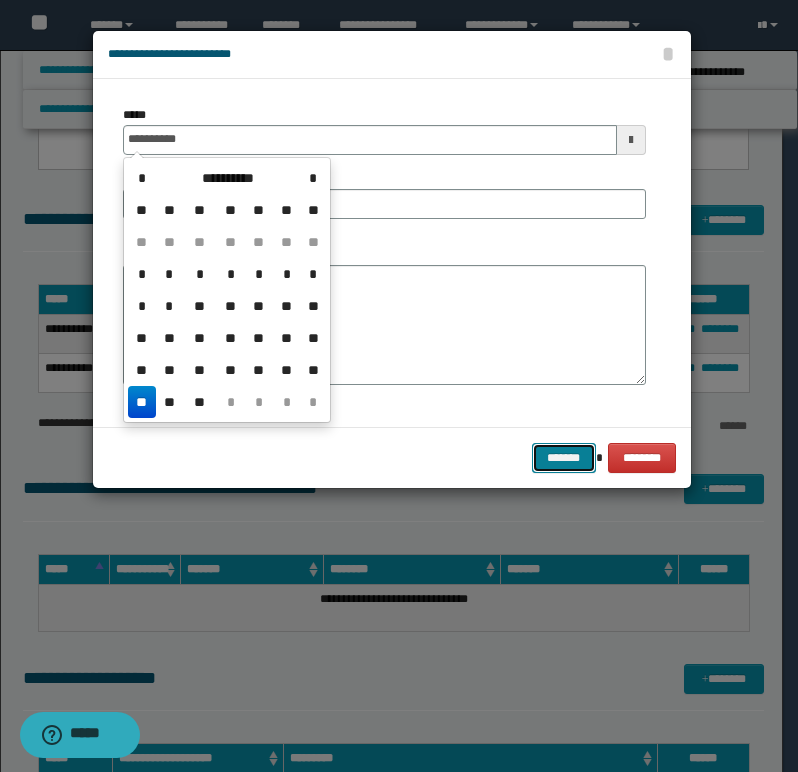 click on "*******" at bounding box center [564, 458] 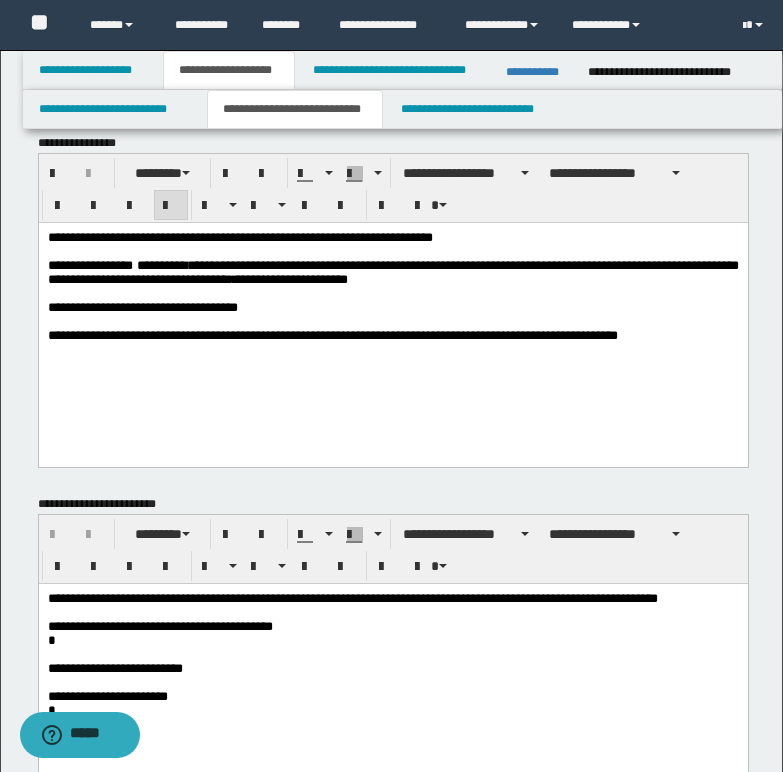 scroll, scrollTop: 0, scrollLeft: 0, axis: both 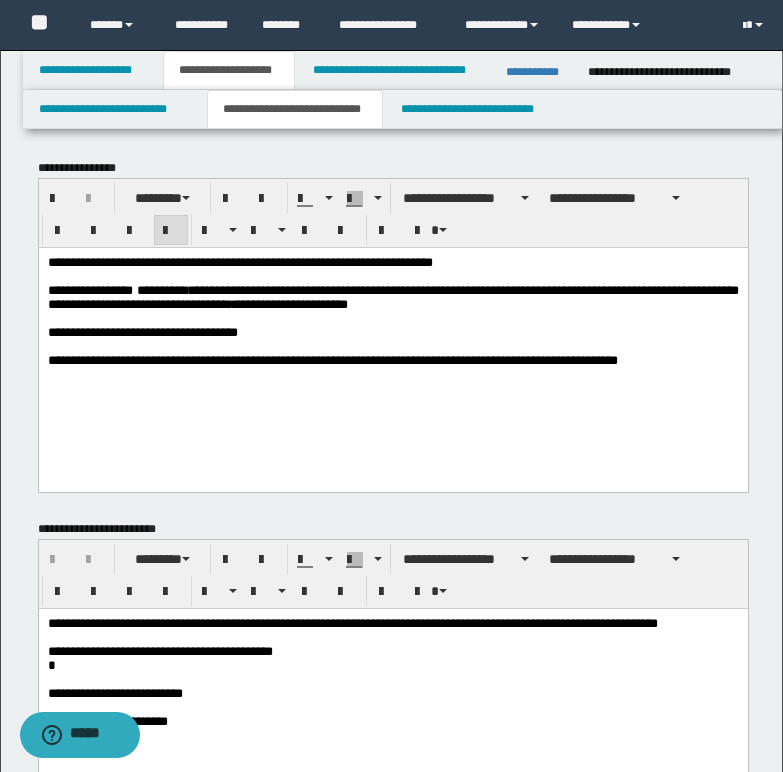 click on "**********" at bounding box center (392, 296) 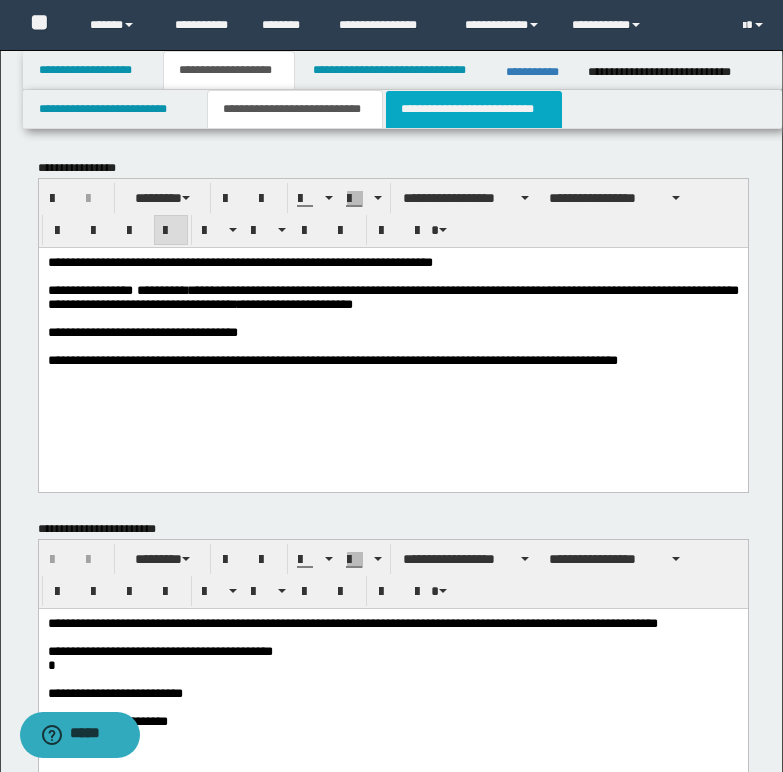 click on "**********" at bounding box center [474, 109] 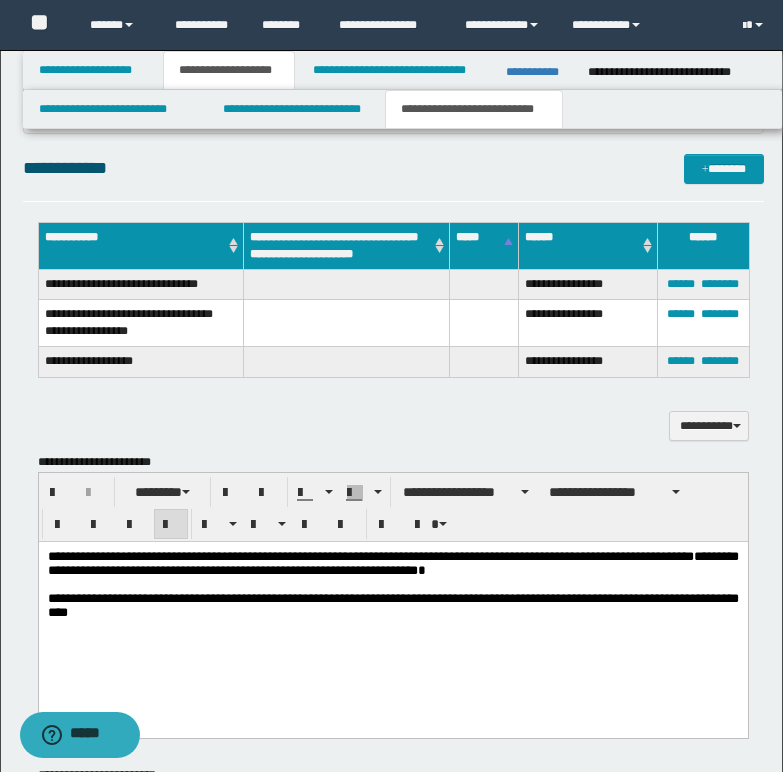 scroll, scrollTop: 1000, scrollLeft: 0, axis: vertical 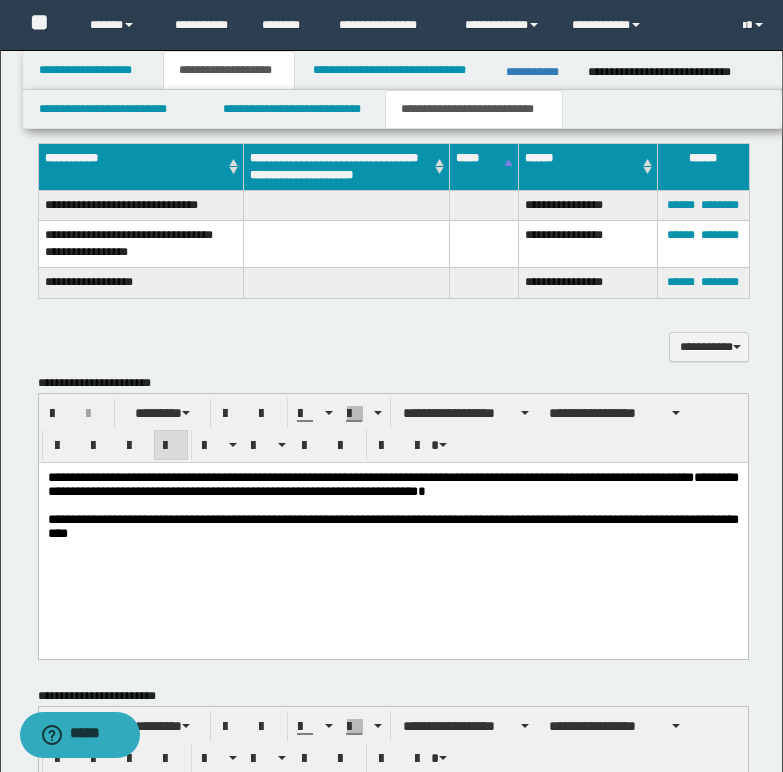 click on "**********" at bounding box center [392, 483] 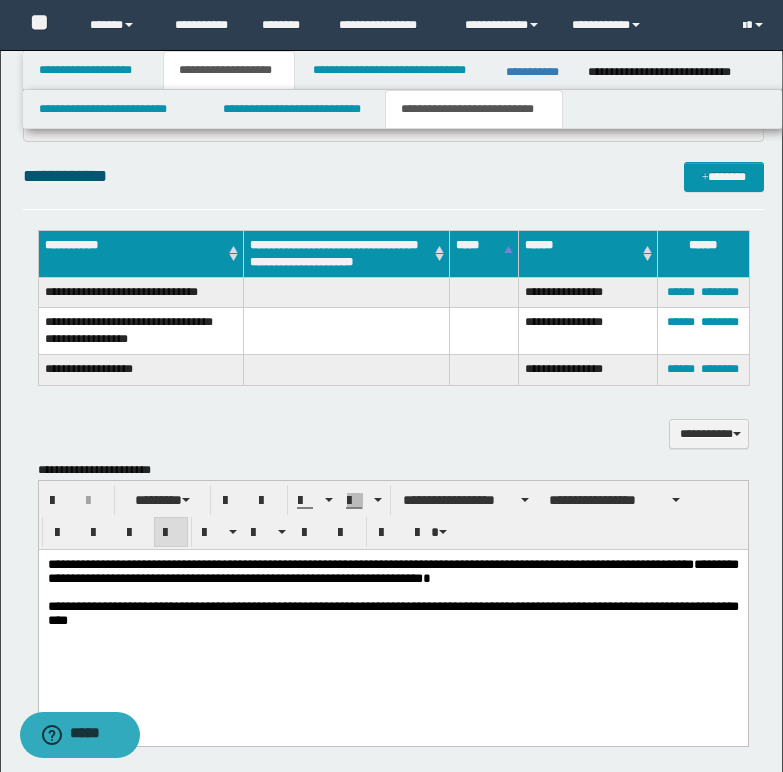 scroll, scrollTop: 800, scrollLeft: 0, axis: vertical 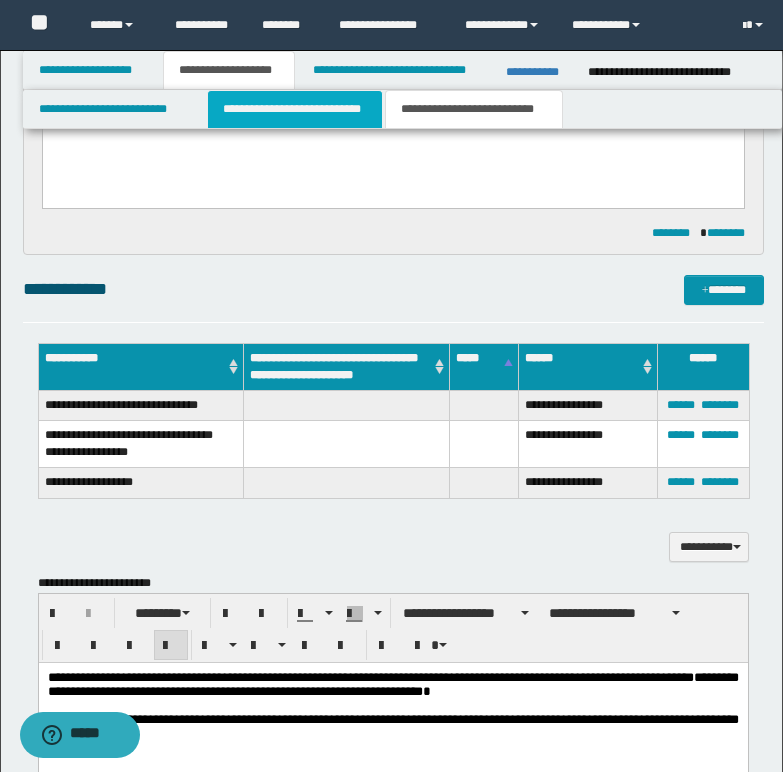 click on "**********" at bounding box center (295, 109) 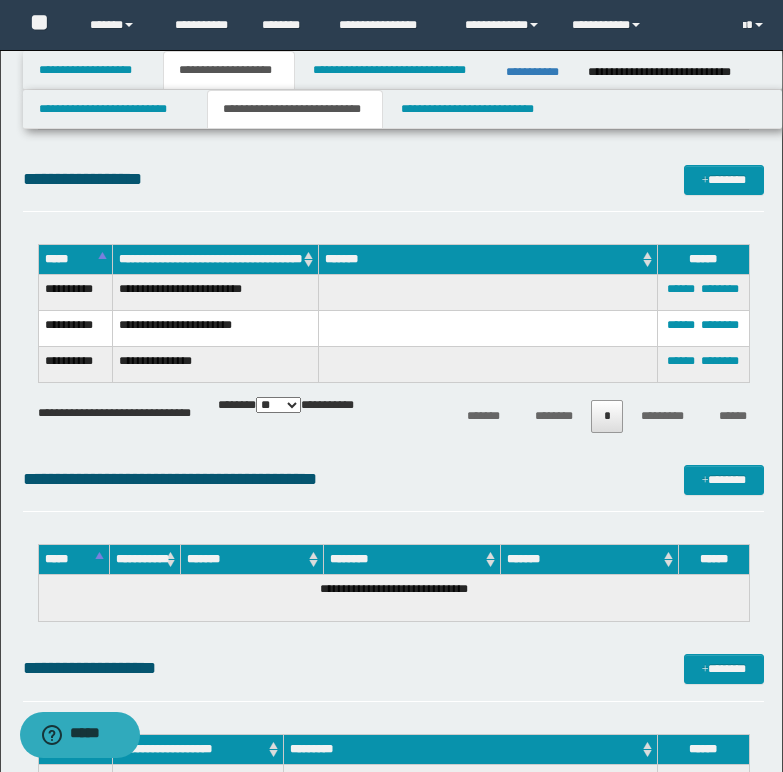 scroll, scrollTop: 700, scrollLeft: 0, axis: vertical 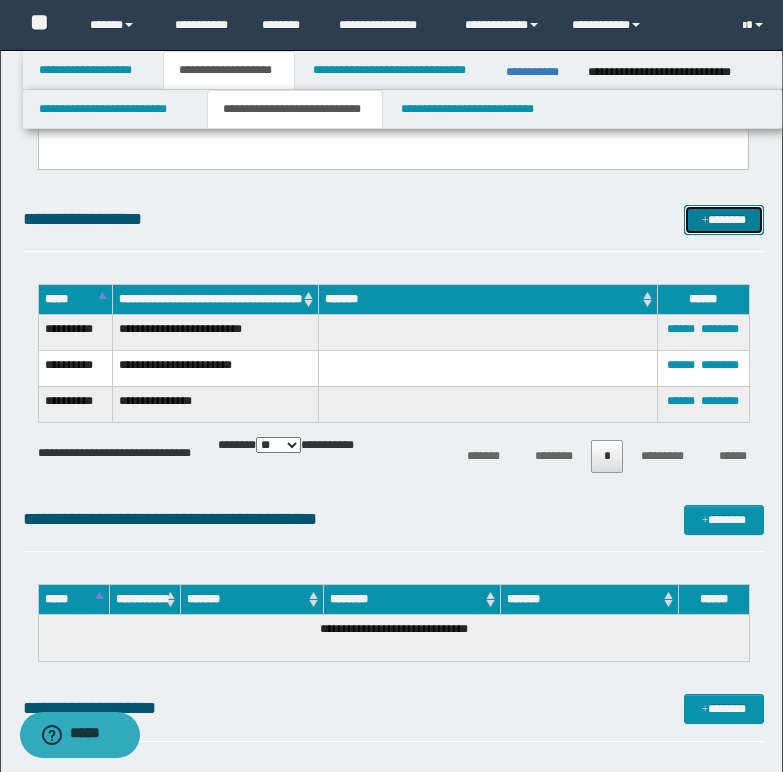 click on "*******" at bounding box center [724, 220] 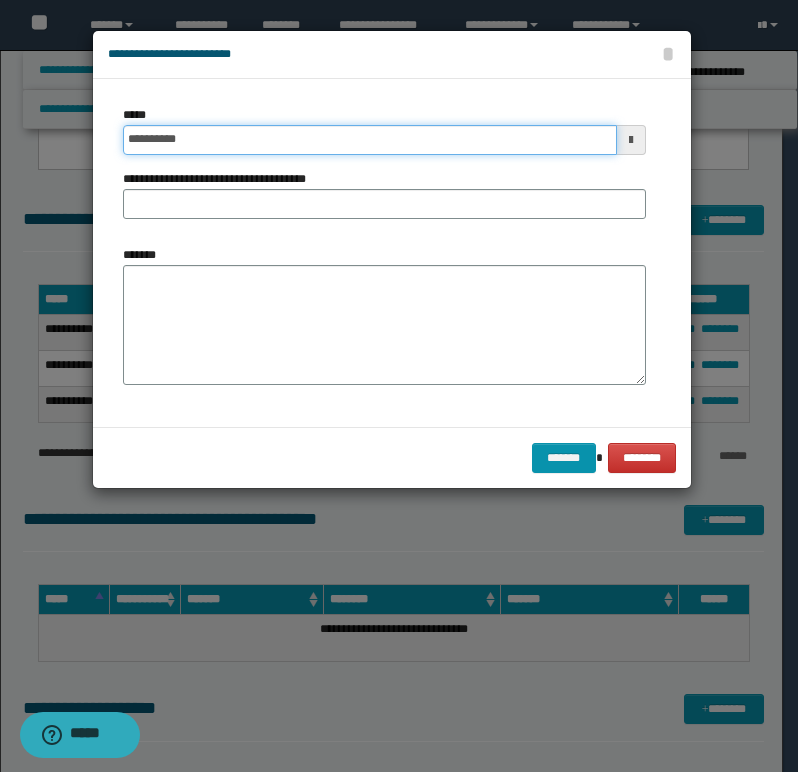 click on "**********" at bounding box center (370, 140) 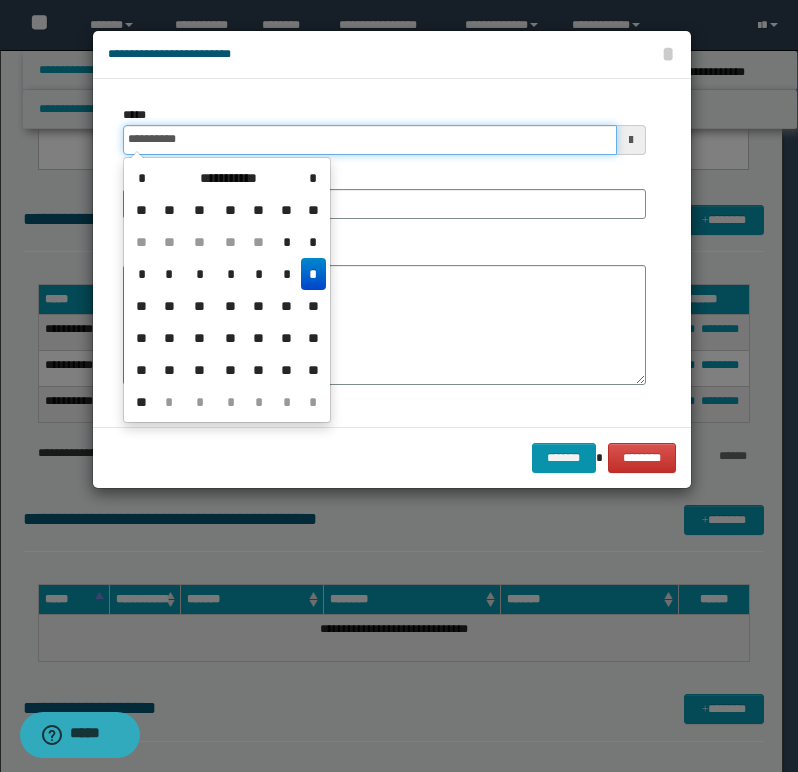 type on "**********" 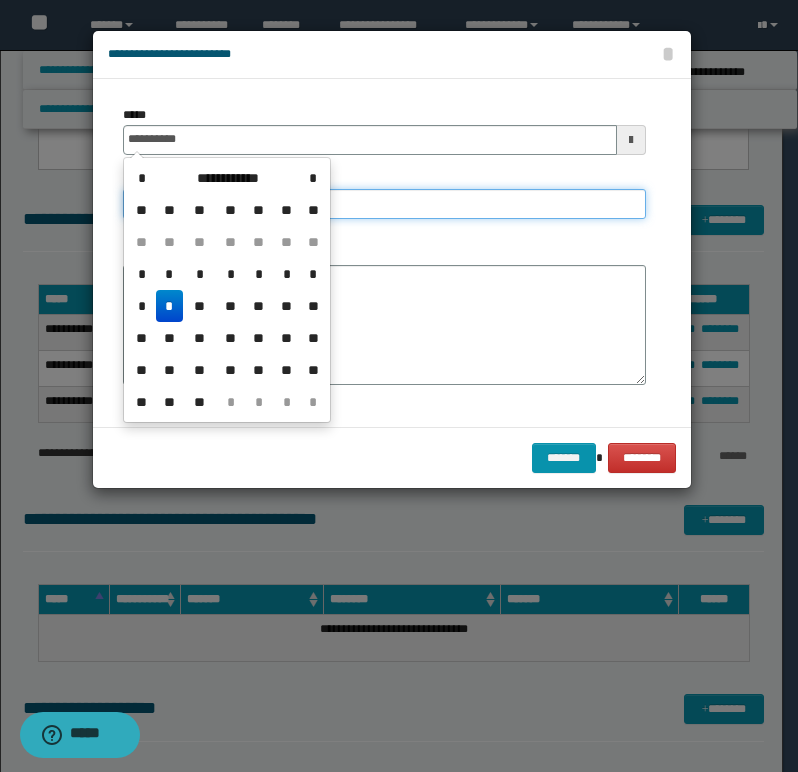 click on "**********" at bounding box center [384, 204] 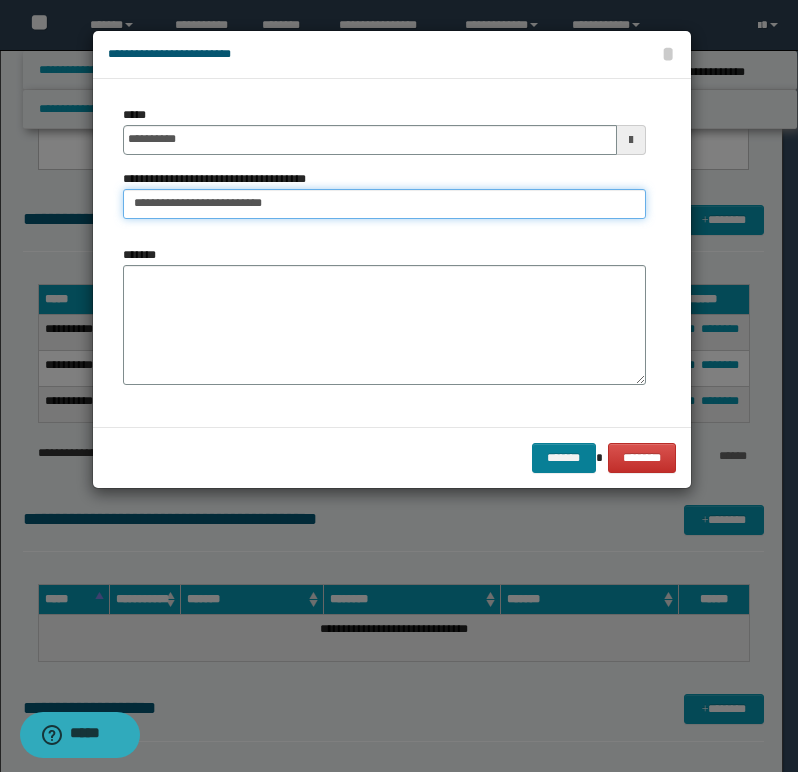 type on "**********" 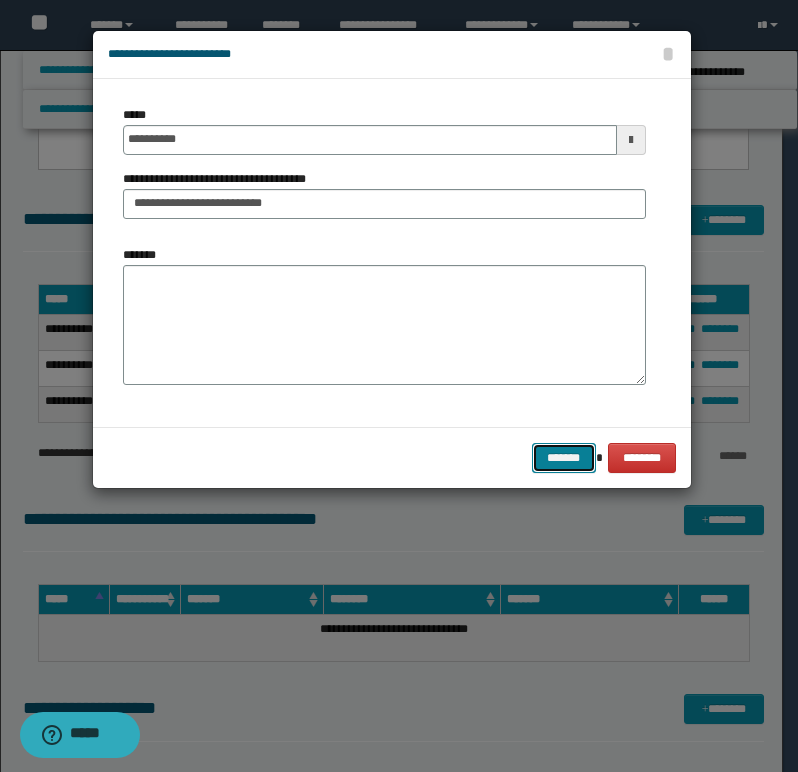 click on "*******" at bounding box center (564, 458) 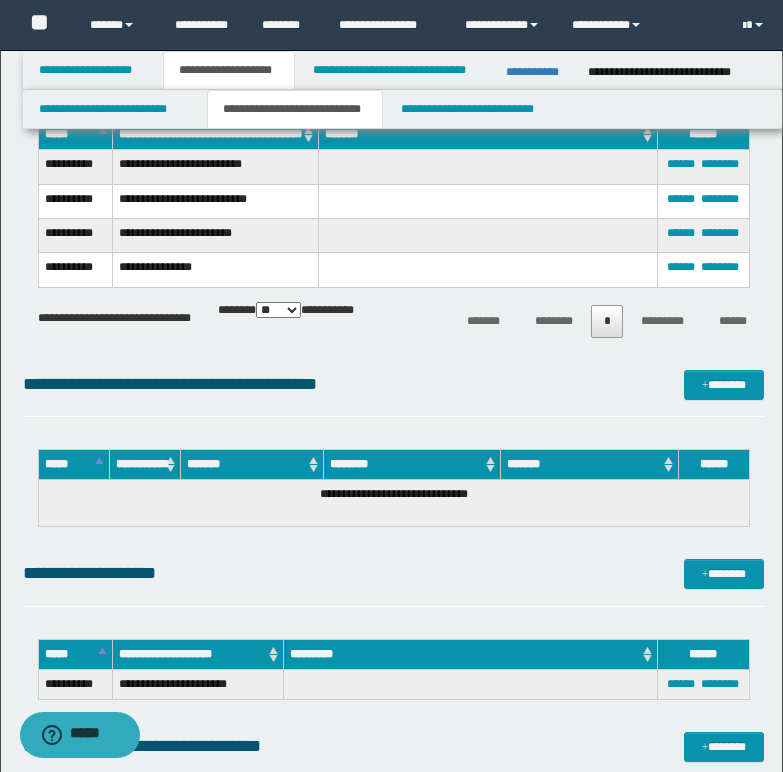 scroll, scrollTop: 965, scrollLeft: 0, axis: vertical 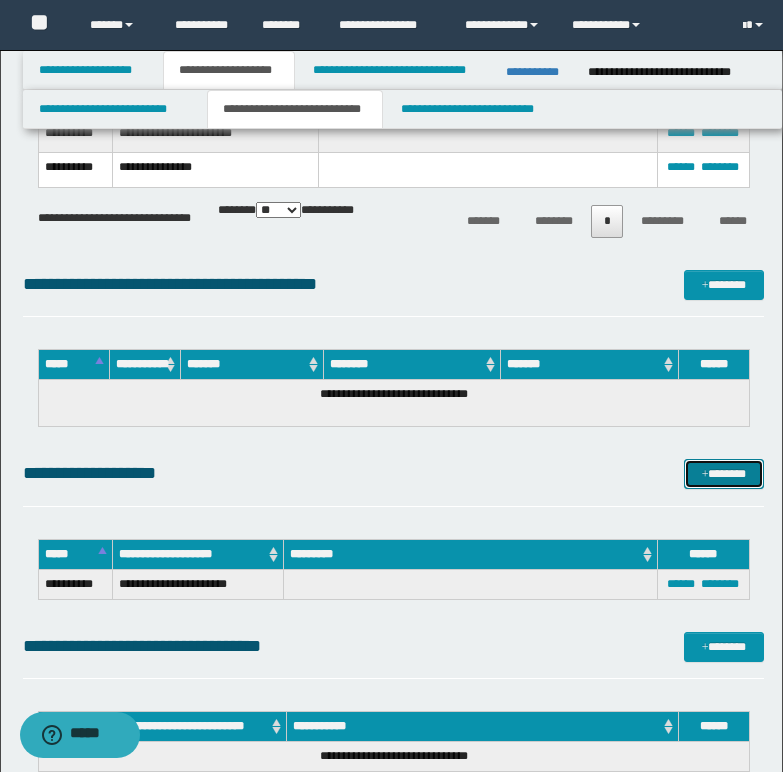 click on "*******" at bounding box center (724, 474) 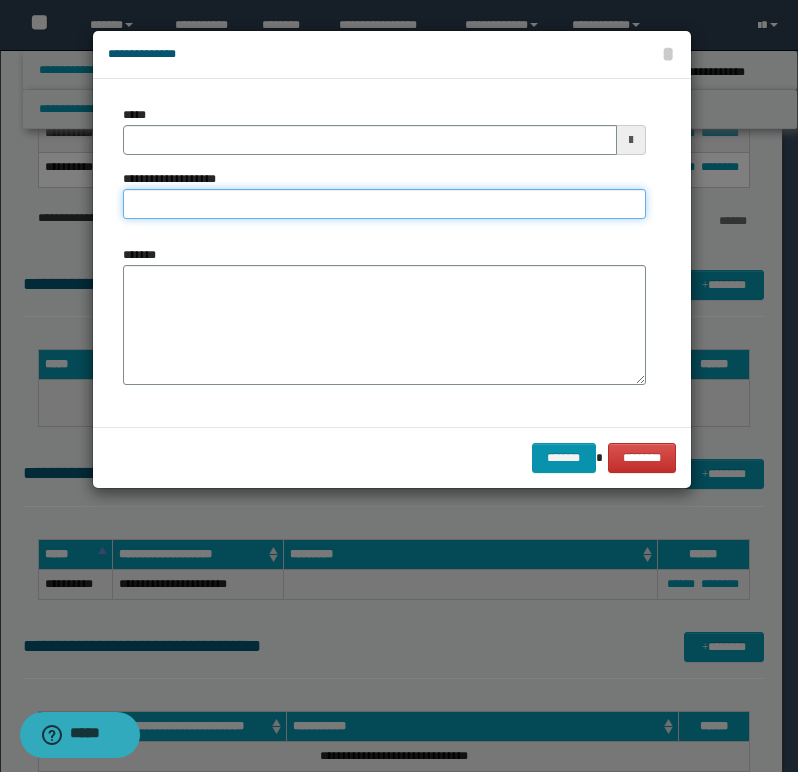 click on "**********" at bounding box center (384, 204) 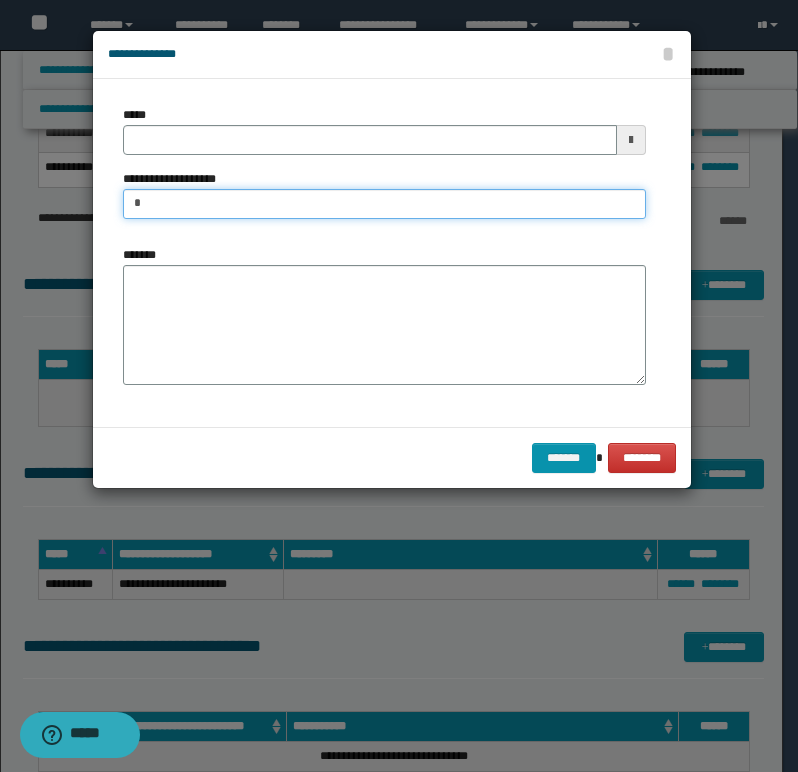 click on "*" at bounding box center (384, 204) 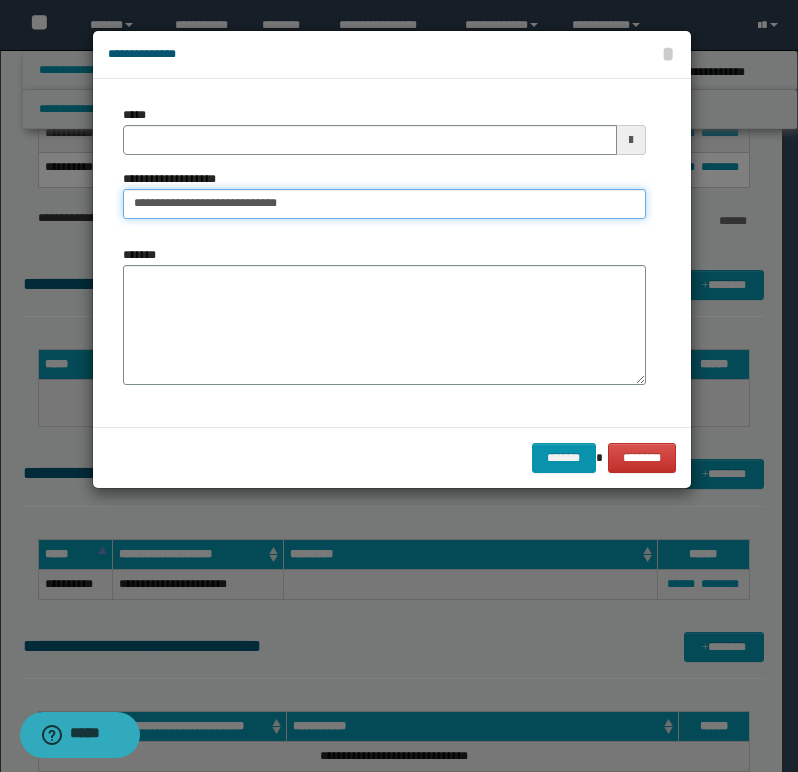 type on "**********" 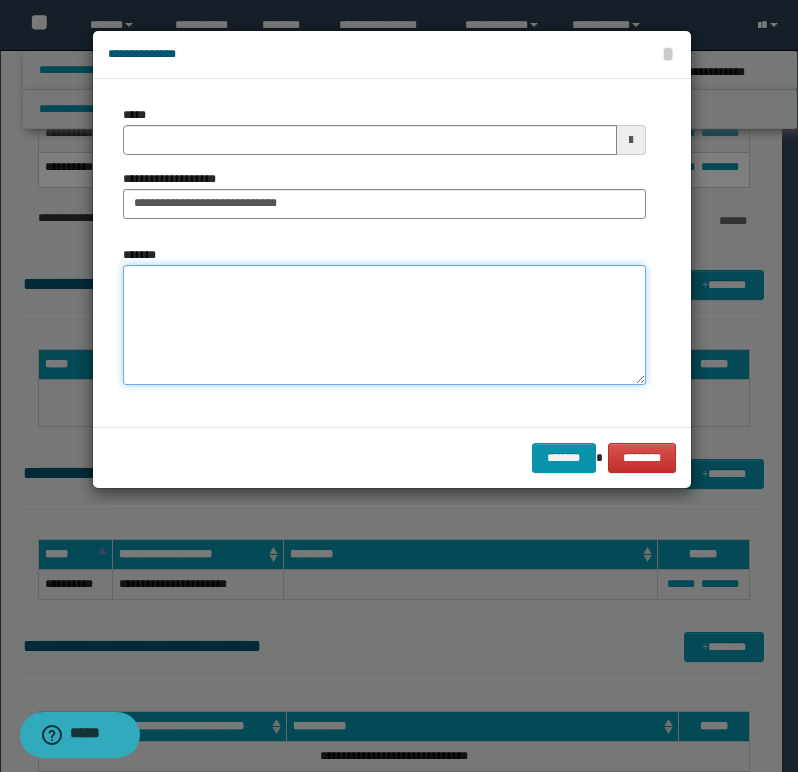 click on "*******" at bounding box center (384, 325) 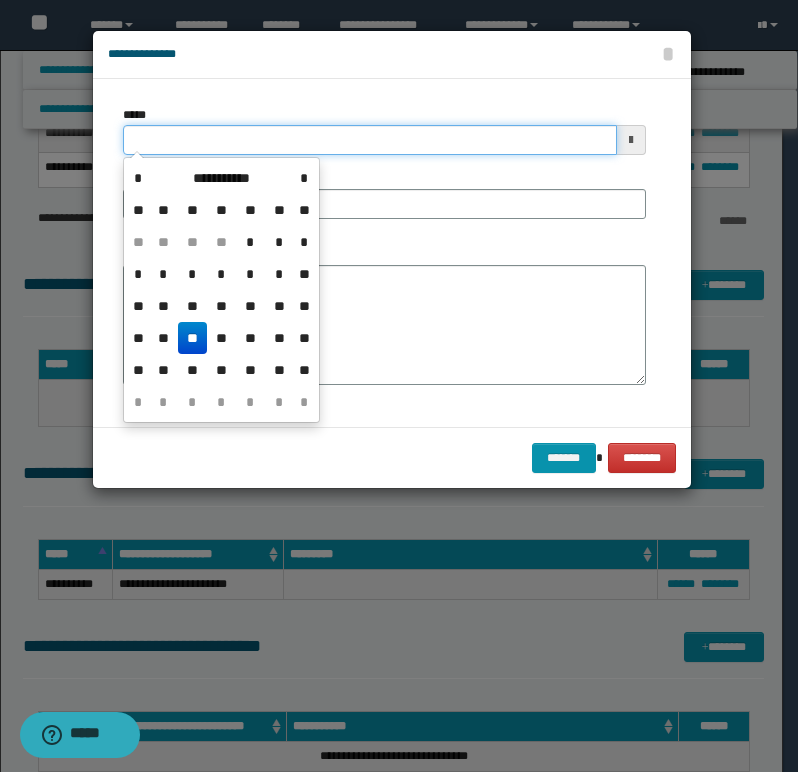 click on "*****" at bounding box center [370, 140] 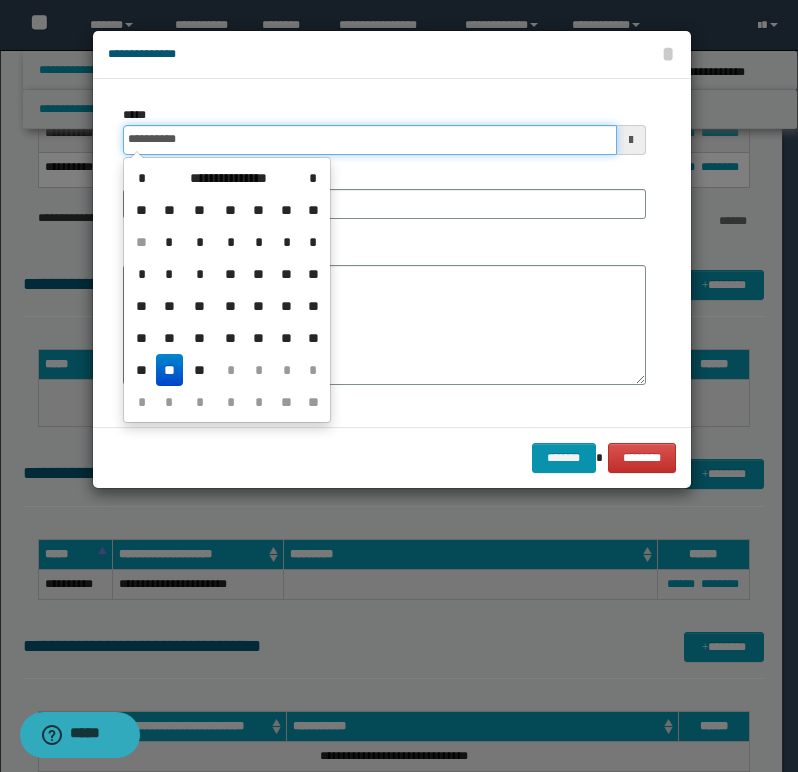 drag, startPoint x: 126, startPoint y: 137, endPoint x: 282, endPoint y: 141, distance: 156.05127 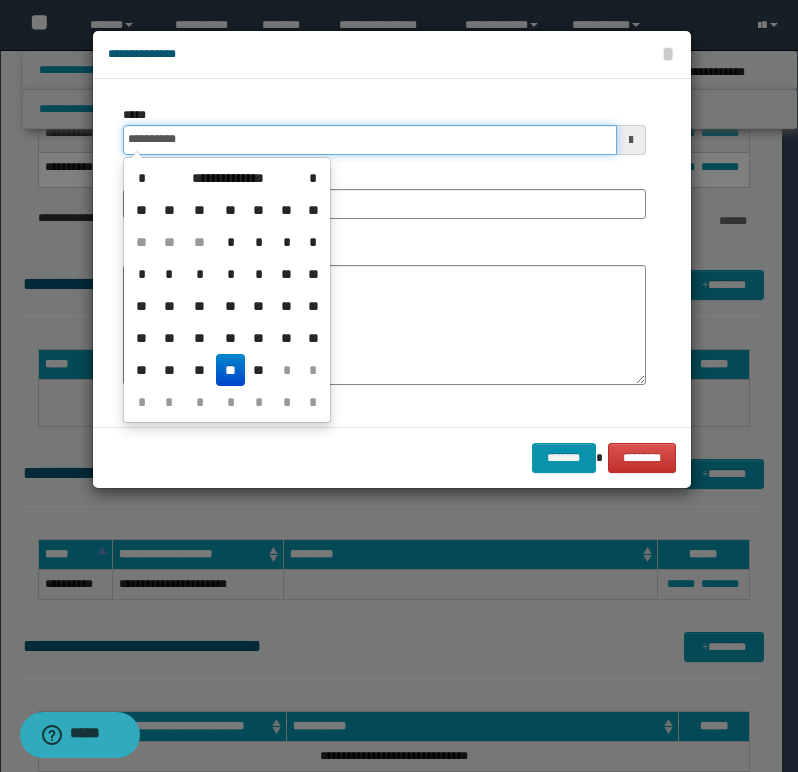 type on "**********" 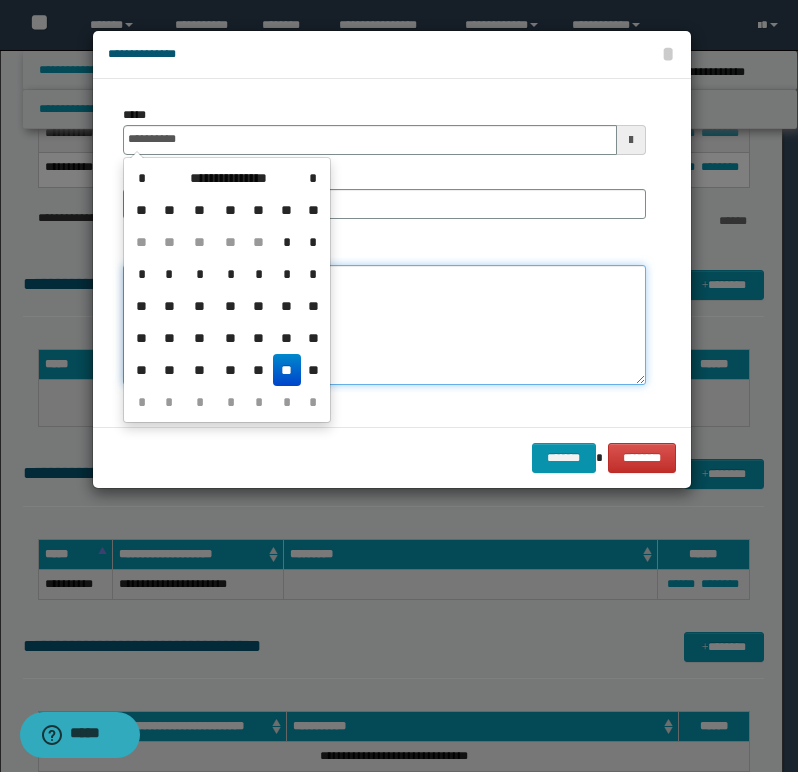 click on "*******" at bounding box center [384, 325] 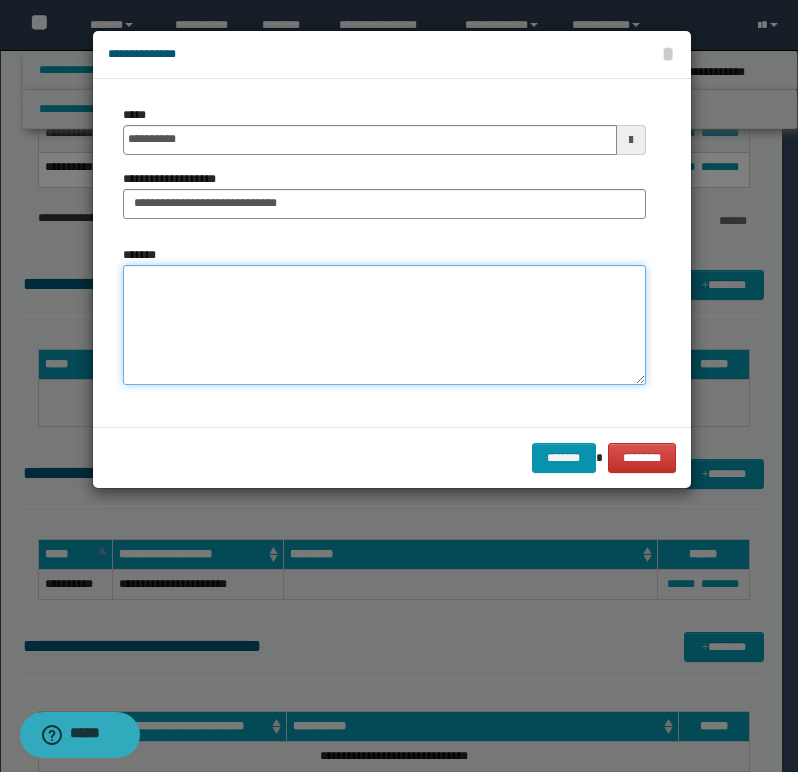 click on "*******" at bounding box center (384, 325) 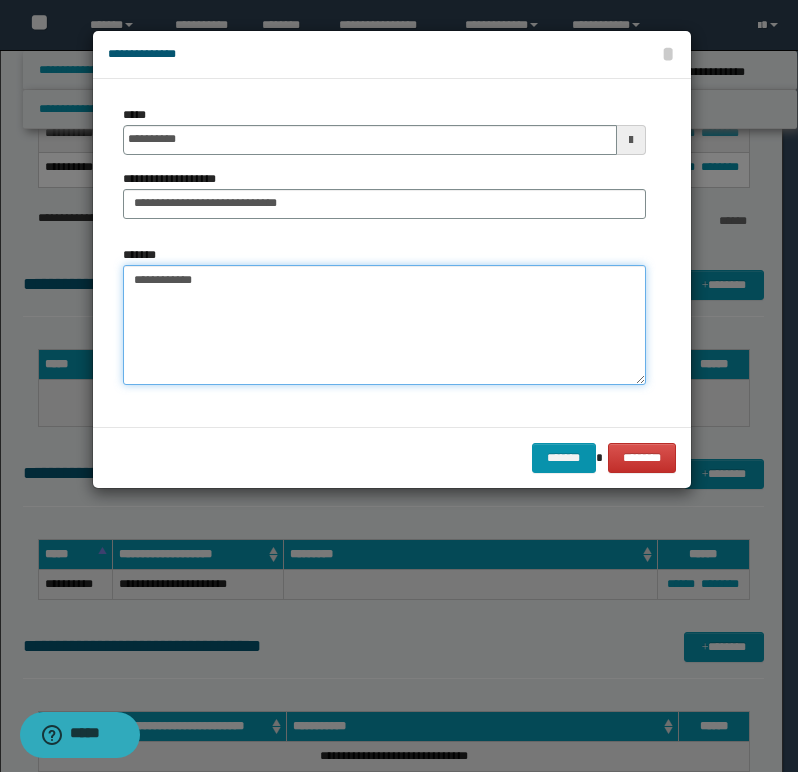 paste on "**********" 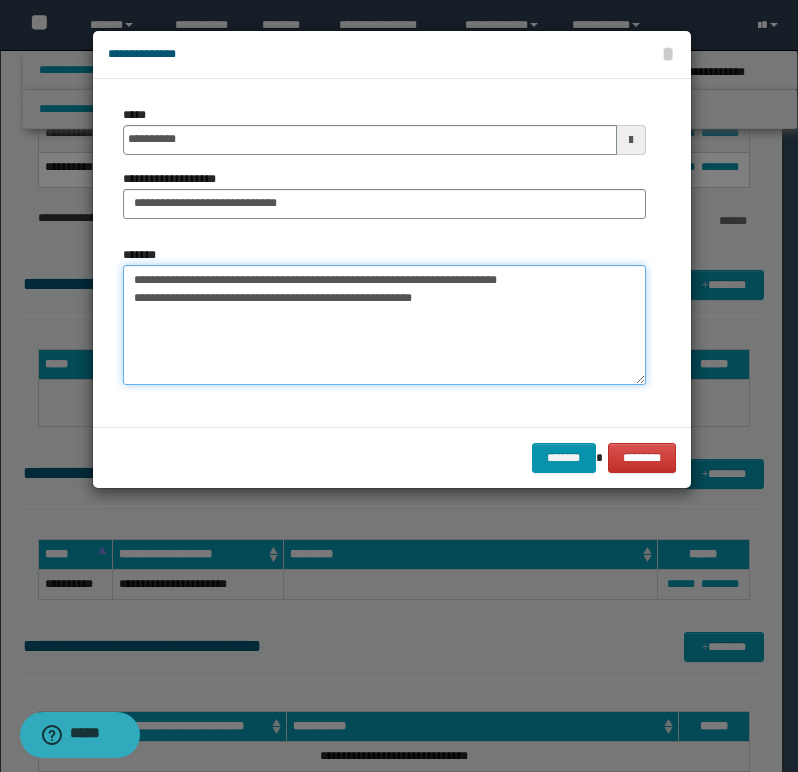 click on "**********" at bounding box center (384, 325) 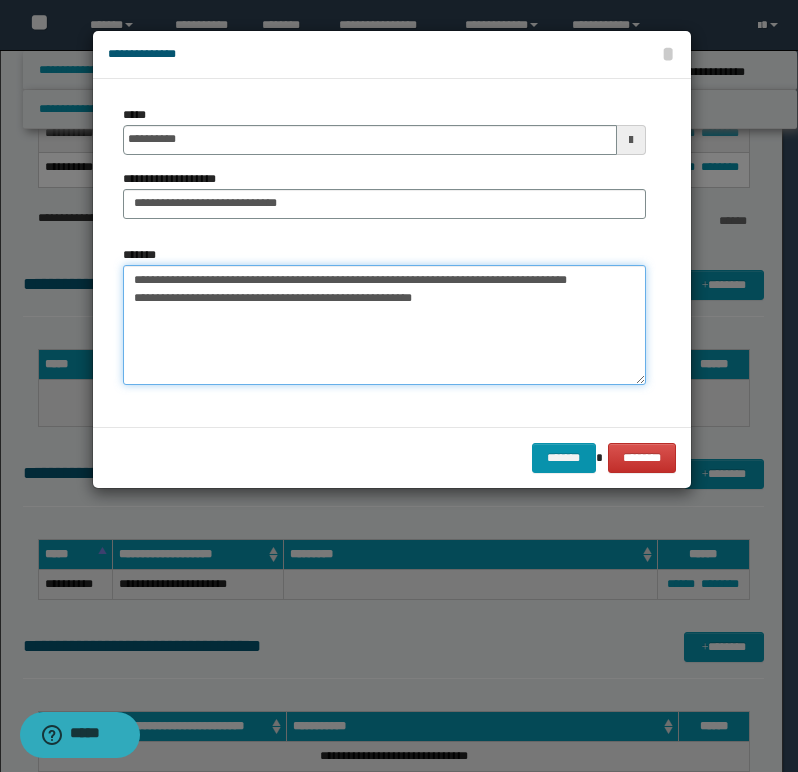 drag, startPoint x: 568, startPoint y: 280, endPoint x: 588, endPoint y: 280, distance: 20 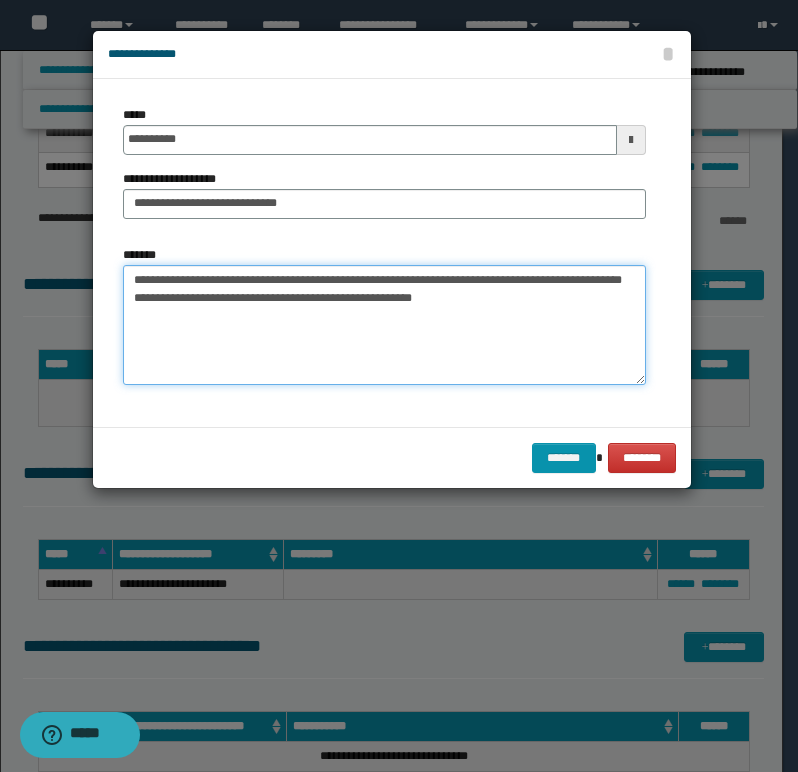 click on "**********" at bounding box center (384, 325) 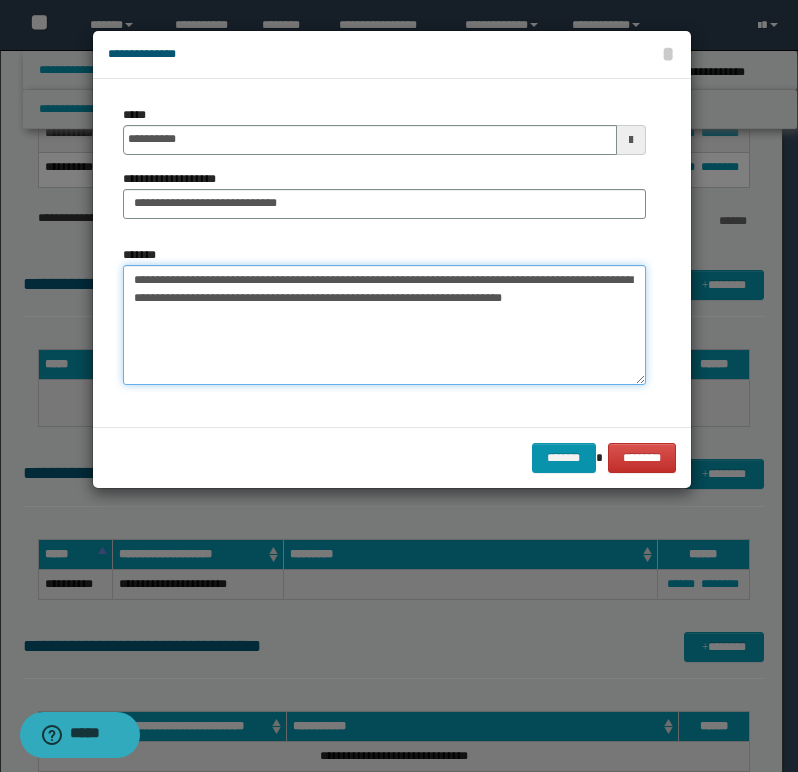 drag, startPoint x: 583, startPoint y: 296, endPoint x: 633, endPoint y: 293, distance: 50.08992 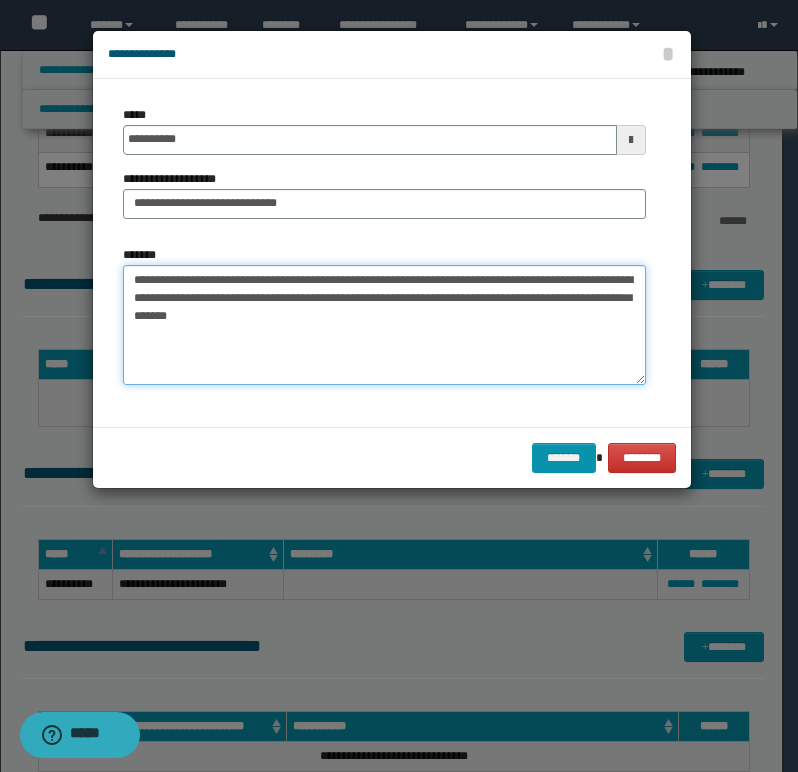 drag, startPoint x: 244, startPoint y: 318, endPoint x: 285, endPoint y: 316, distance: 41.04875 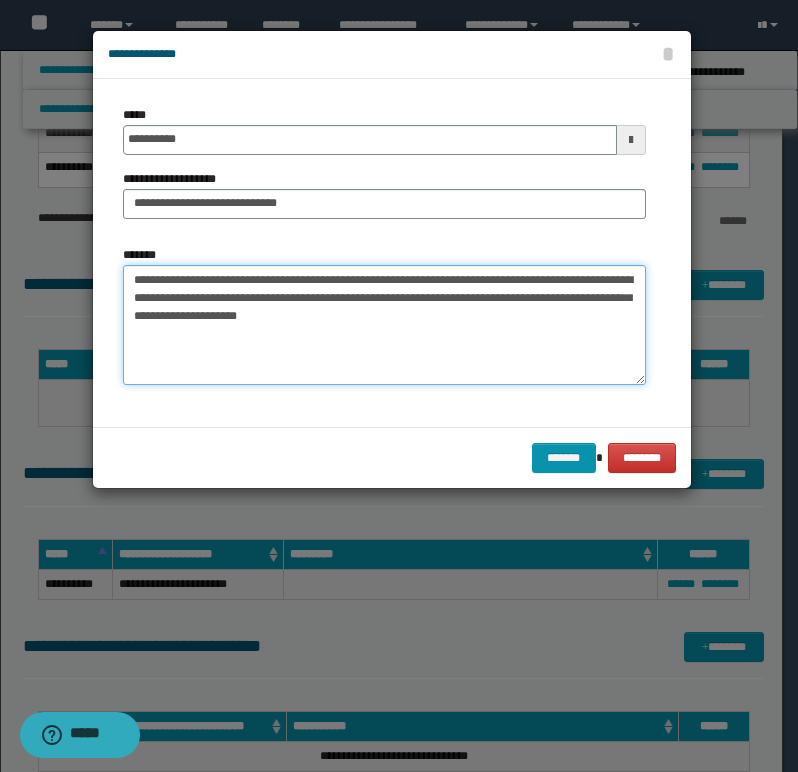 click on "**********" at bounding box center [384, 325] 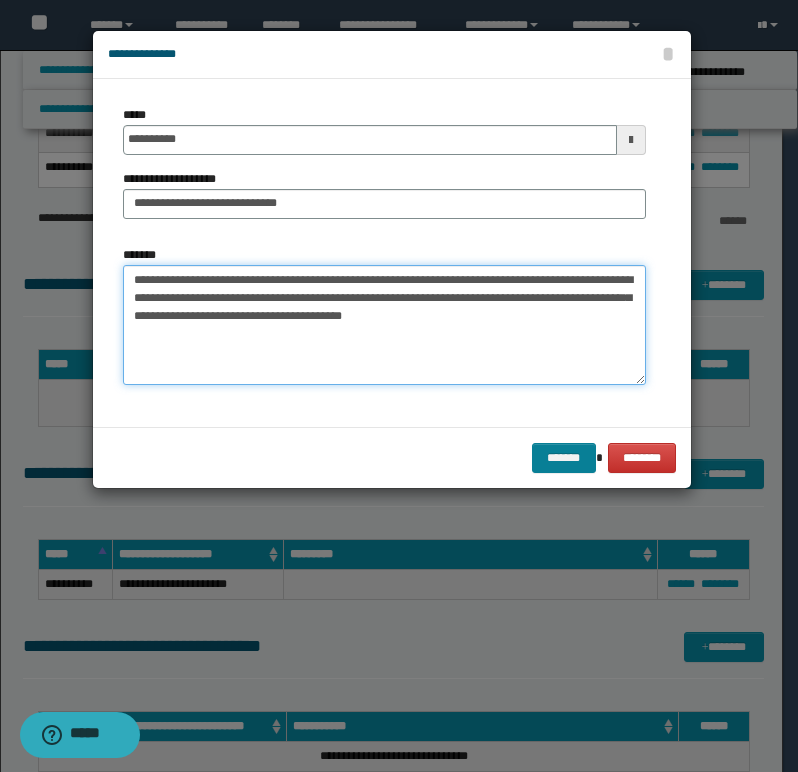 type on "**********" 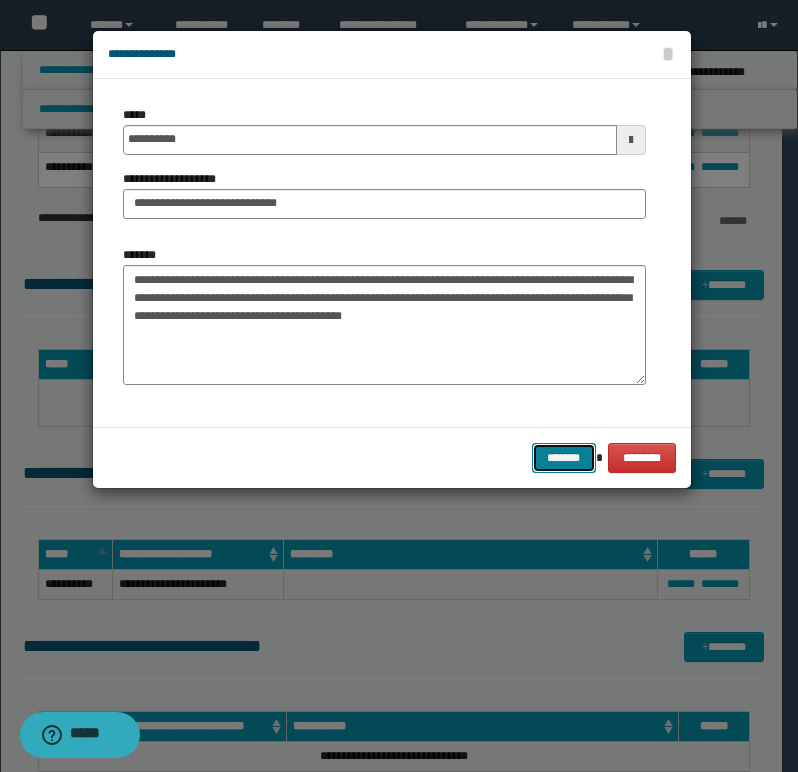 click on "*******" at bounding box center [564, 458] 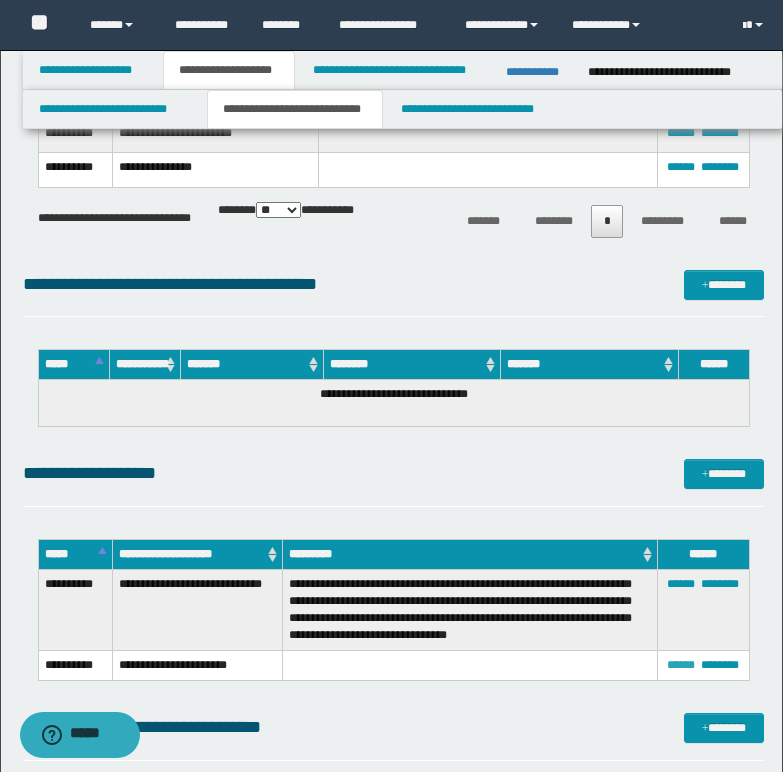 click on "******" at bounding box center (681, 665) 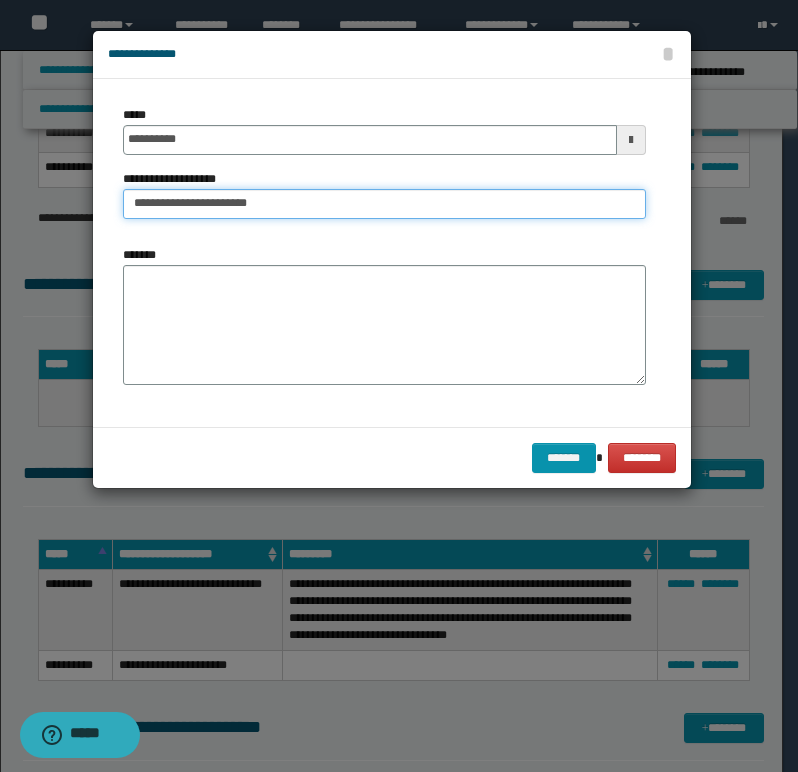 click on "**********" at bounding box center (384, 204) 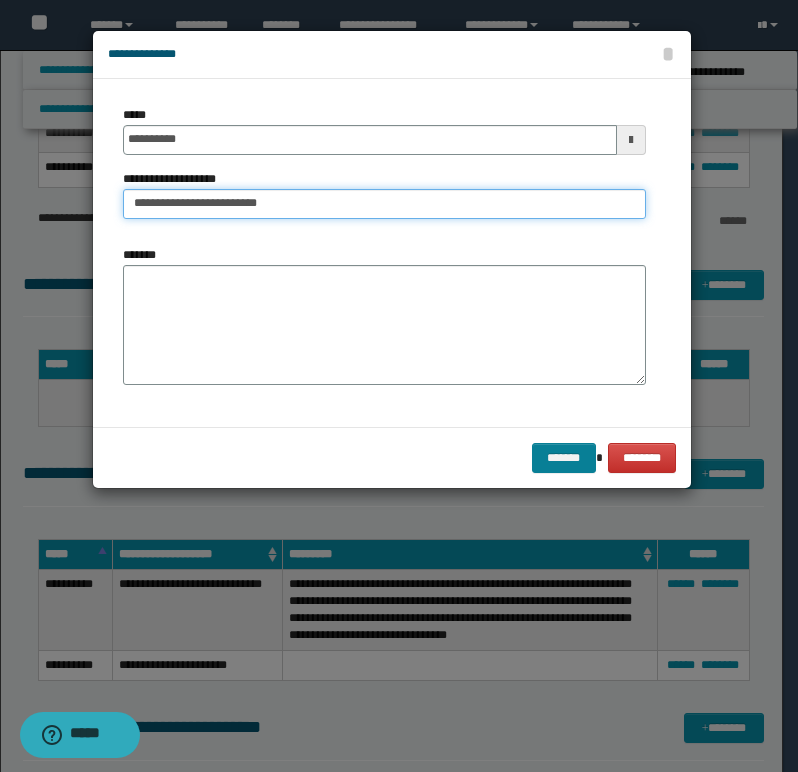 type on "**********" 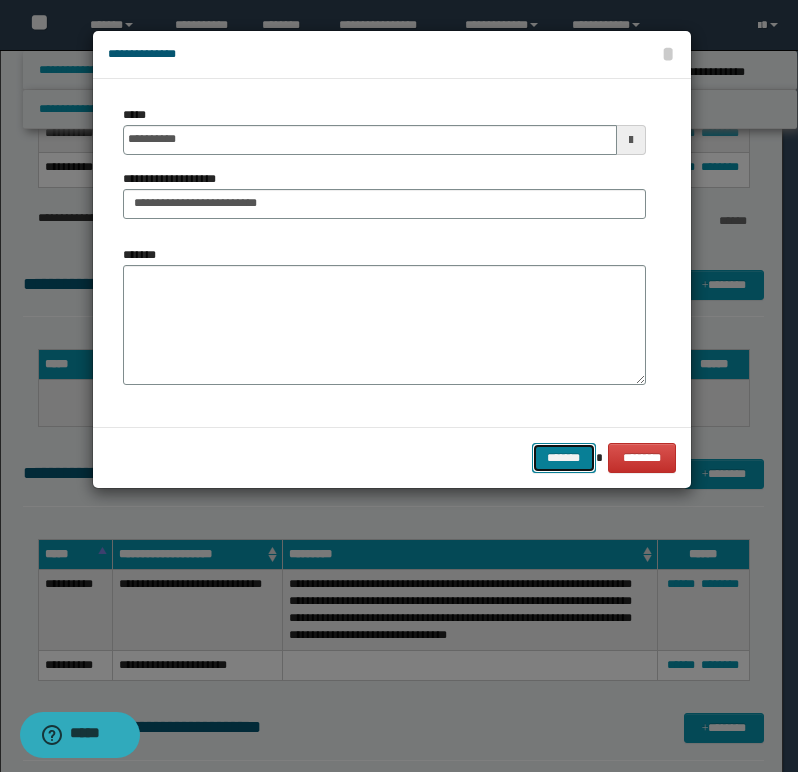 click on "*******" at bounding box center [564, 458] 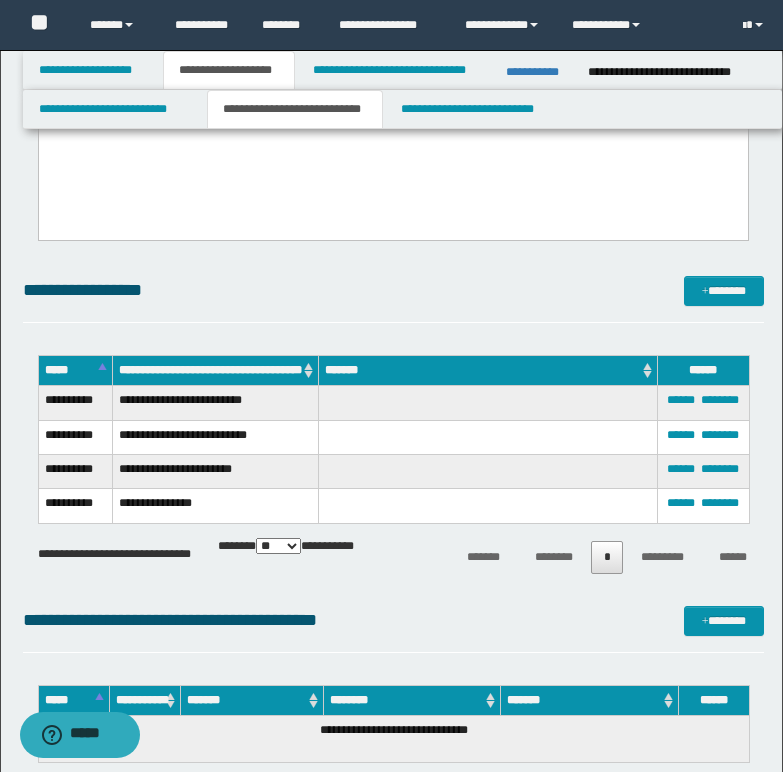 scroll, scrollTop: 665, scrollLeft: 0, axis: vertical 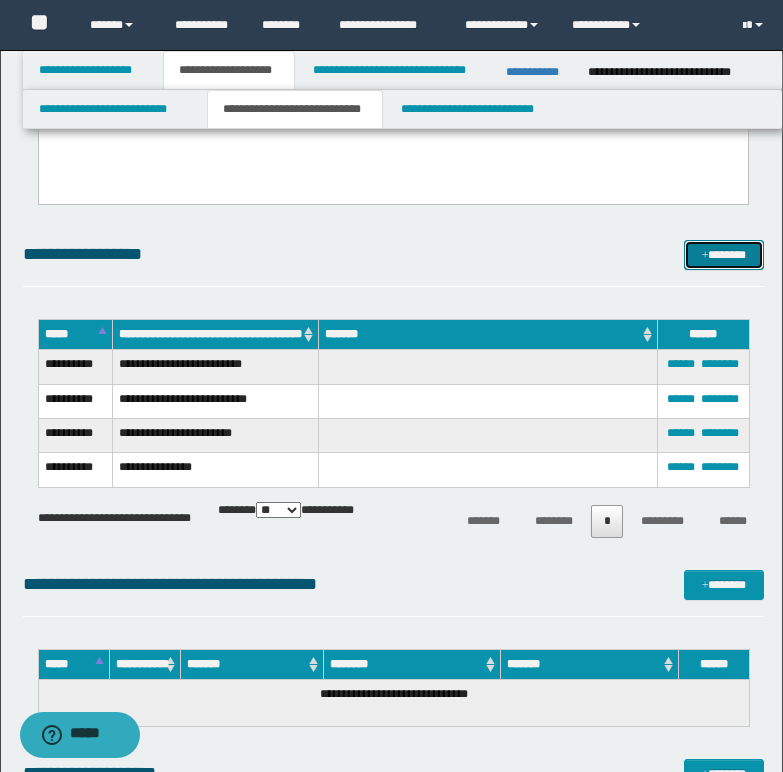 click on "*******" at bounding box center (724, 255) 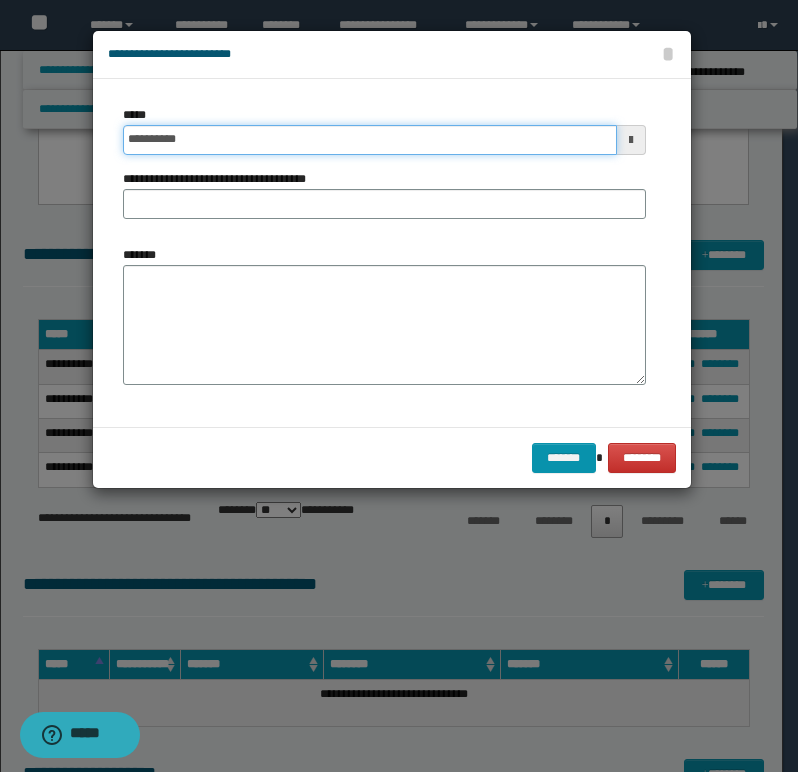 click on "**********" at bounding box center (370, 140) 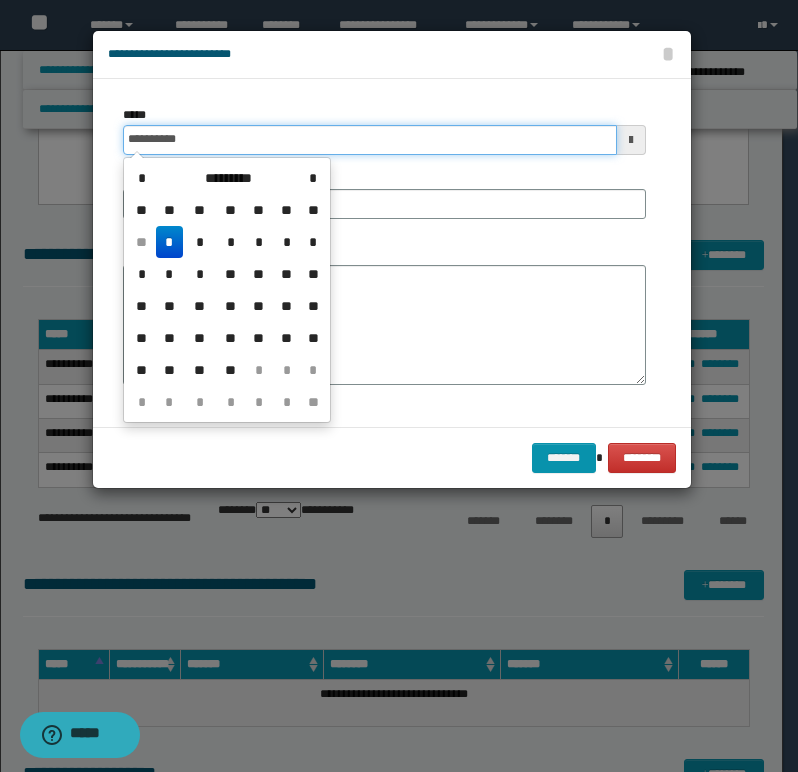 type on "**********" 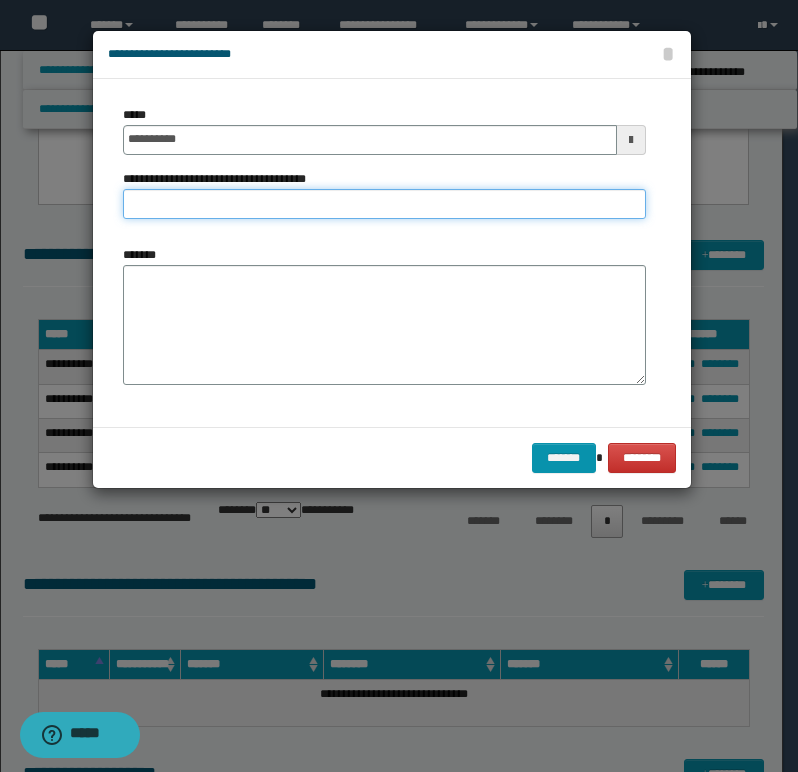 click on "**********" at bounding box center [384, 204] 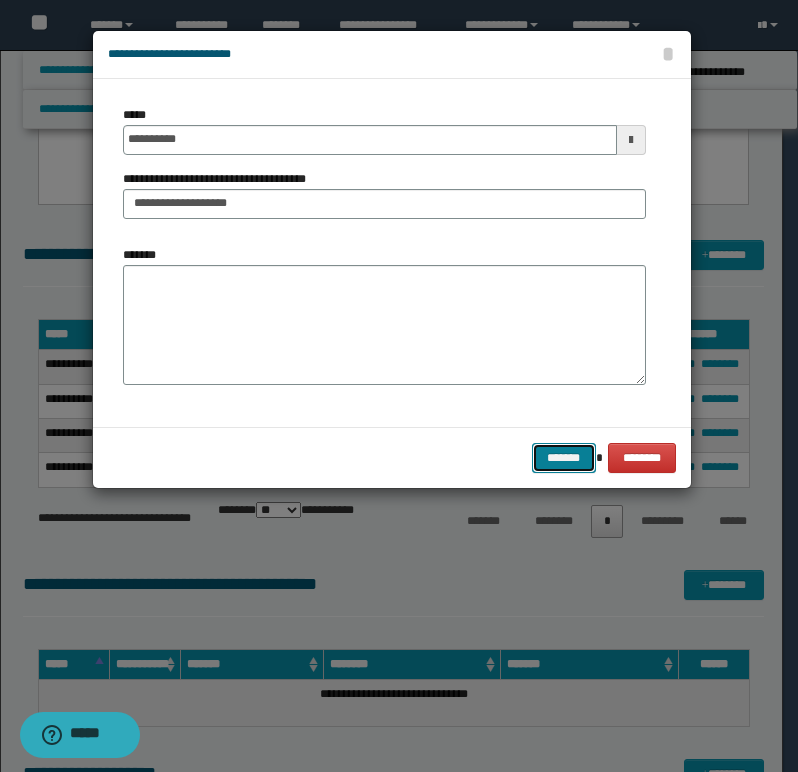 drag, startPoint x: 546, startPoint y: 459, endPoint x: 244, endPoint y: 432, distance: 303.20456 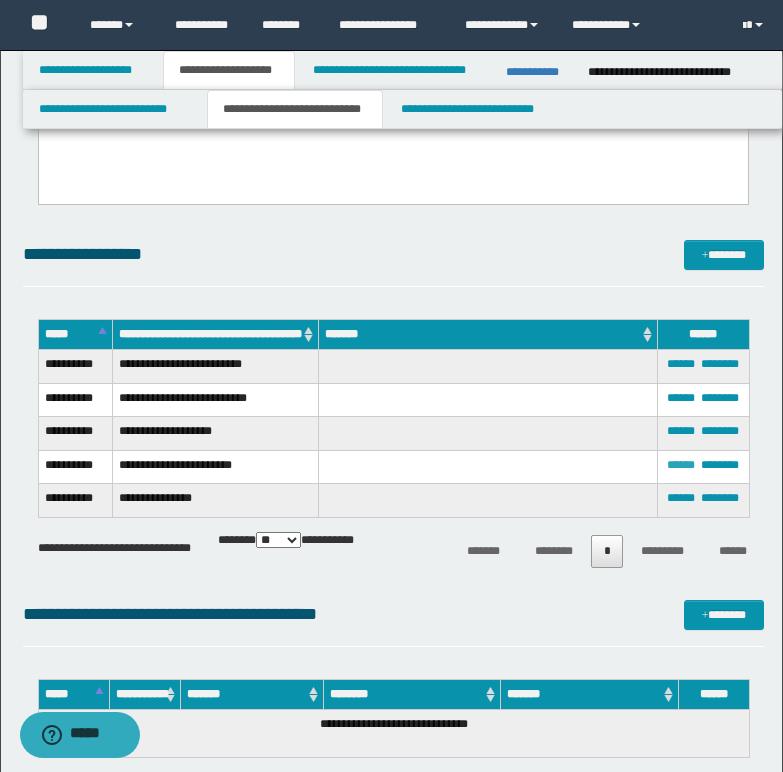 click on "******" at bounding box center (681, 465) 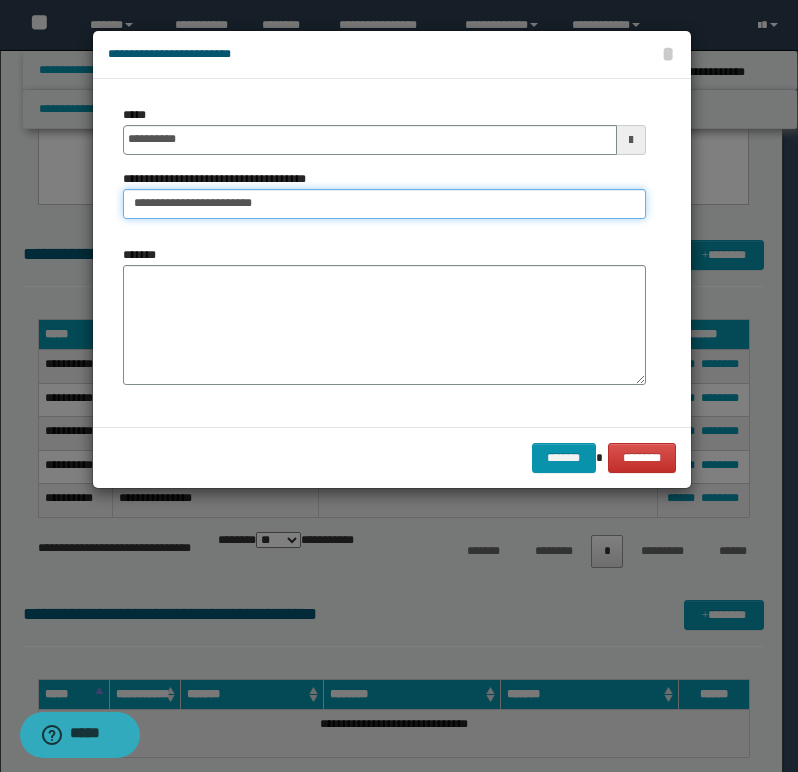 drag, startPoint x: 259, startPoint y: 207, endPoint x: 274, endPoint y: 203, distance: 15.524175 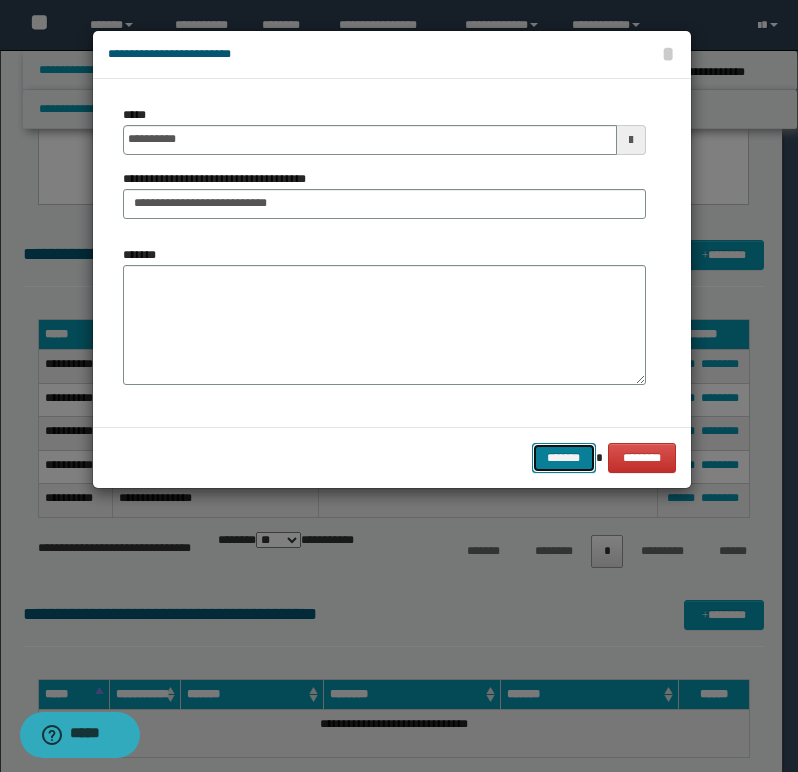 click on "*******" at bounding box center [564, 458] 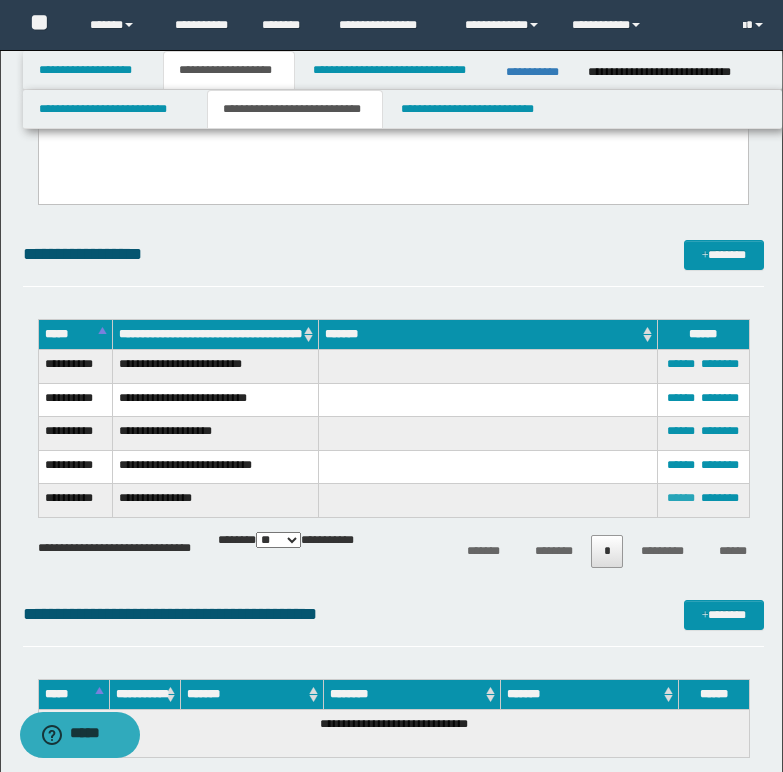 click on "******" at bounding box center (681, 498) 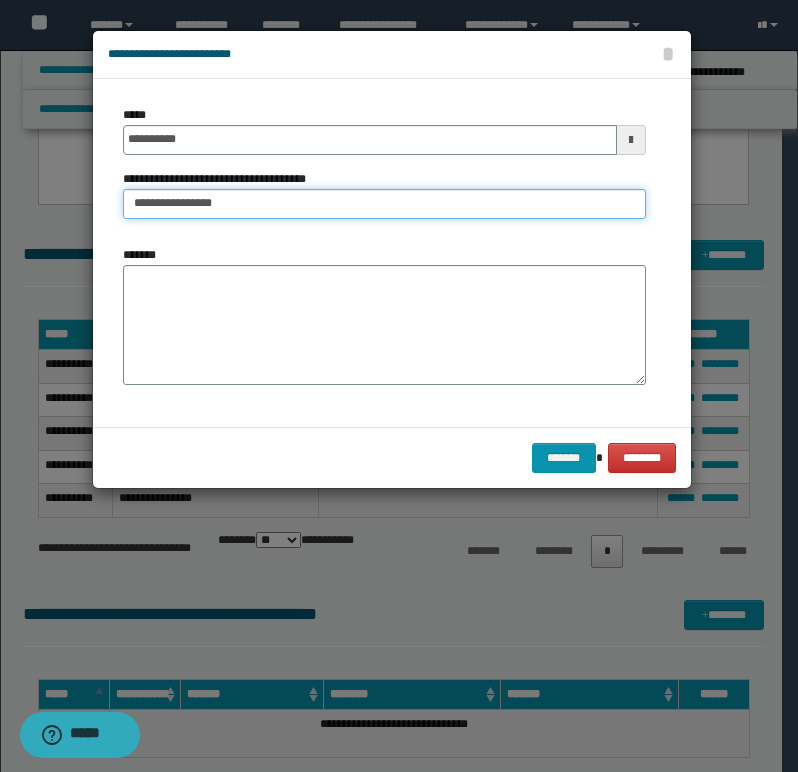 click on "**********" at bounding box center [384, 204] 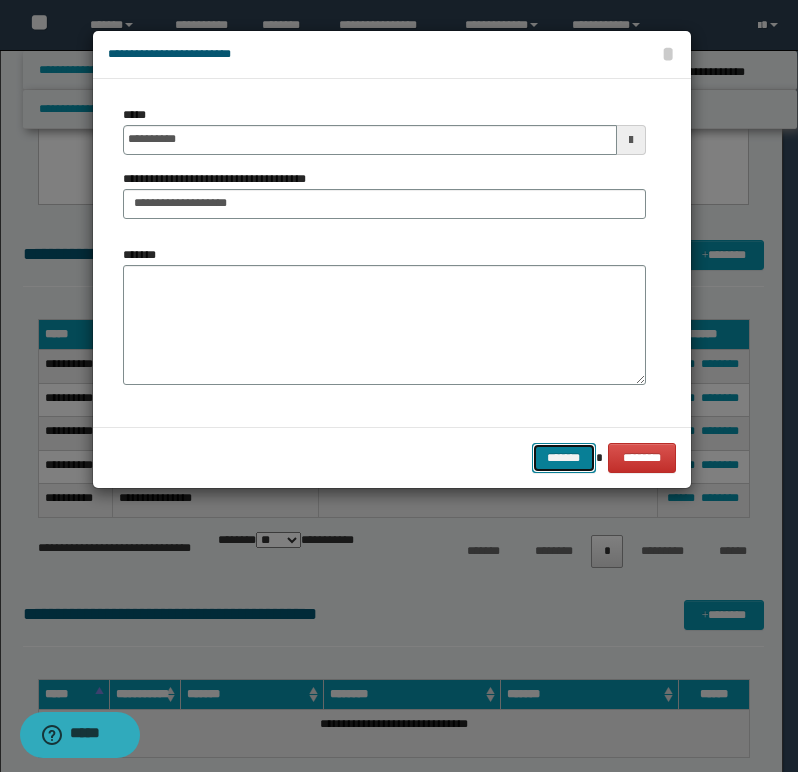 drag, startPoint x: 557, startPoint y: 460, endPoint x: 331, endPoint y: 466, distance: 226.07964 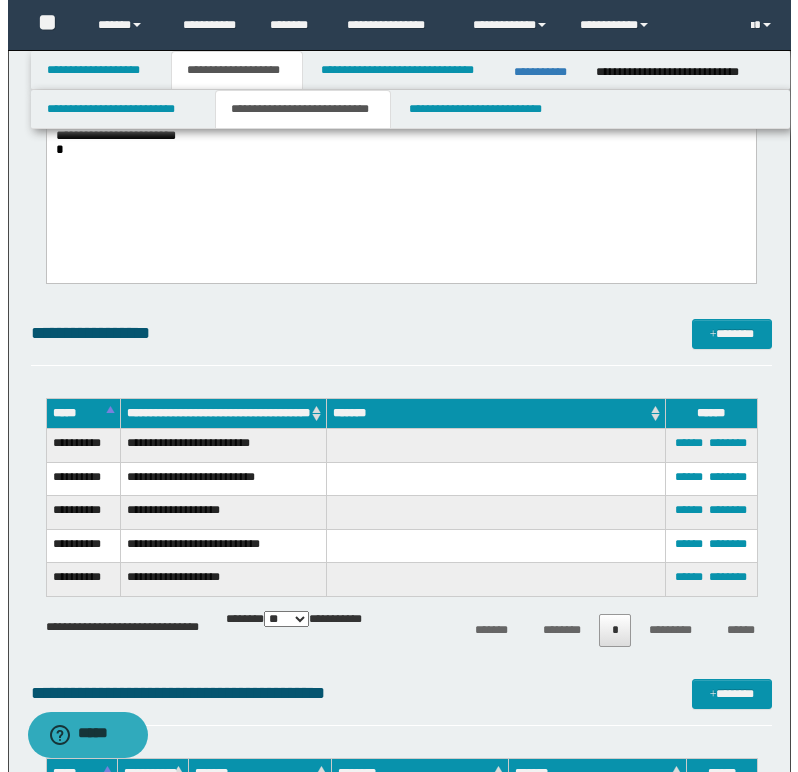 scroll, scrollTop: 600, scrollLeft: 0, axis: vertical 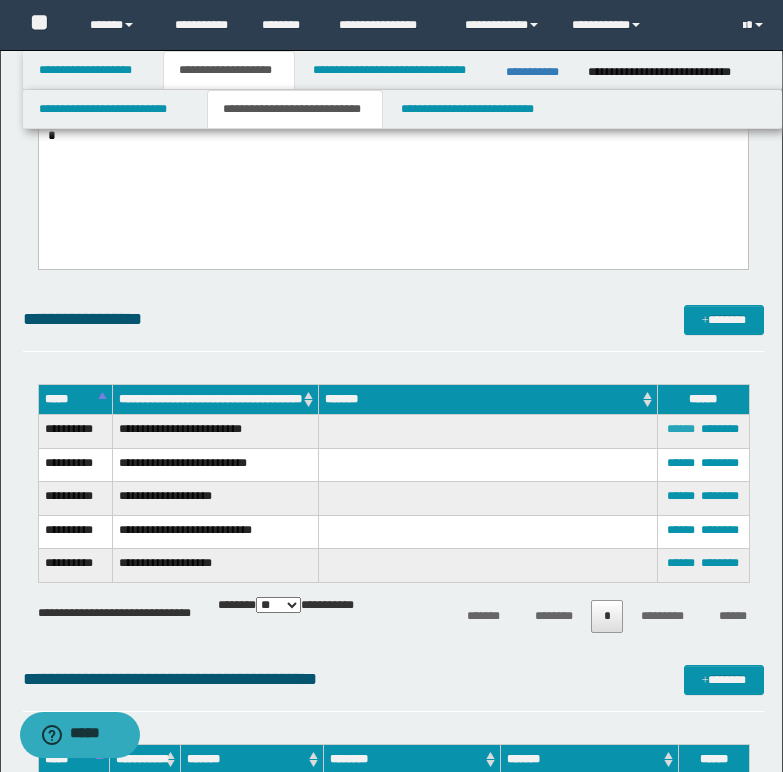 click on "******" at bounding box center (681, 429) 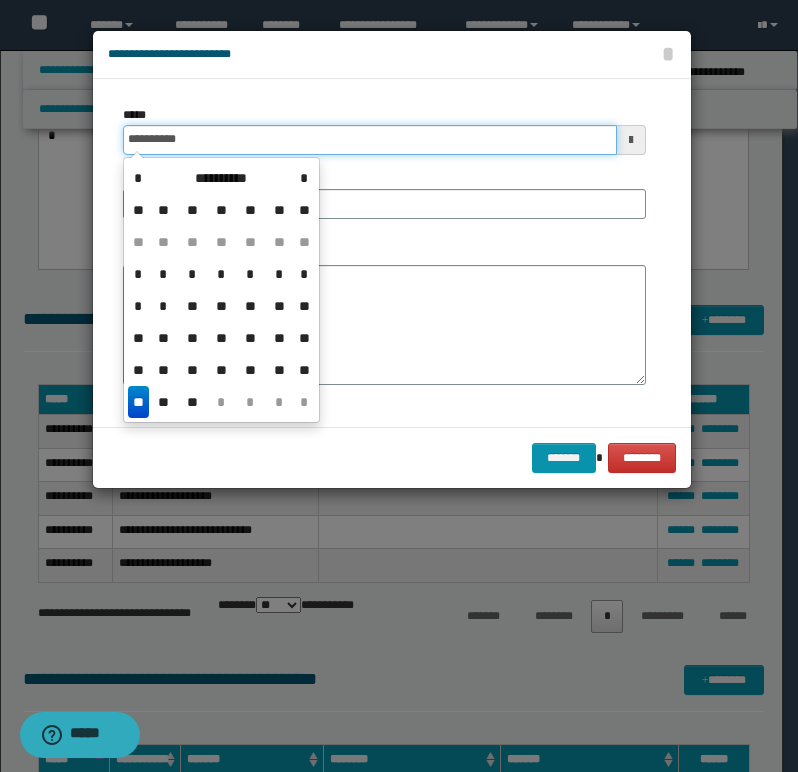 click on "**********" at bounding box center [370, 140] 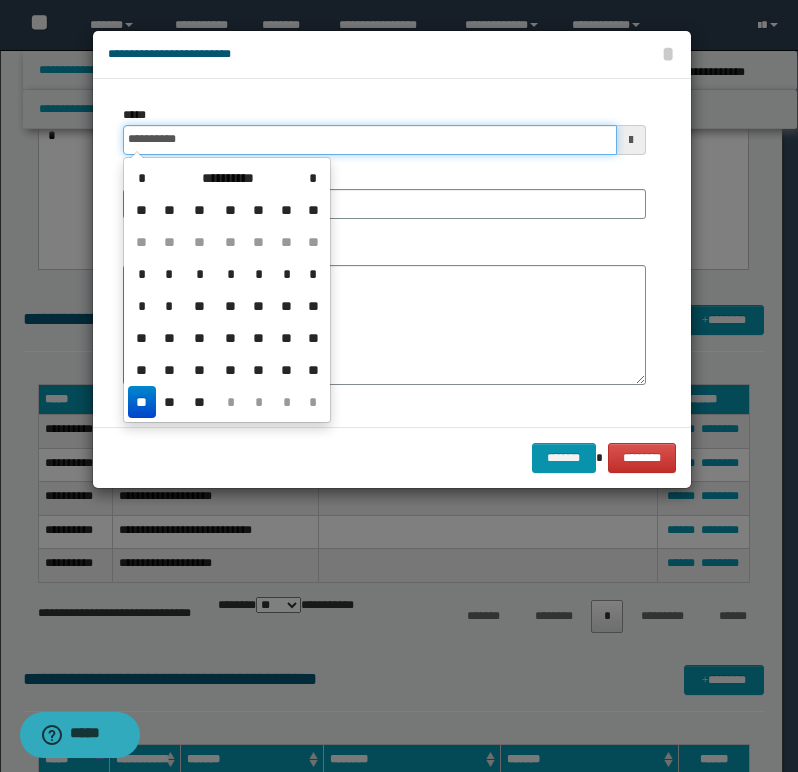 type on "**********" 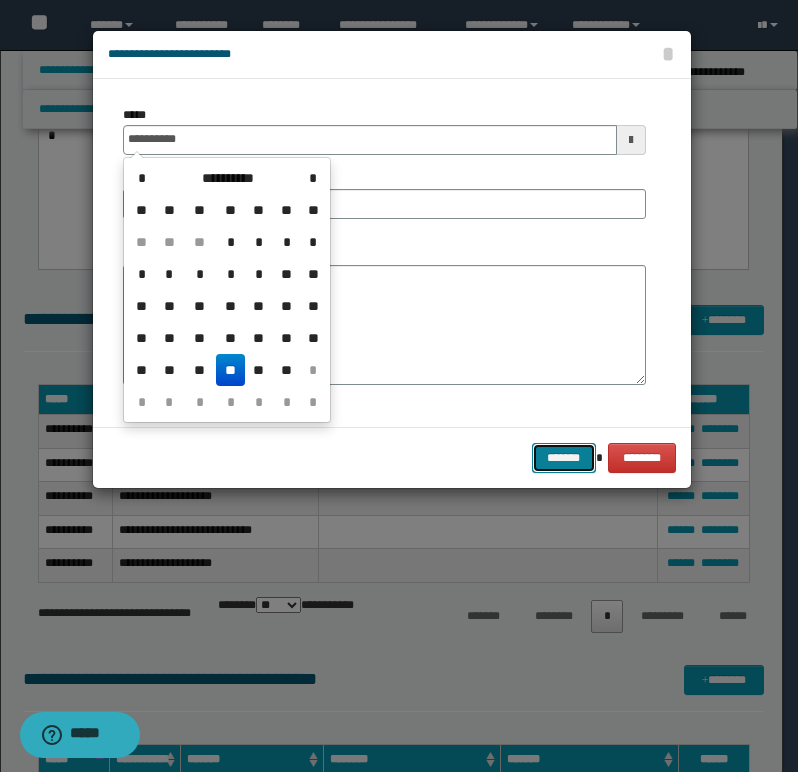 click on "*******" at bounding box center (564, 458) 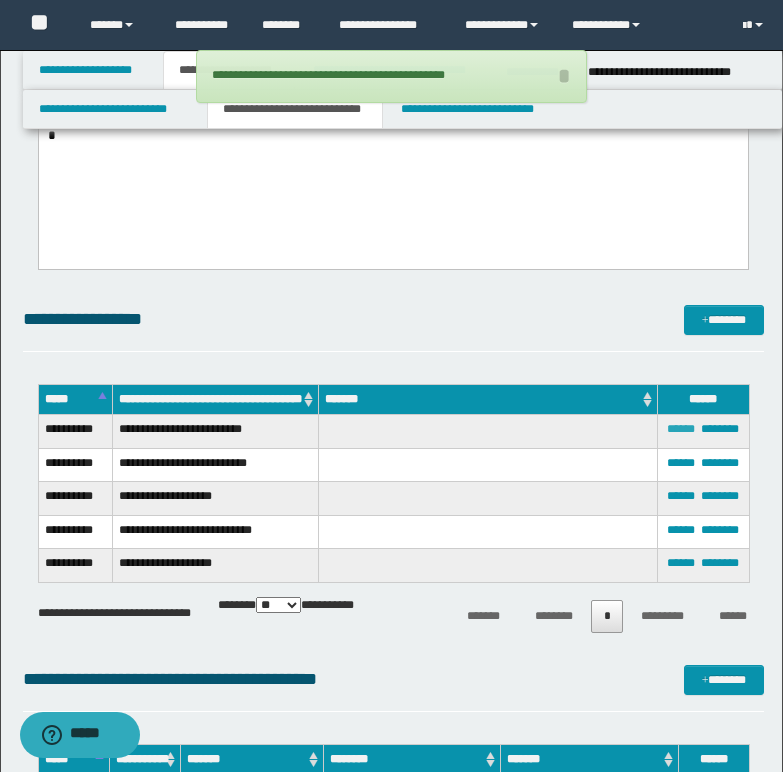 click on "******" at bounding box center (681, 429) 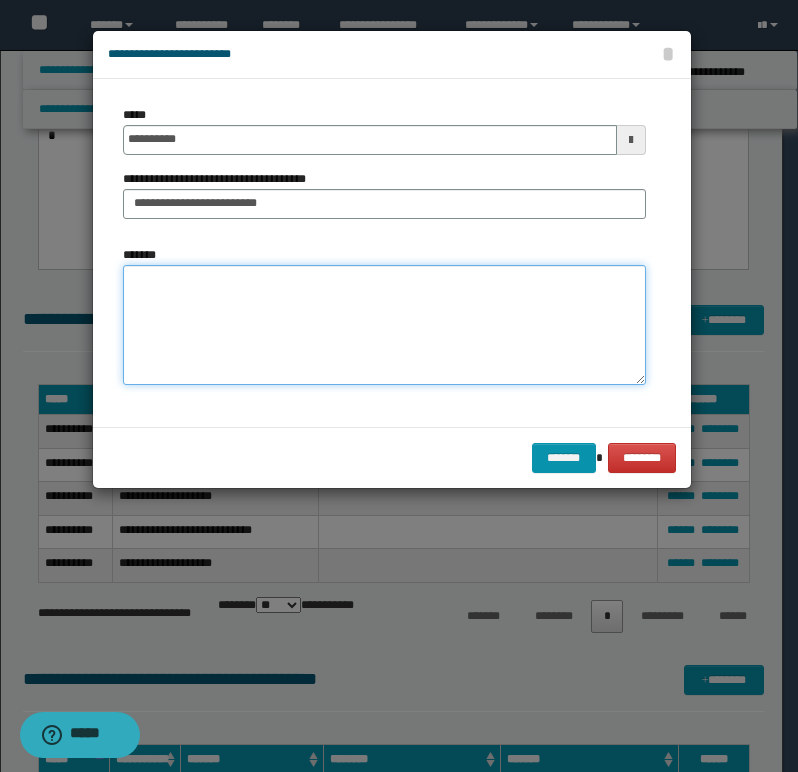paste on "**********" 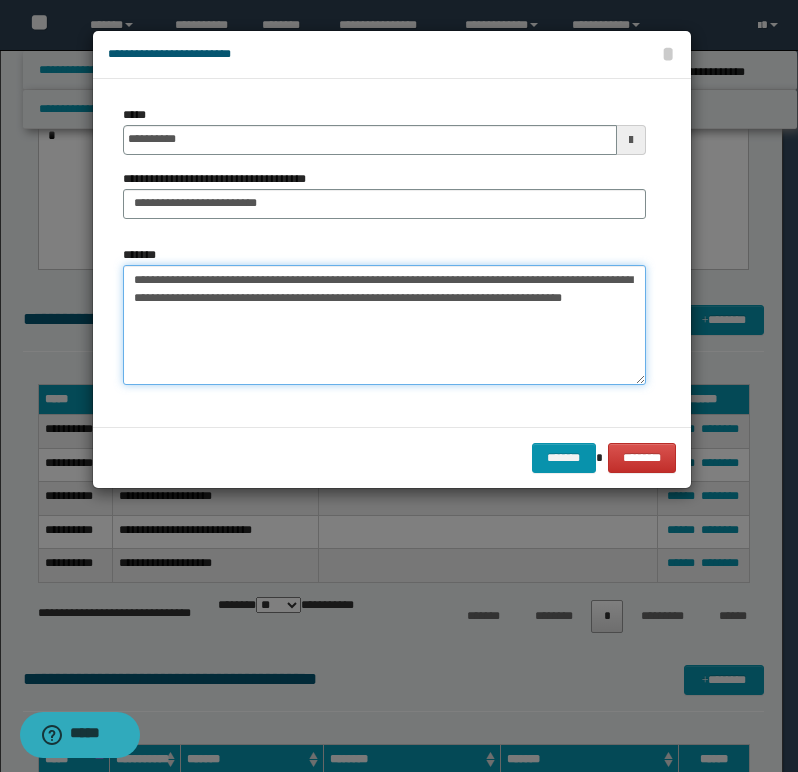 click on "**********" at bounding box center (384, 325) 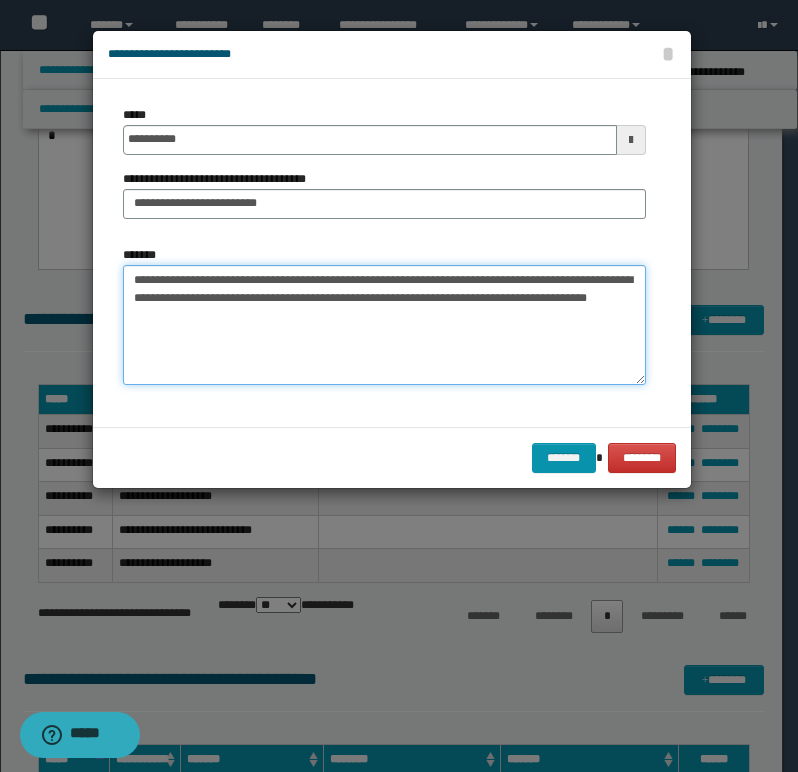click on "**********" at bounding box center [384, 325] 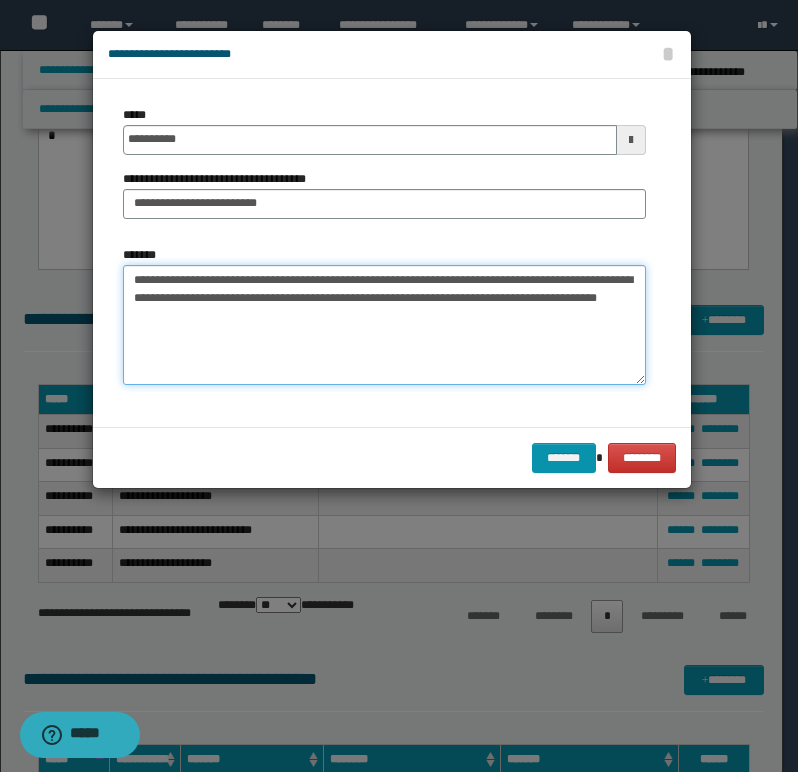 paste on "**********" 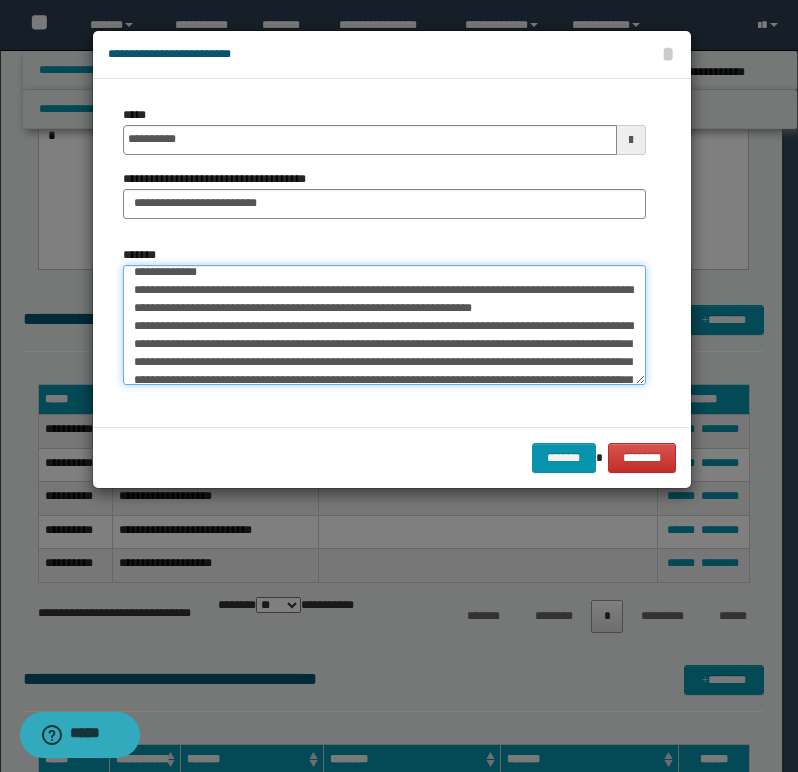 scroll, scrollTop: 0, scrollLeft: 0, axis: both 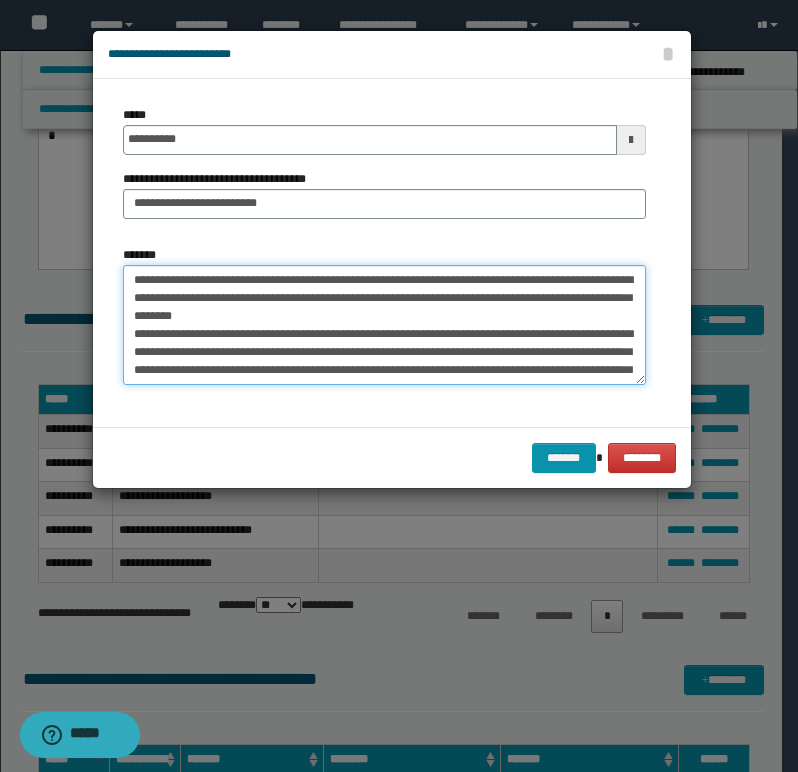 click on "*******" at bounding box center (384, 325) 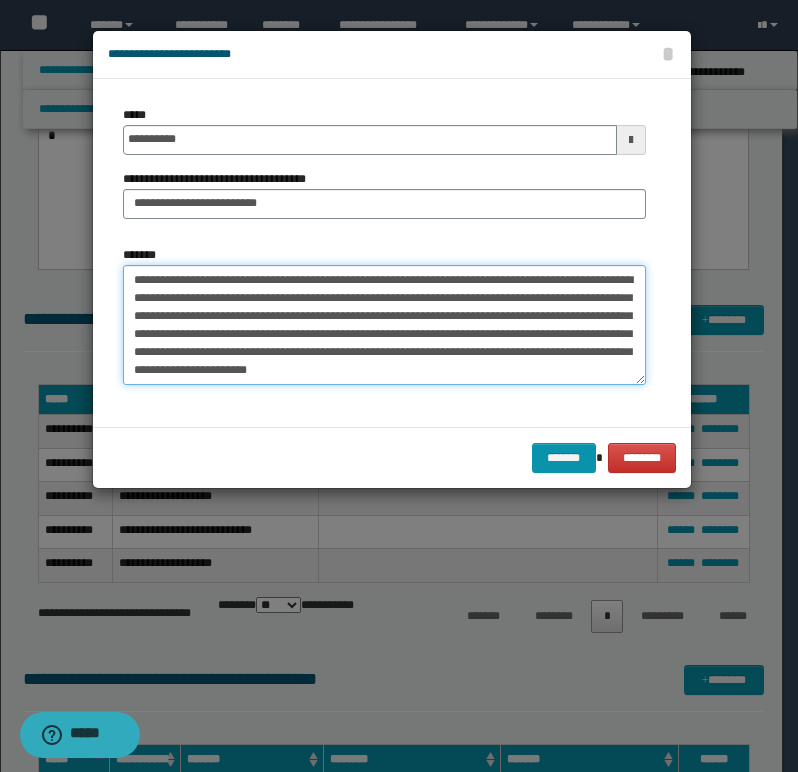 click on "*******" at bounding box center [384, 325] 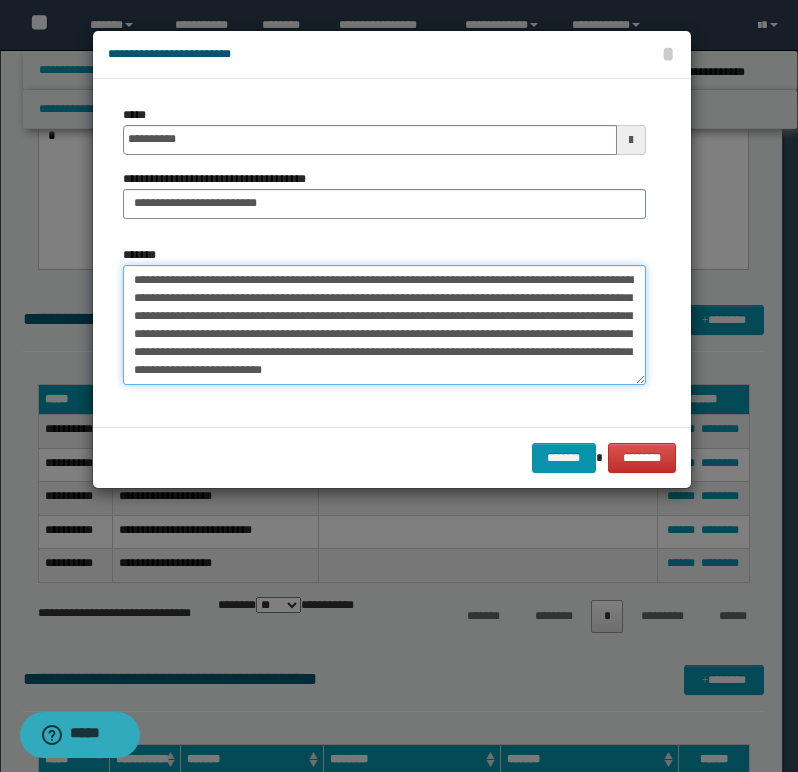 paste on "**********" 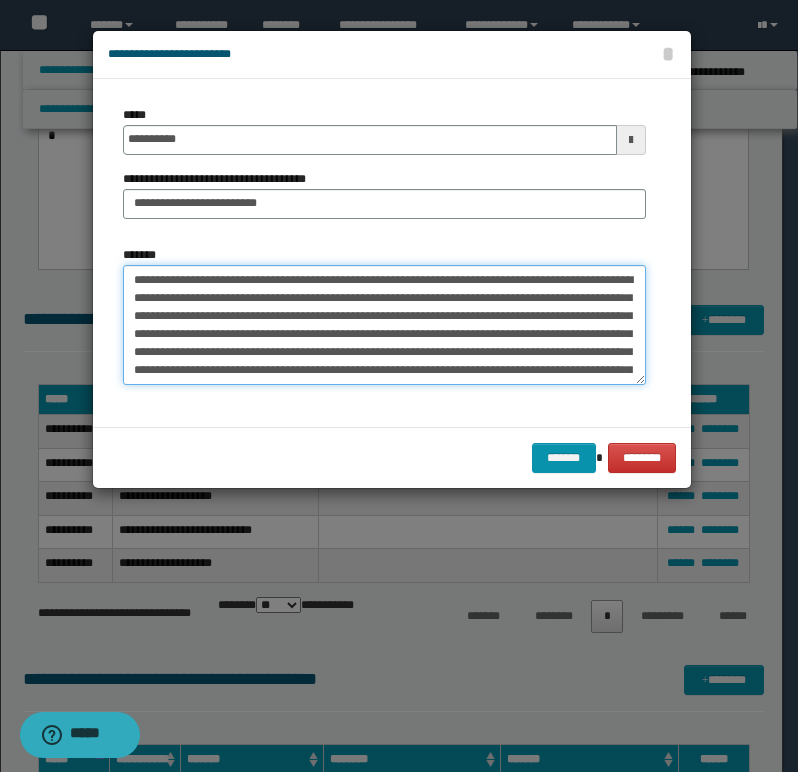 click on "*******" at bounding box center [384, 325] 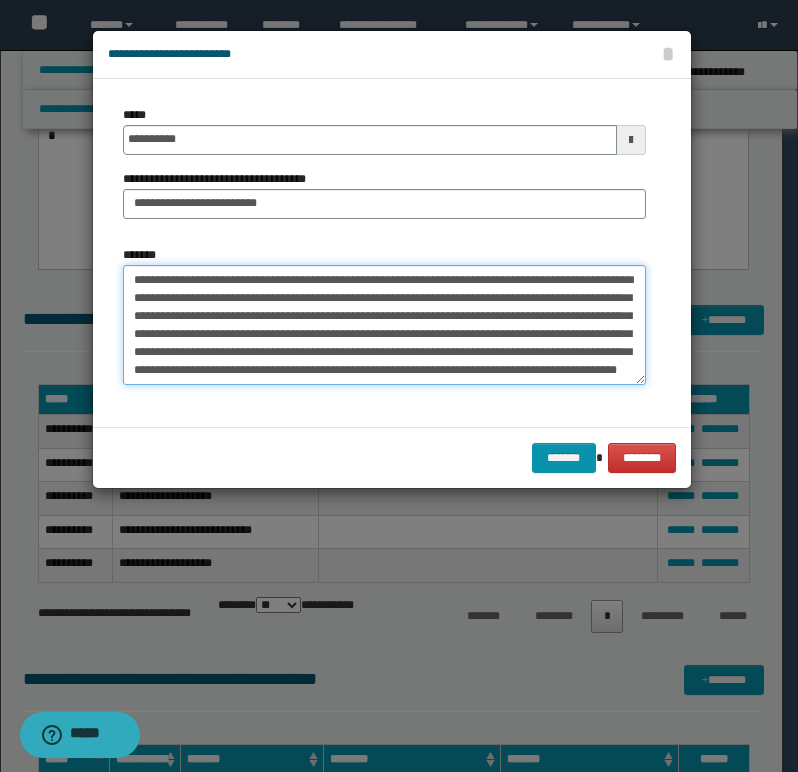 click on "*******" at bounding box center [384, 325] 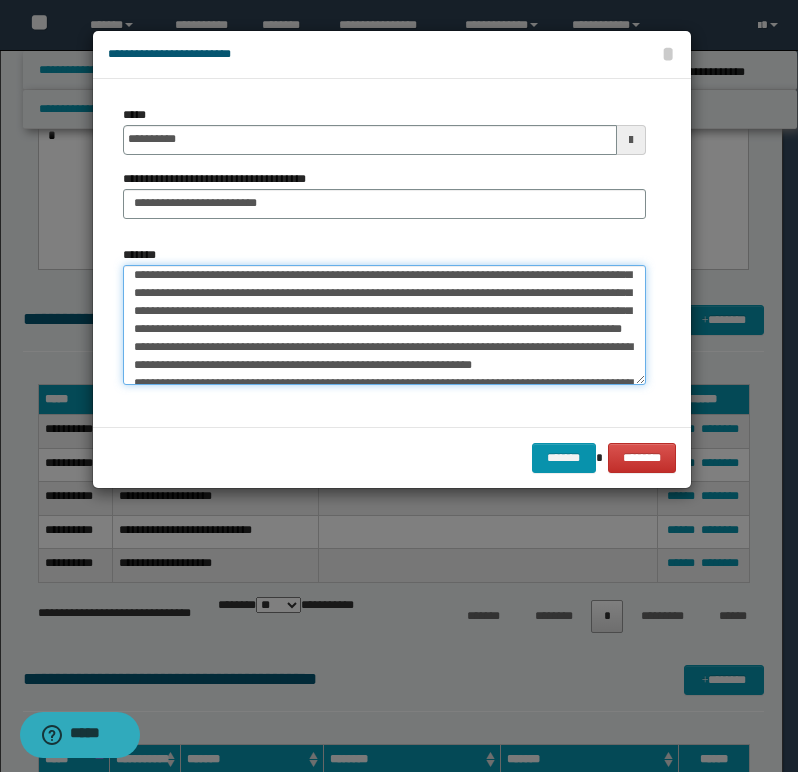 scroll, scrollTop: 0, scrollLeft: 0, axis: both 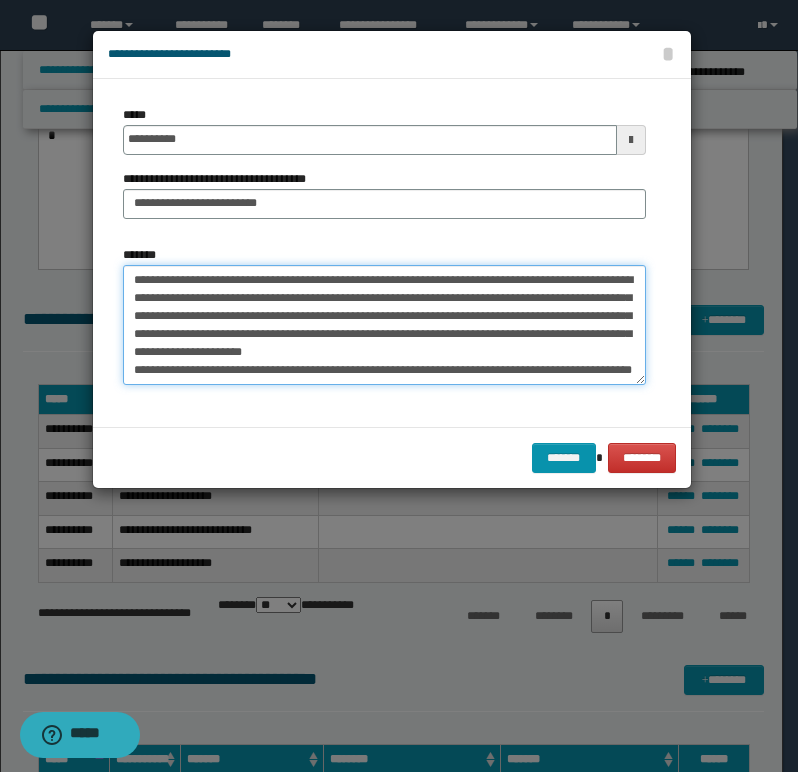 drag, startPoint x: 312, startPoint y: 334, endPoint x: 549, endPoint y: 348, distance: 237.41315 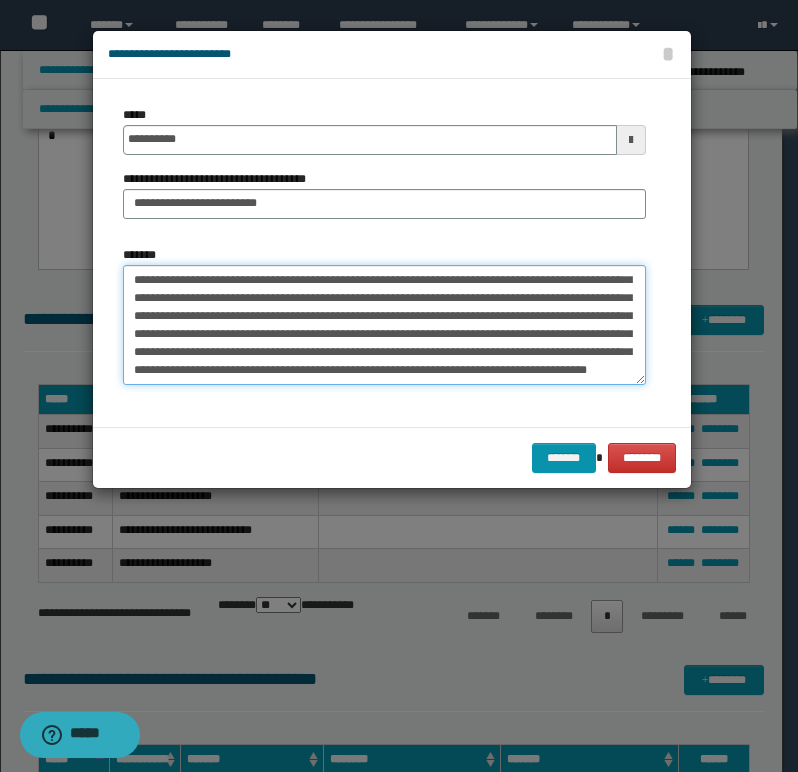 scroll, scrollTop: 156, scrollLeft: 0, axis: vertical 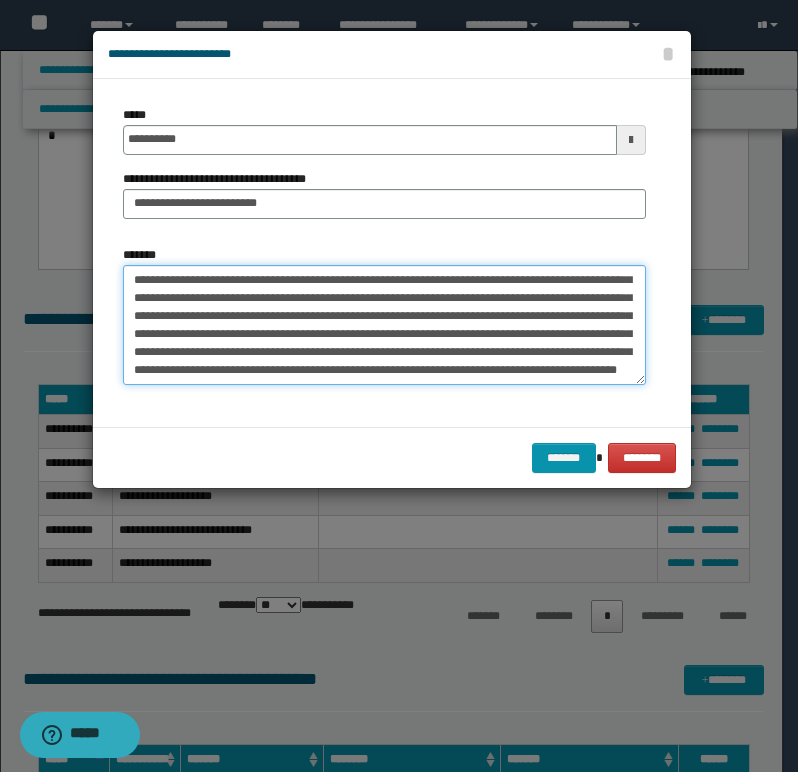 click on "*******" at bounding box center (384, 325) 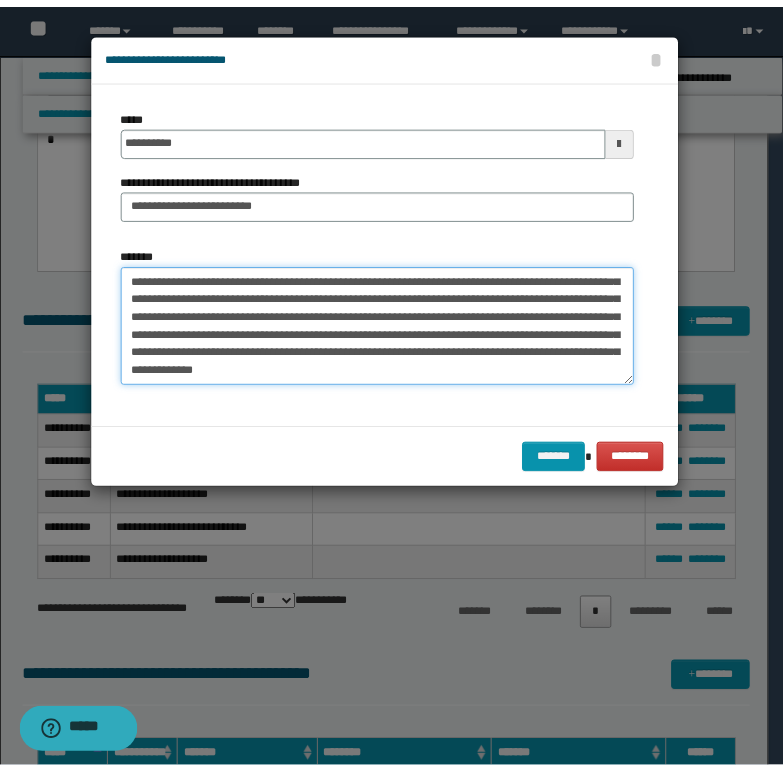 scroll, scrollTop: 192, scrollLeft: 0, axis: vertical 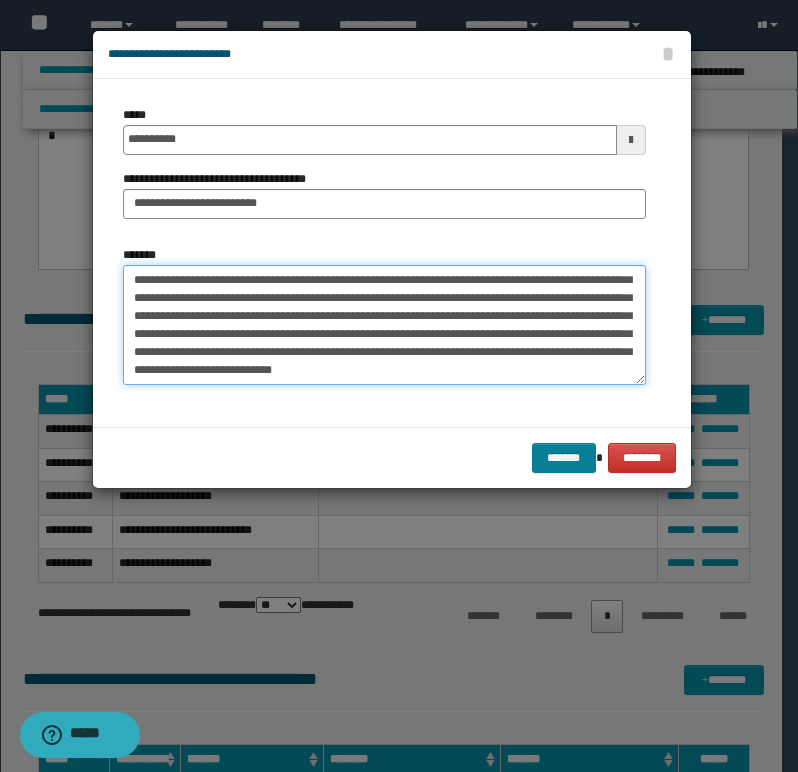 type on "**********" 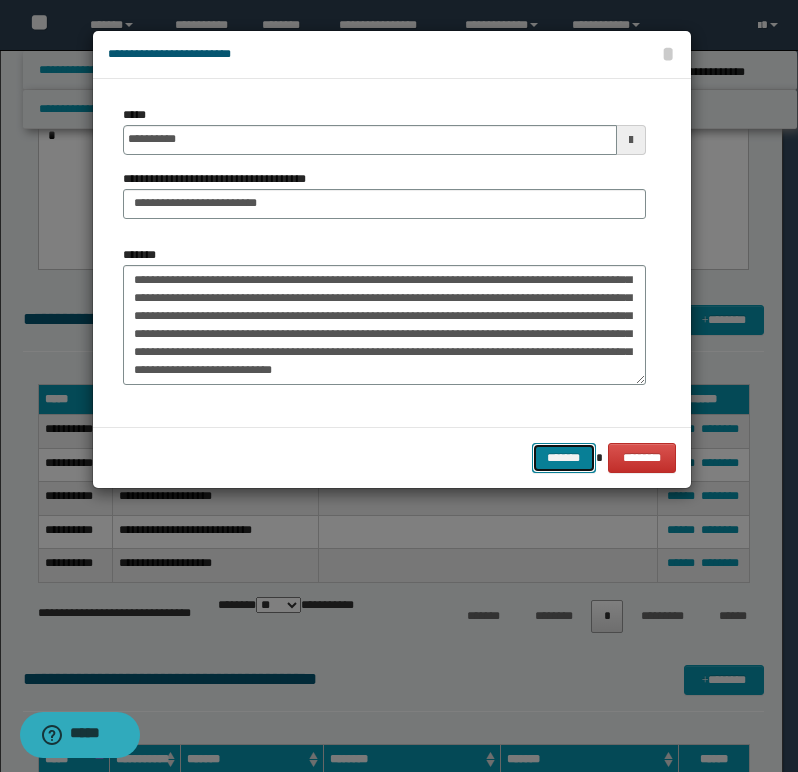click on "*******" at bounding box center (564, 458) 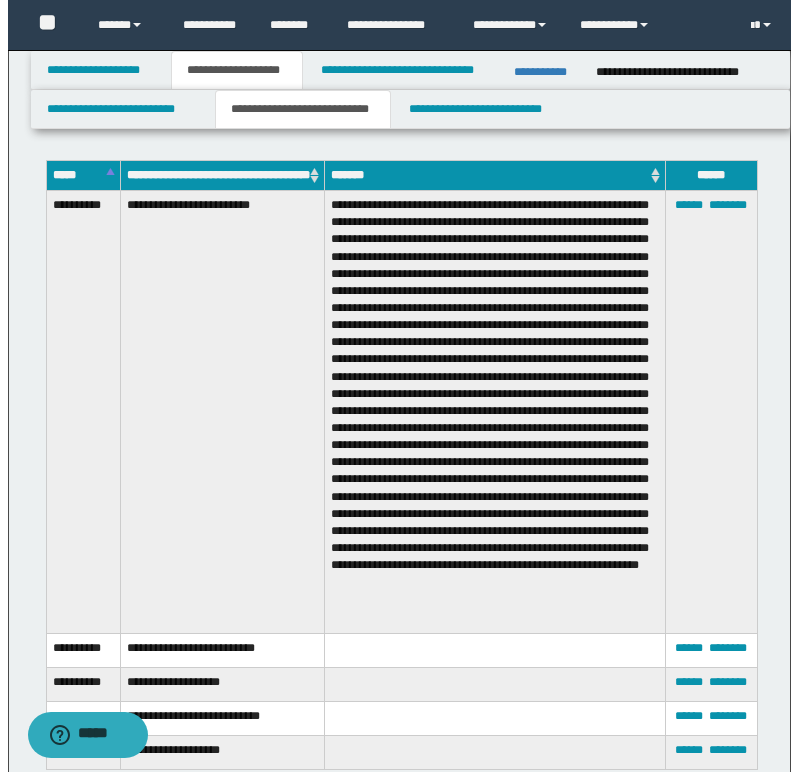 scroll, scrollTop: 1000, scrollLeft: 0, axis: vertical 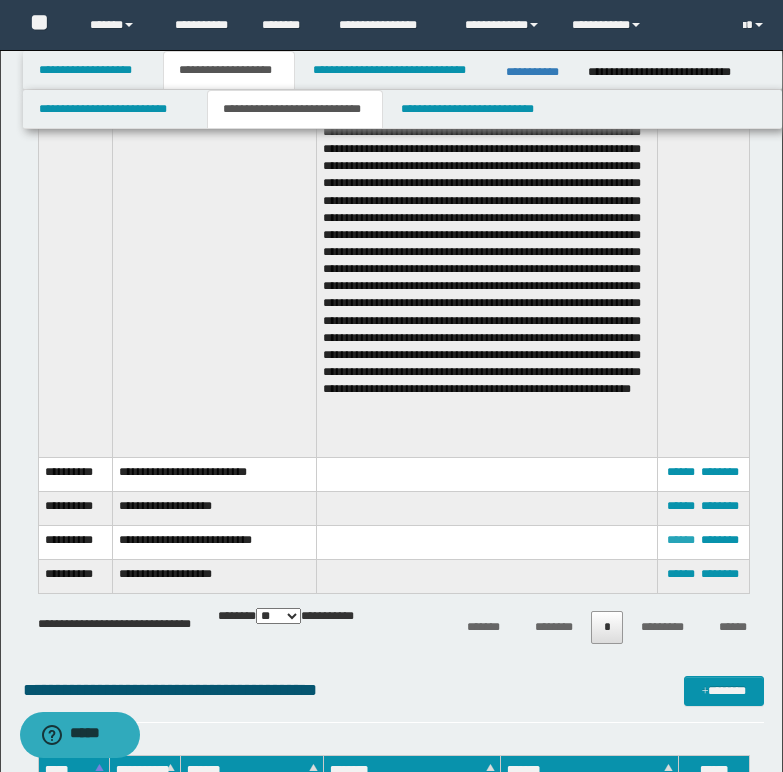 click on "******" at bounding box center (681, 540) 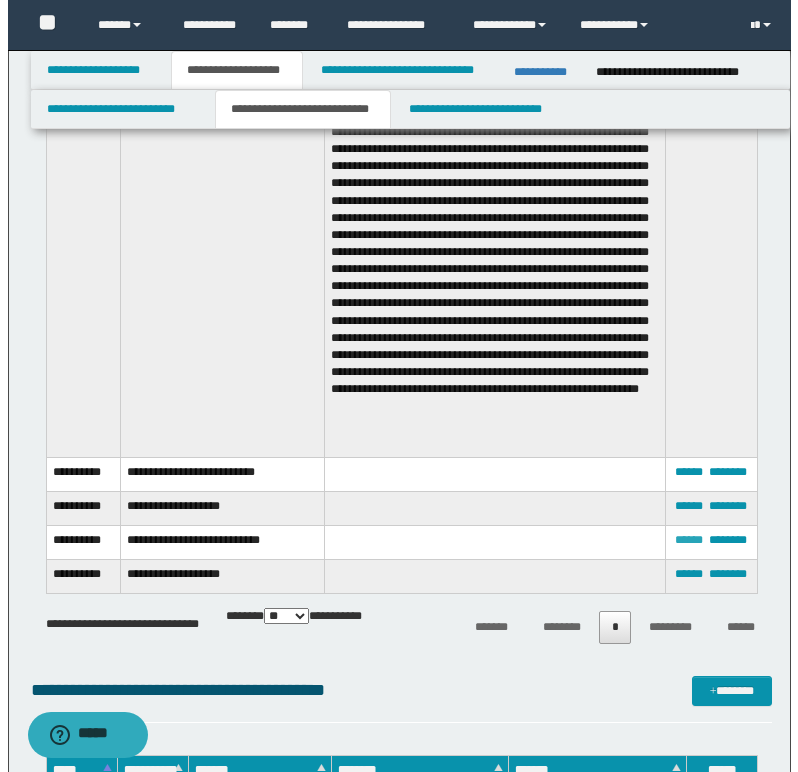 type on "**********" 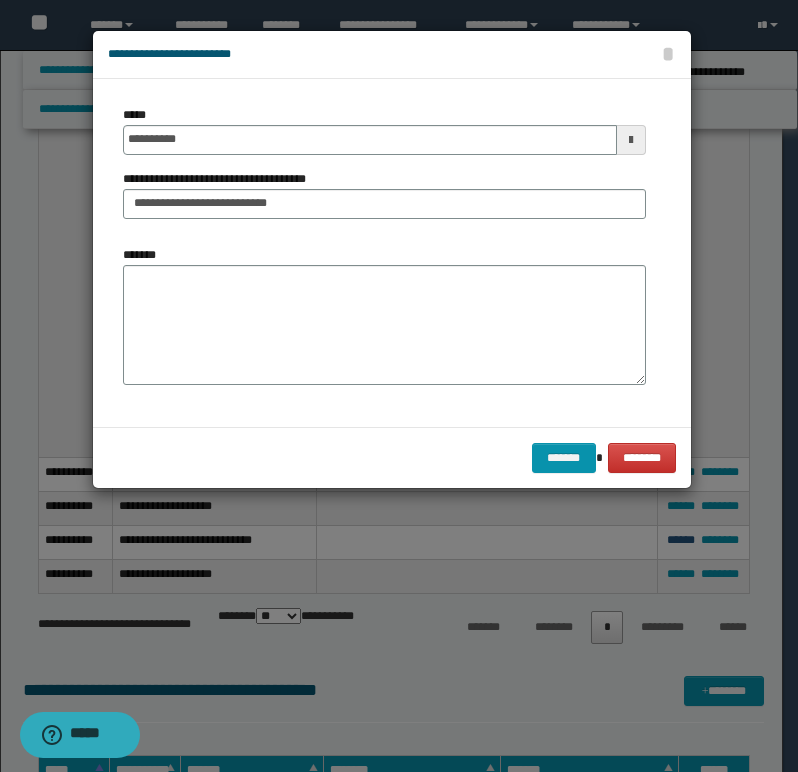 scroll, scrollTop: 0, scrollLeft: 0, axis: both 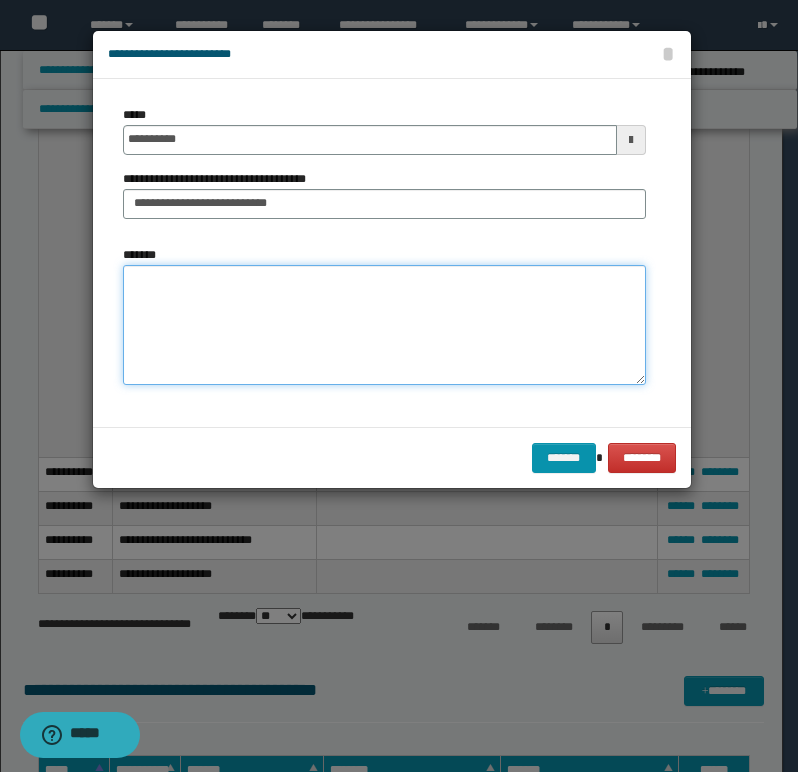 paste on "**********" 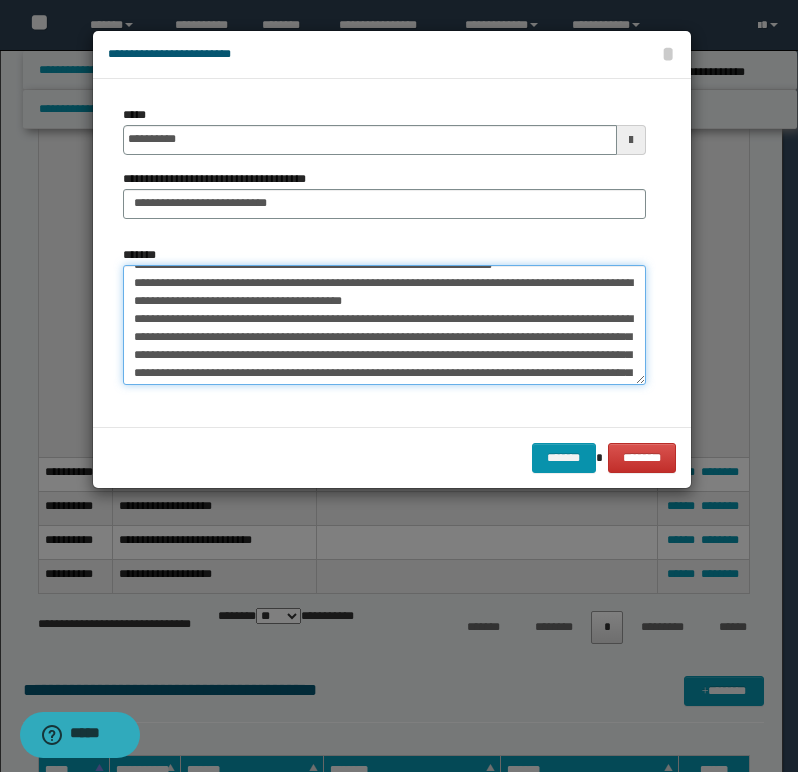 scroll, scrollTop: 0, scrollLeft: 0, axis: both 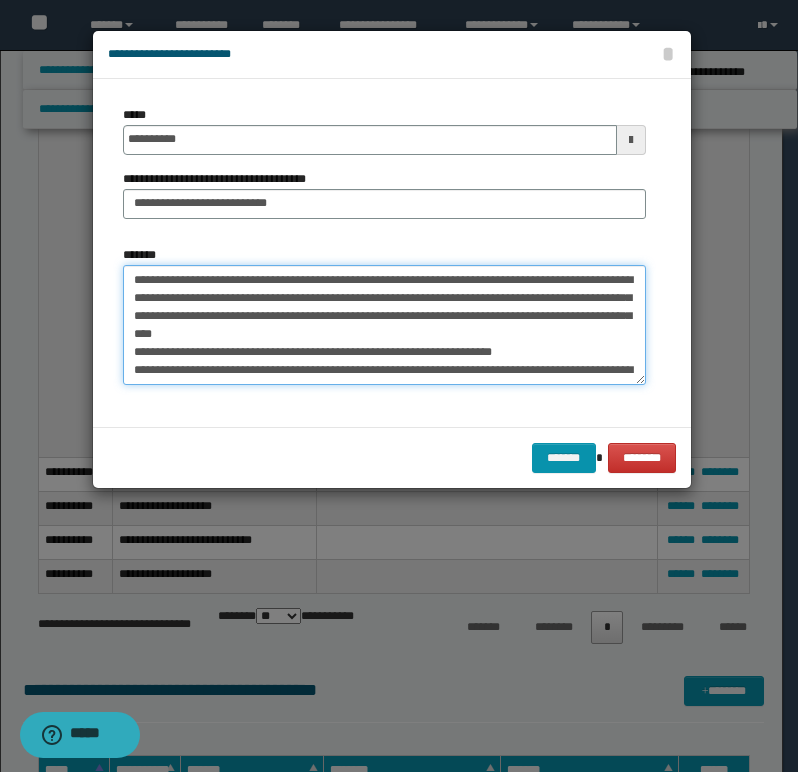 click on "*******" at bounding box center (384, 325) 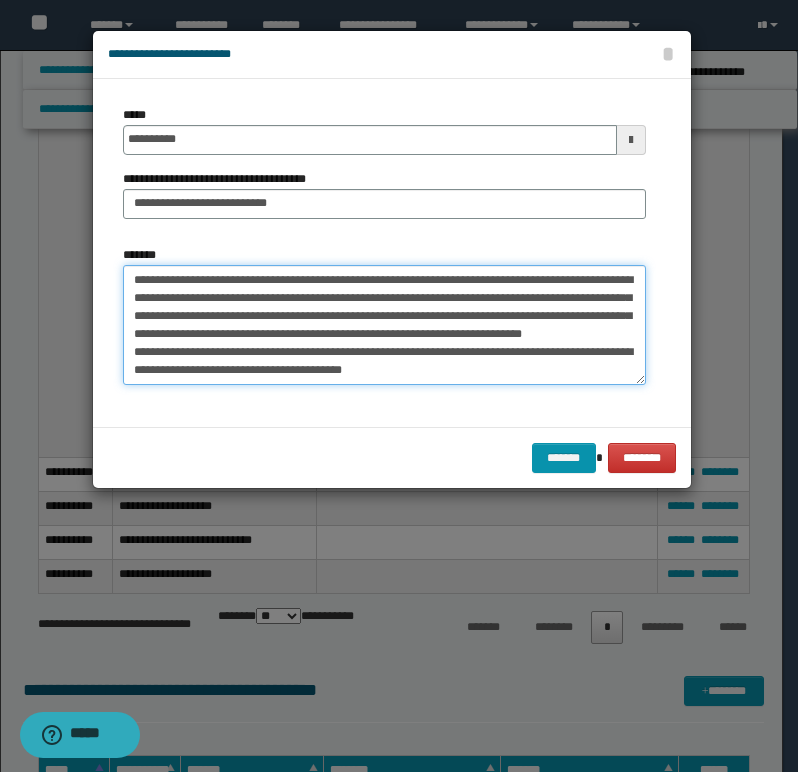 click on "*******" at bounding box center (384, 325) 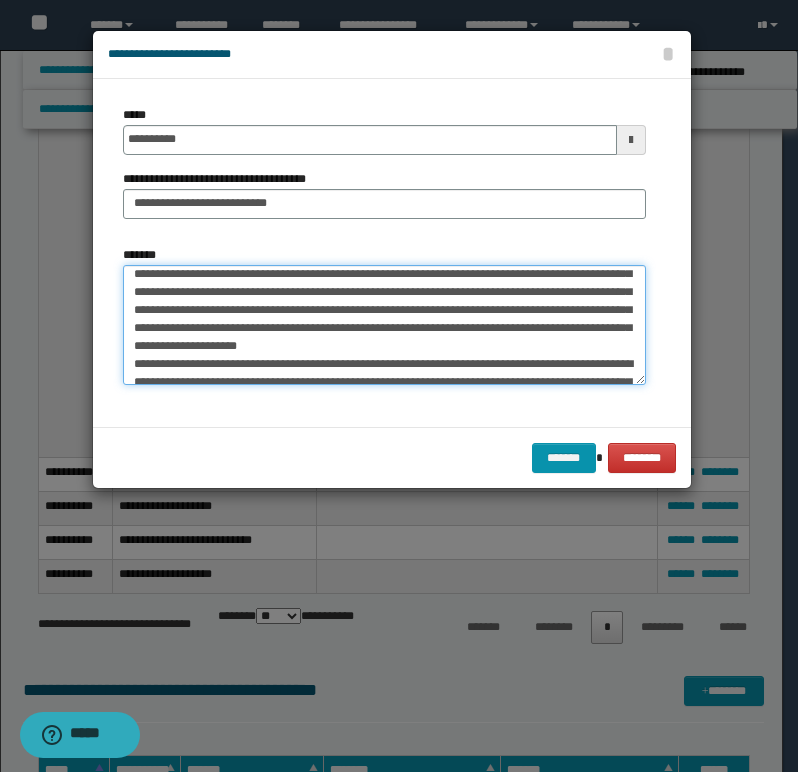 scroll, scrollTop: 40, scrollLeft: 0, axis: vertical 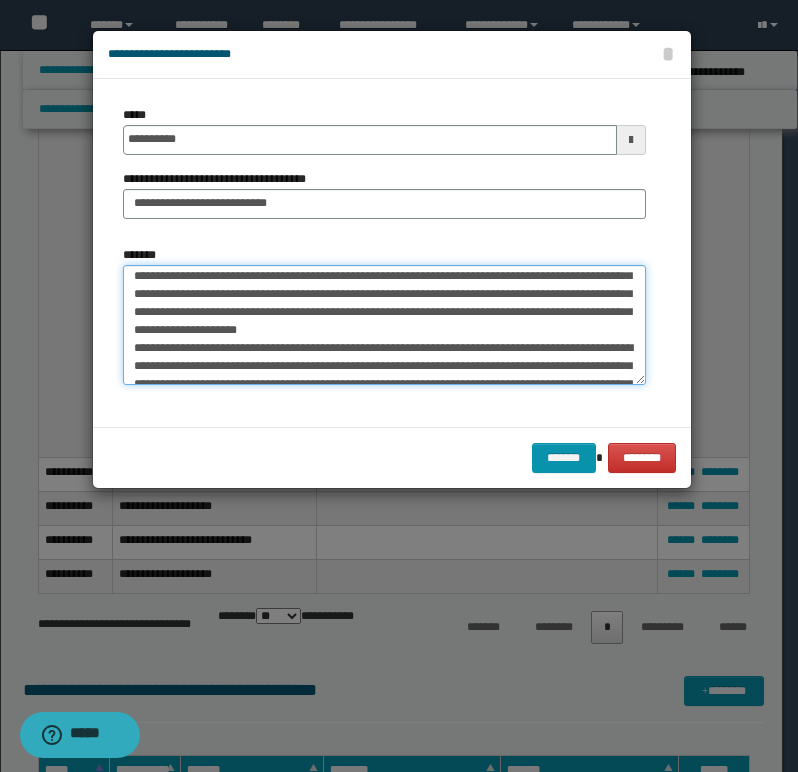 click on "*******" at bounding box center (384, 325) 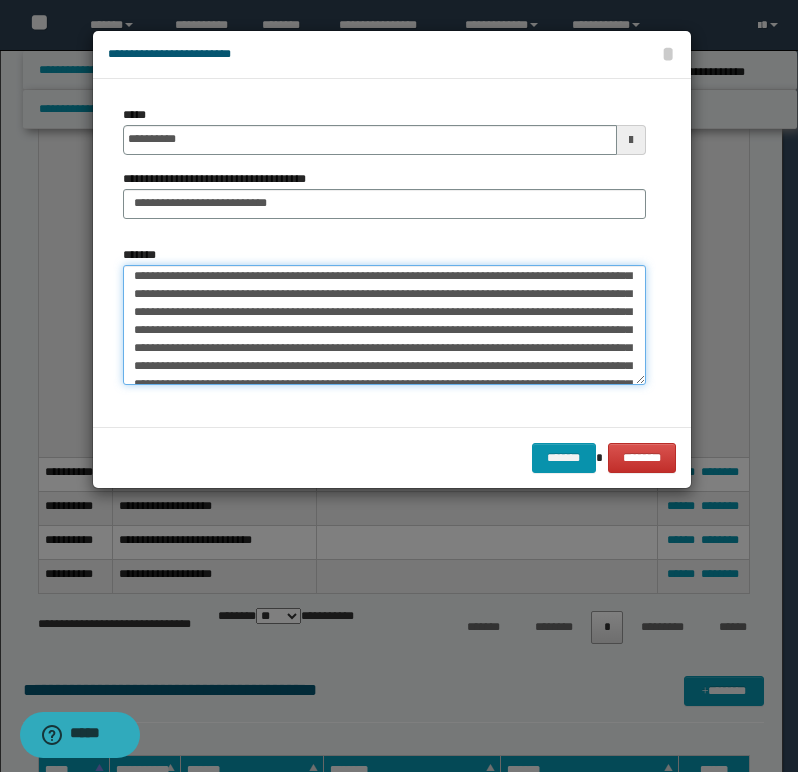 scroll, scrollTop: 22, scrollLeft: 0, axis: vertical 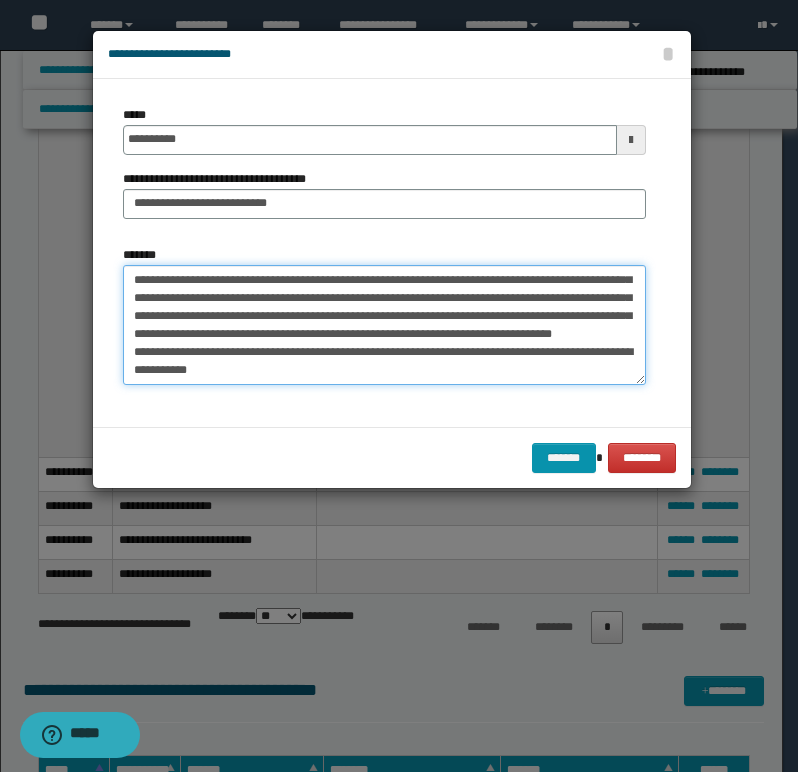 click on "*******" at bounding box center (384, 325) 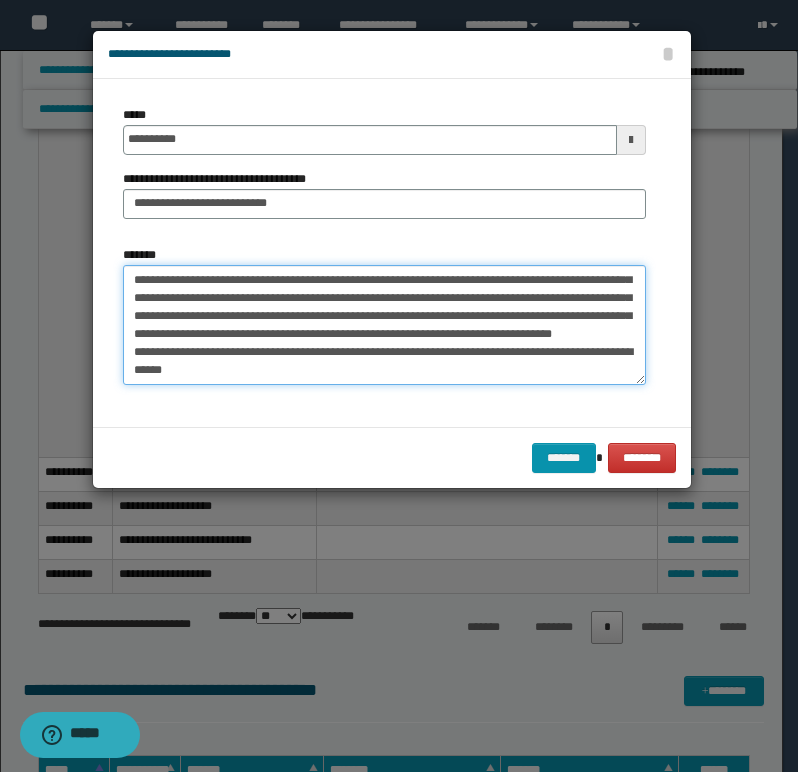 click on "*******" at bounding box center (384, 325) 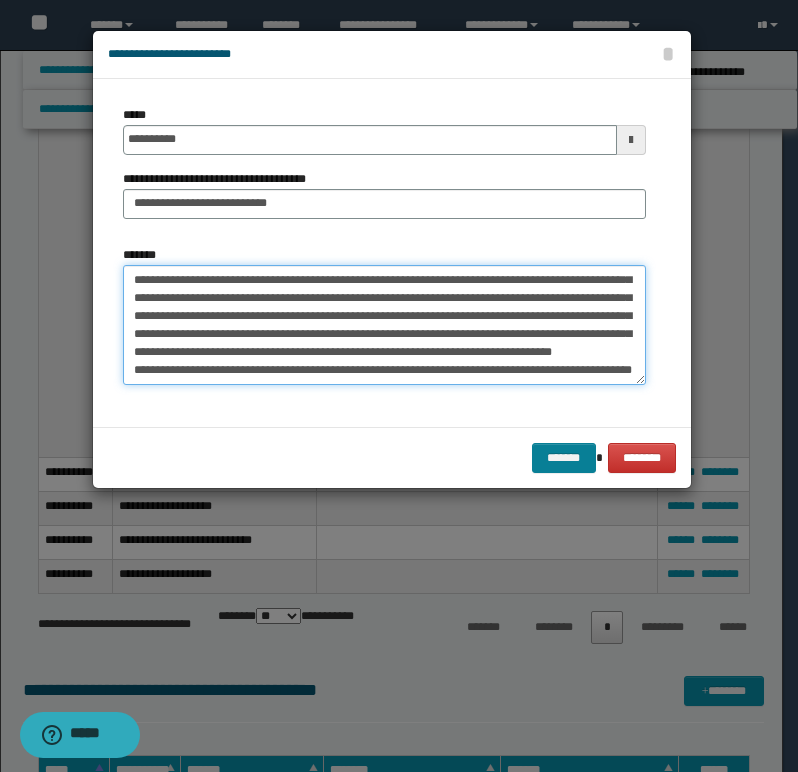 type on "**********" 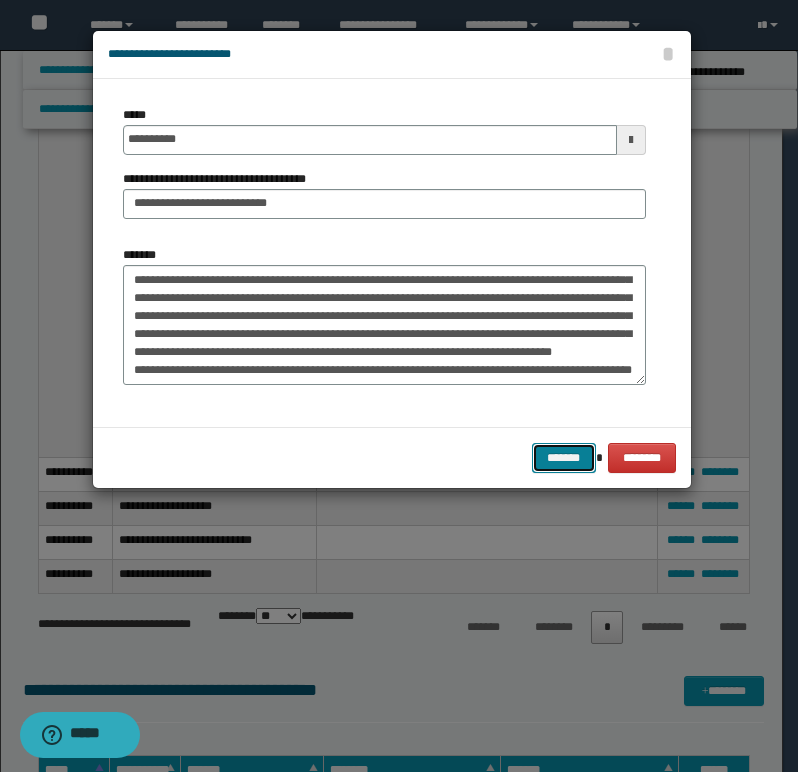 click on "*******" at bounding box center (564, 458) 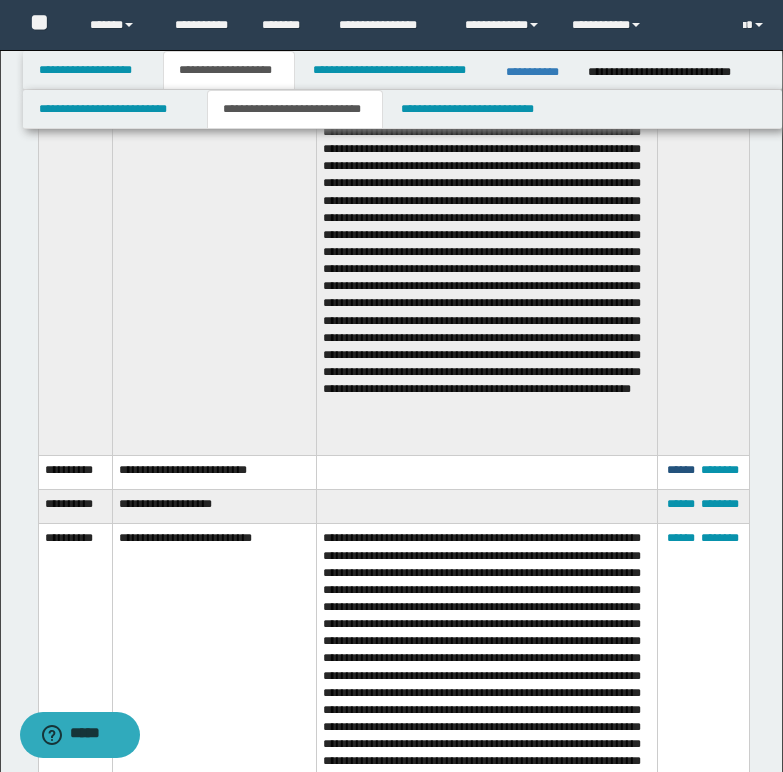 drag, startPoint x: 676, startPoint y: 484, endPoint x: 661, endPoint y: 487, distance: 15.297058 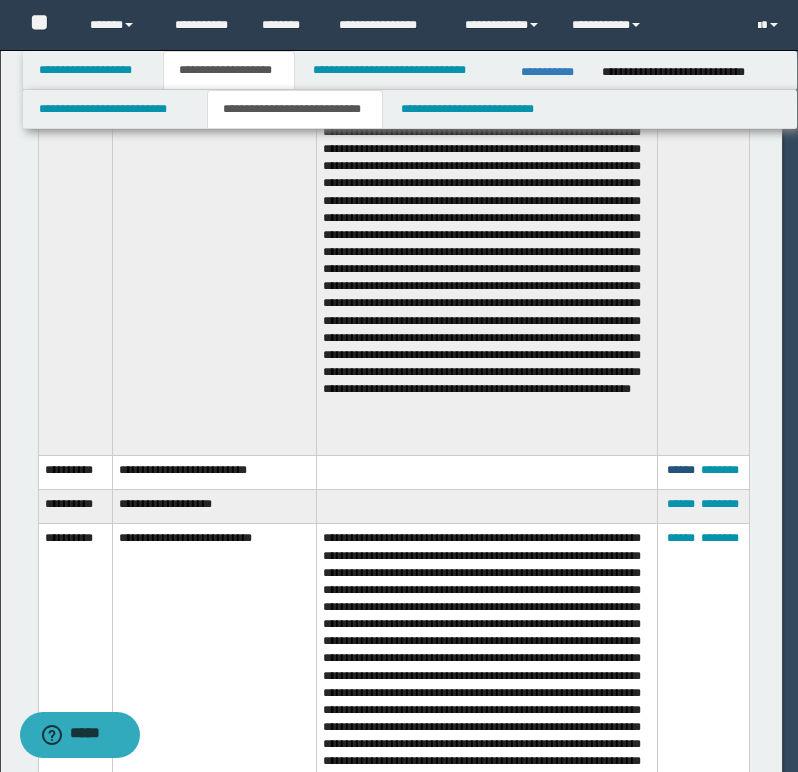 scroll, scrollTop: 0, scrollLeft: 0, axis: both 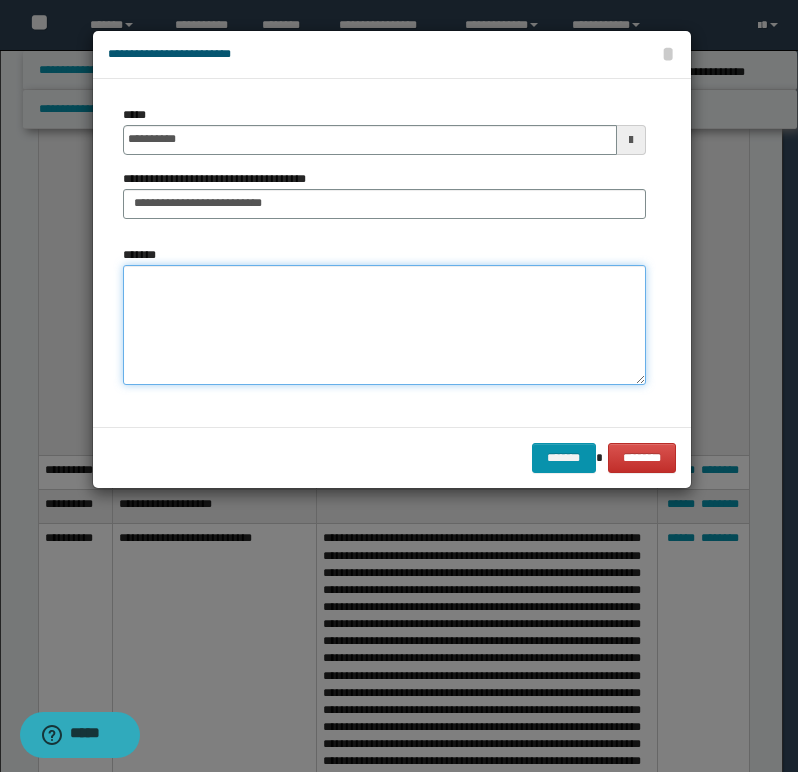 paste on "**********" 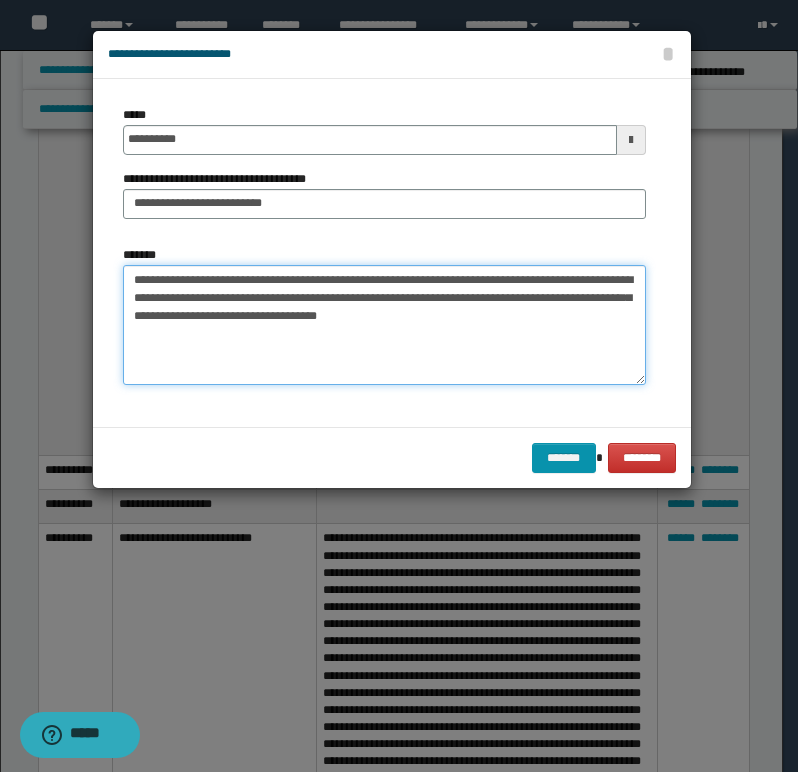 click on "**********" at bounding box center (384, 325) 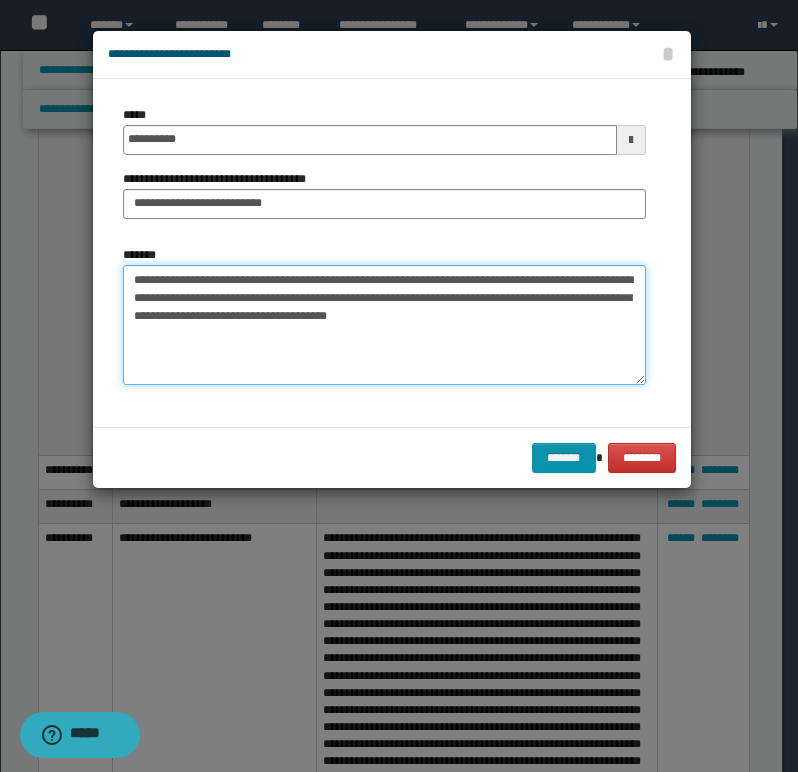 paste on "**********" 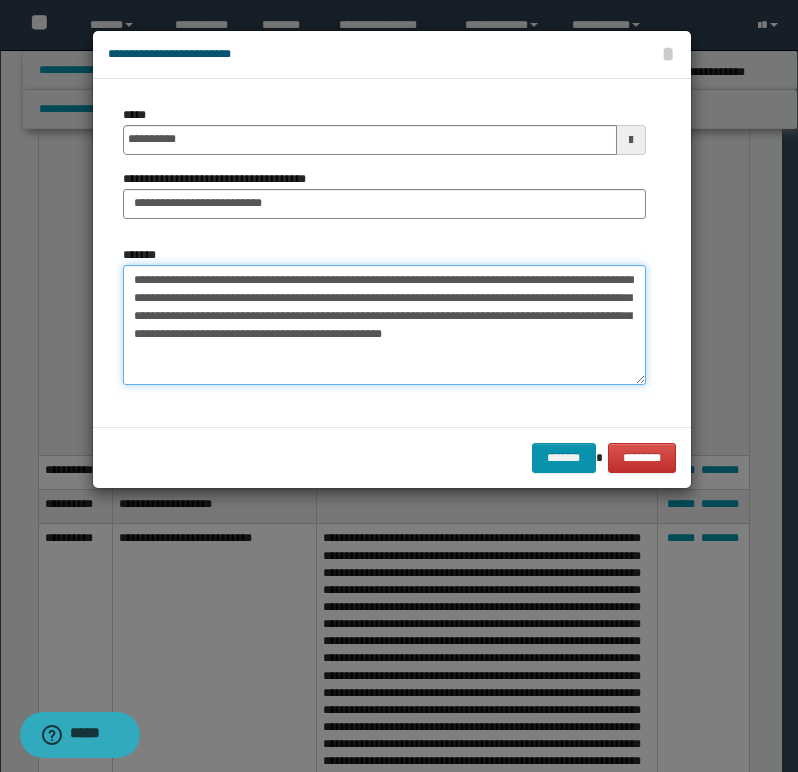 paste on "**********" 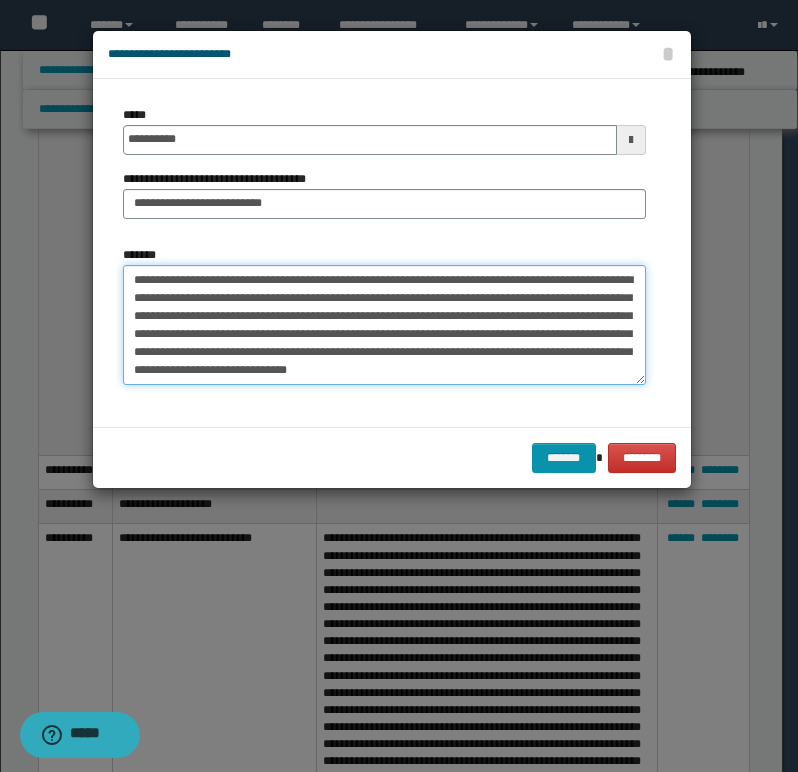 scroll, scrollTop: 120, scrollLeft: 0, axis: vertical 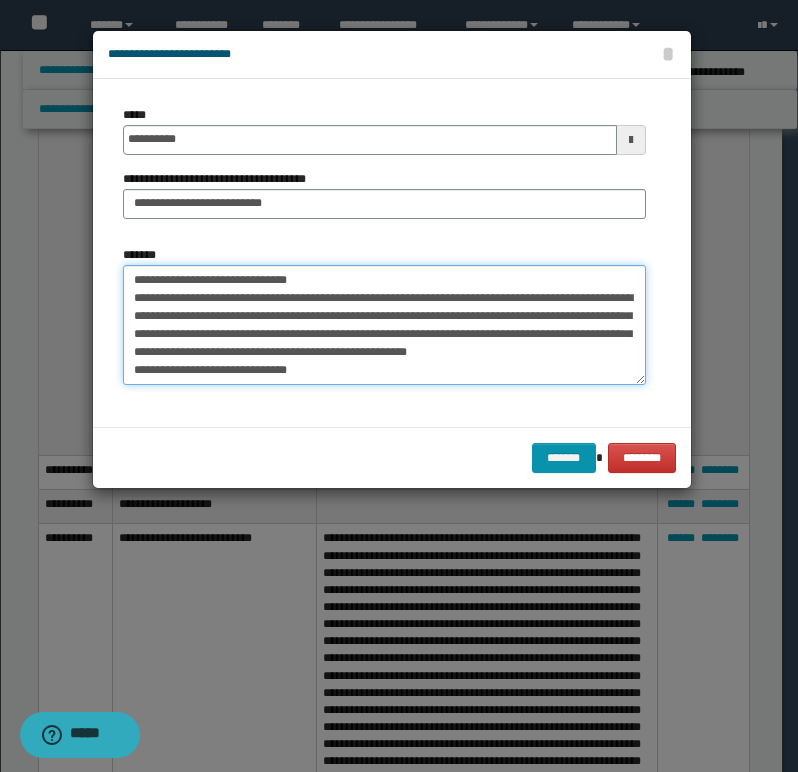 click on "**********" at bounding box center [384, 325] 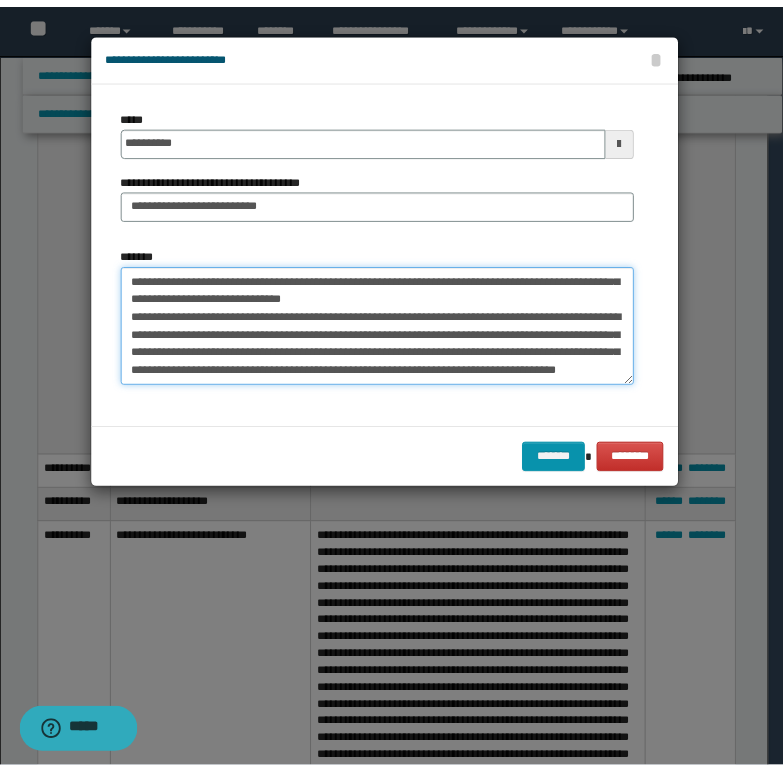 scroll, scrollTop: 2, scrollLeft: 0, axis: vertical 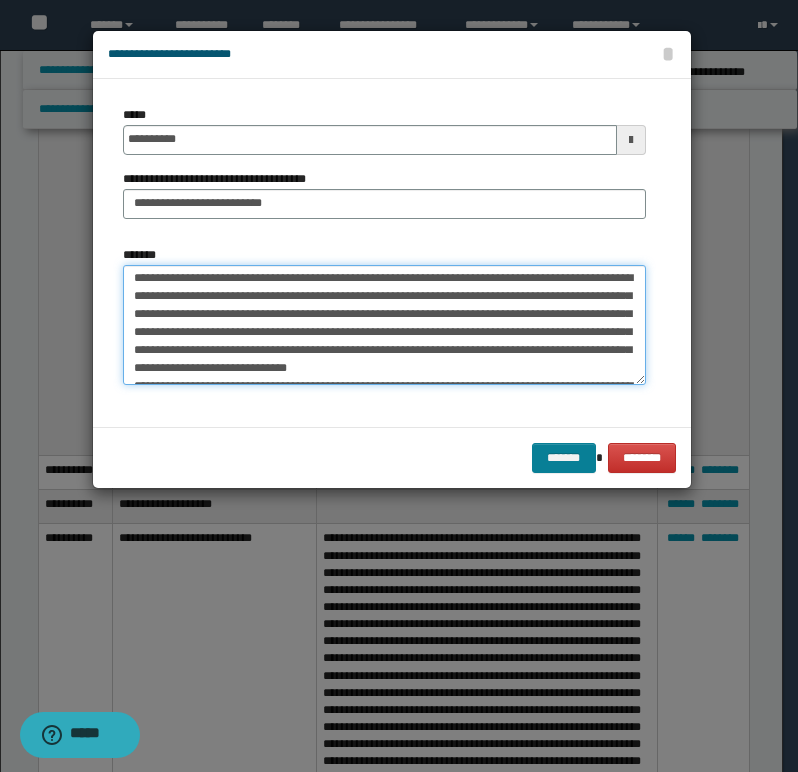 type on "**********" 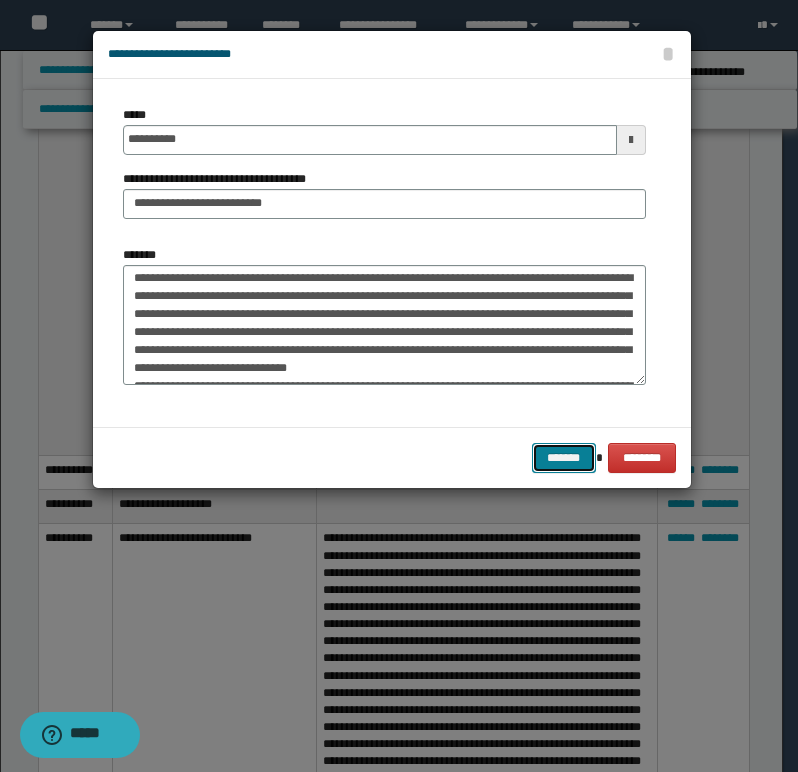 click on "*******" at bounding box center (564, 458) 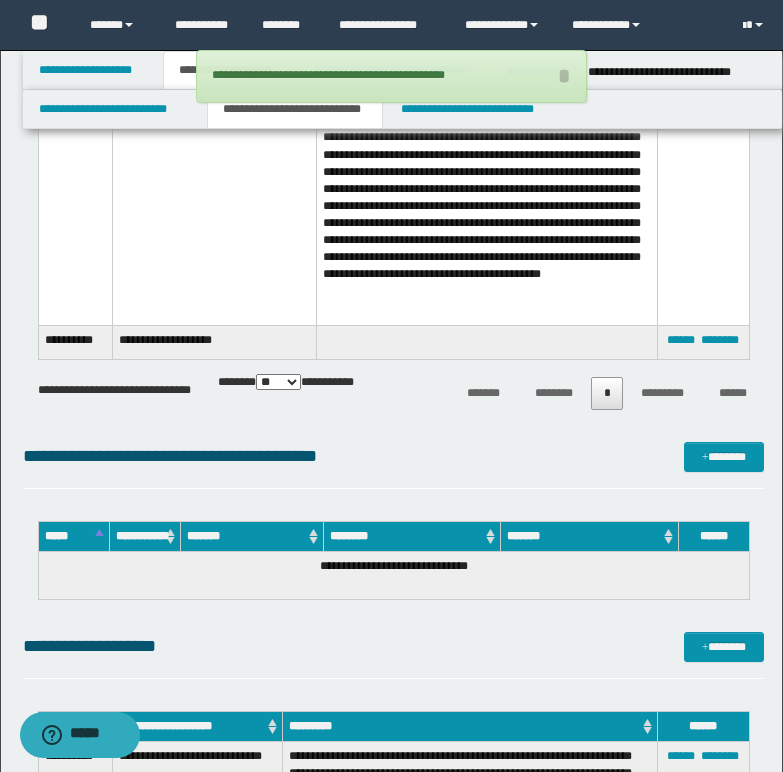 scroll, scrollTop: 2200, scrollLeft: 0, axis: vertical 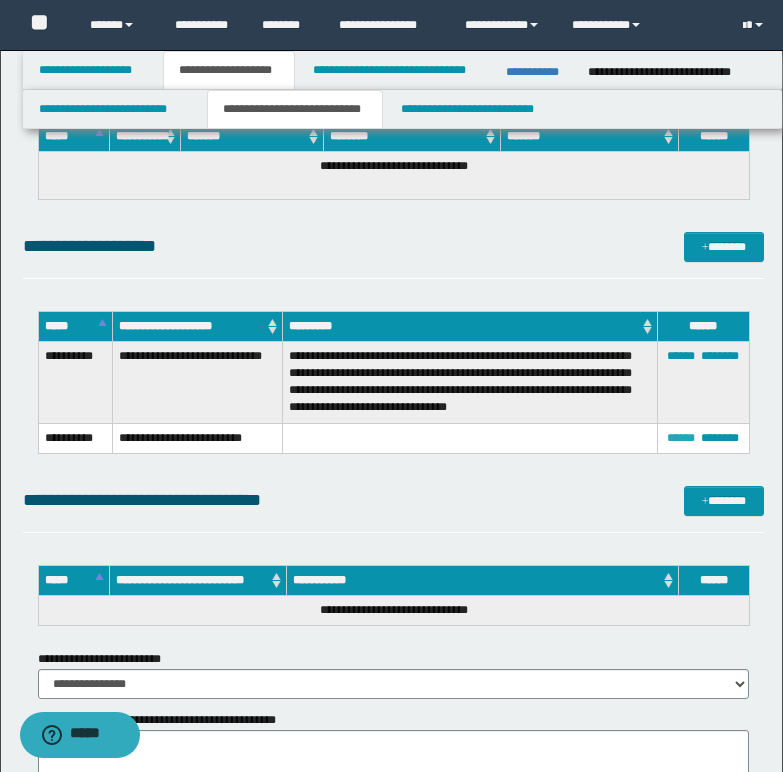 click on "******" at bounding box center (681, 438) 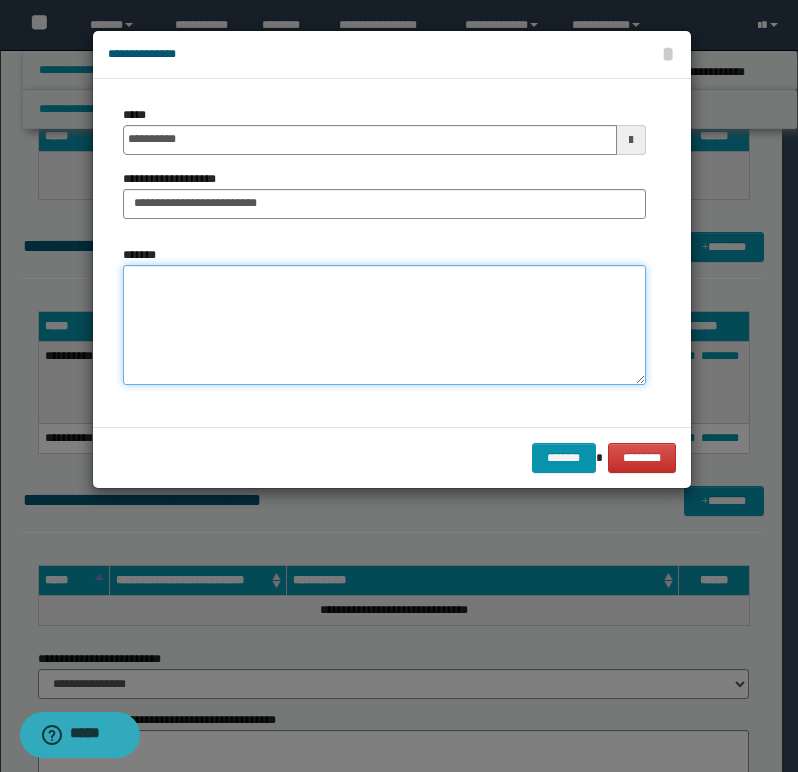 paste on "**********" 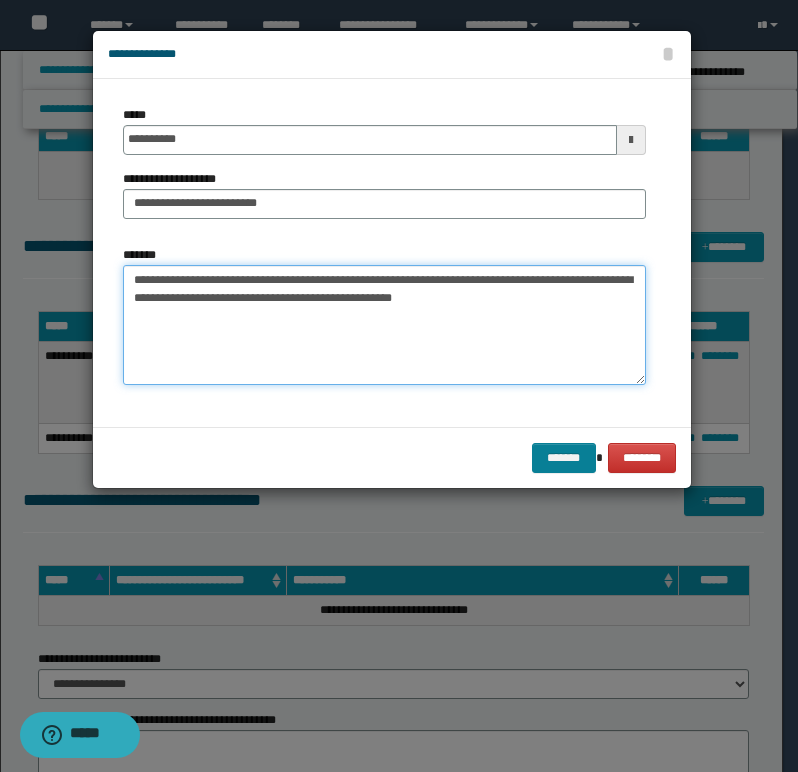 type on "**********" 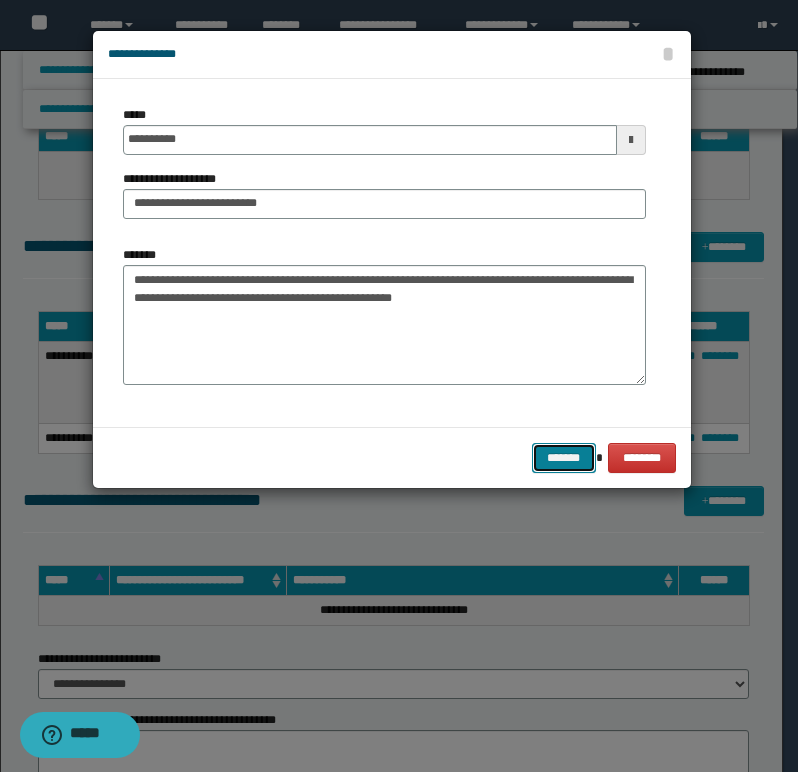 click on "*******" at bounding box center [564, 458] 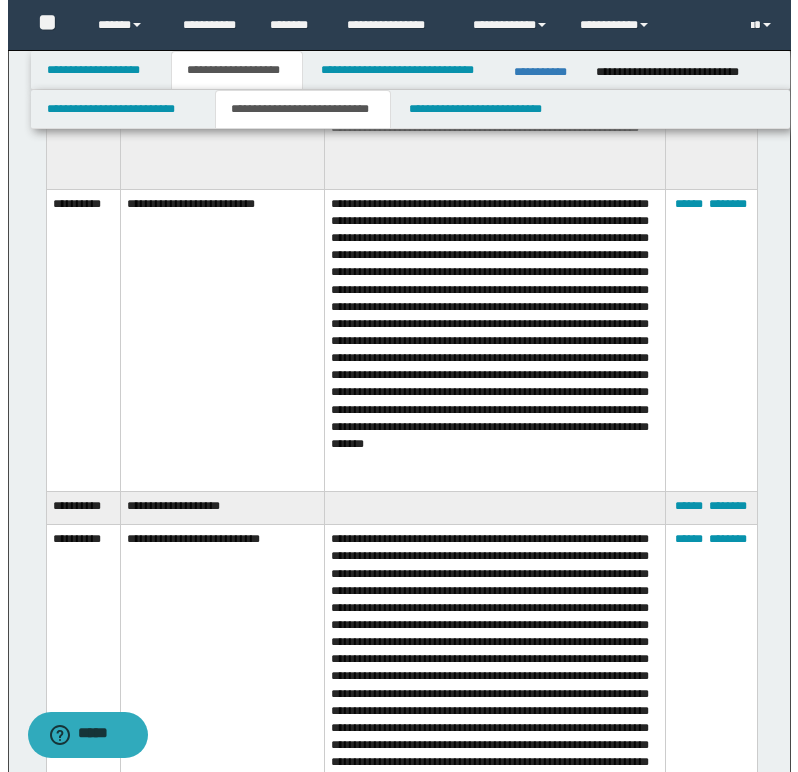 scroll, scrollTop: 1300, scrollLeft: 0, axis: vertical 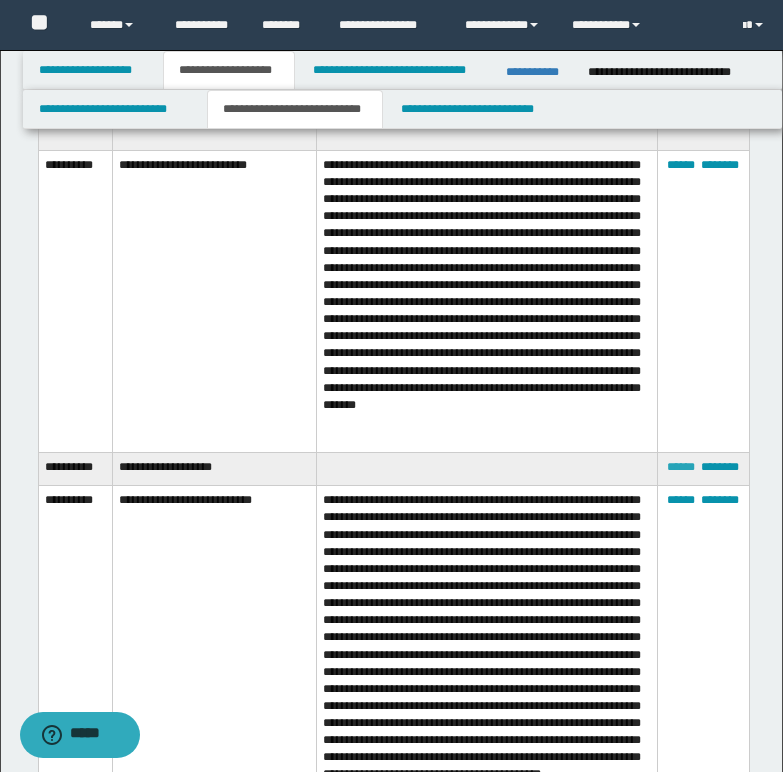 click on "******" at bounding box center (681, 467) 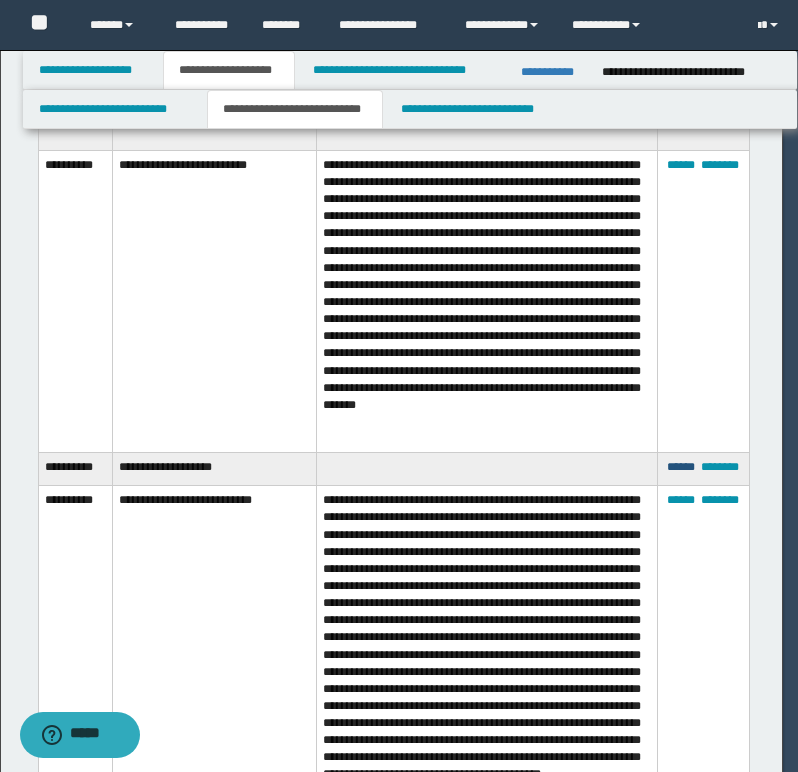 scroll, scrollTop: 0, scrollLeft: 0, axis: both 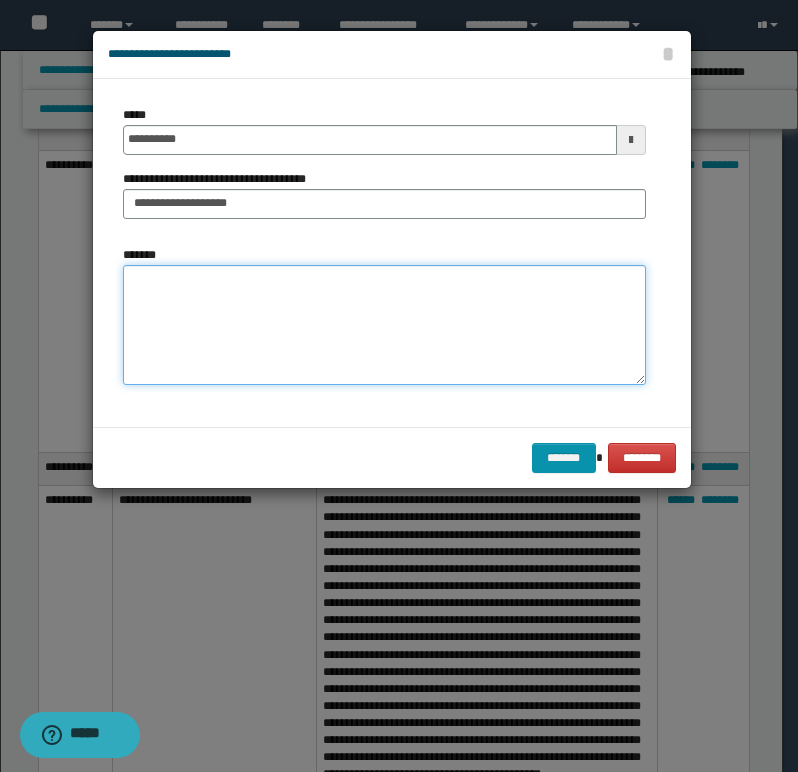 paste on "**********" 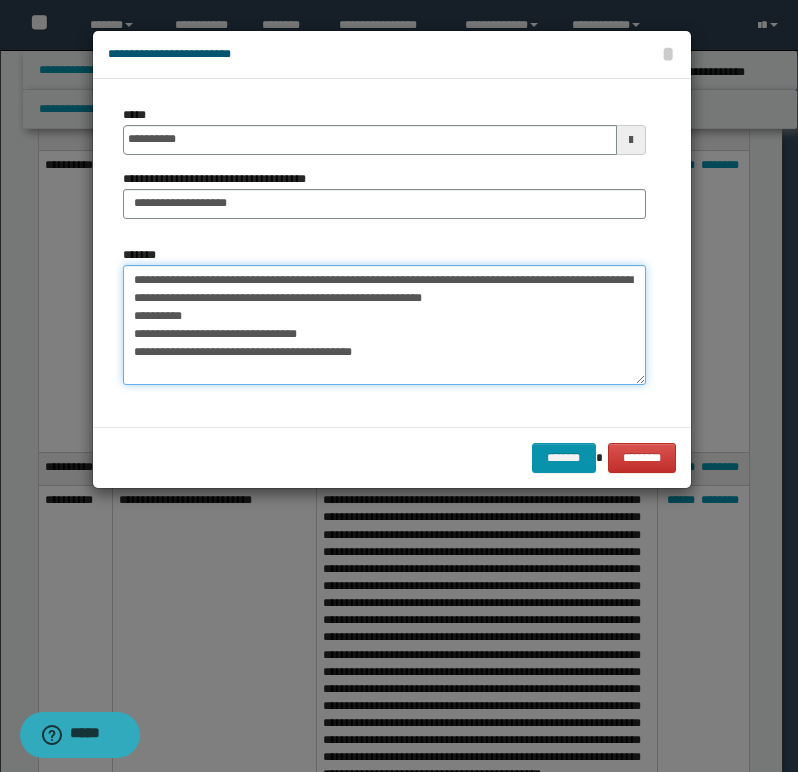 click on "**********" at bounding box center (384, 325) 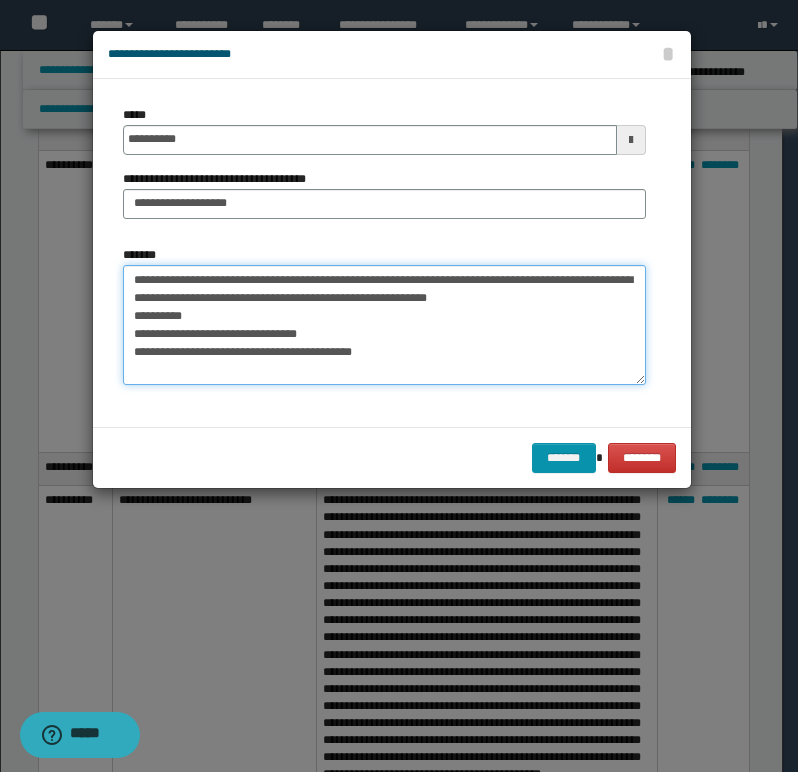 click on "**********" at bounding box center (384, 325) 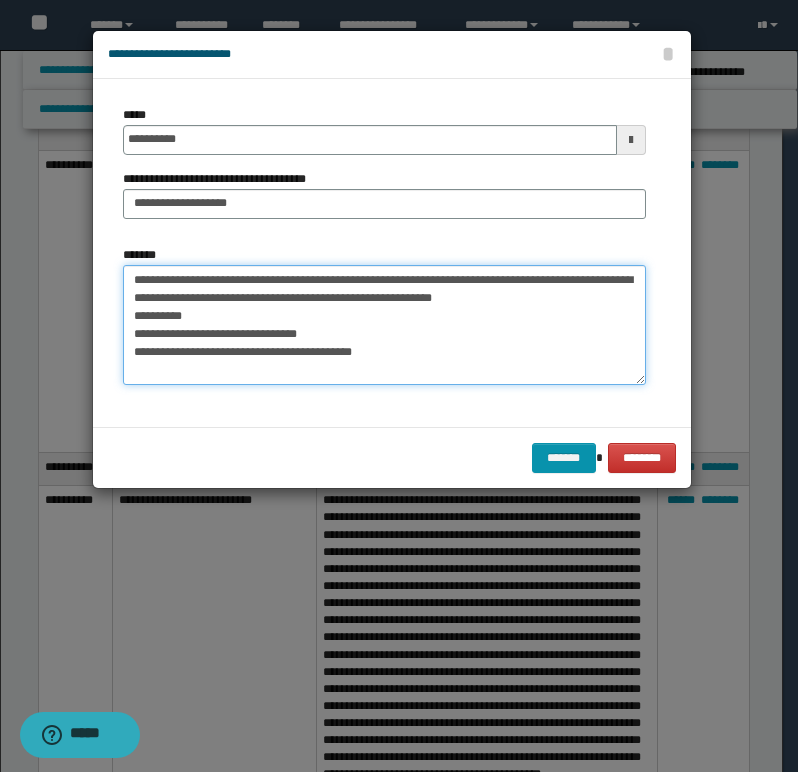 click on "**********" at bounding box center (384, 325) 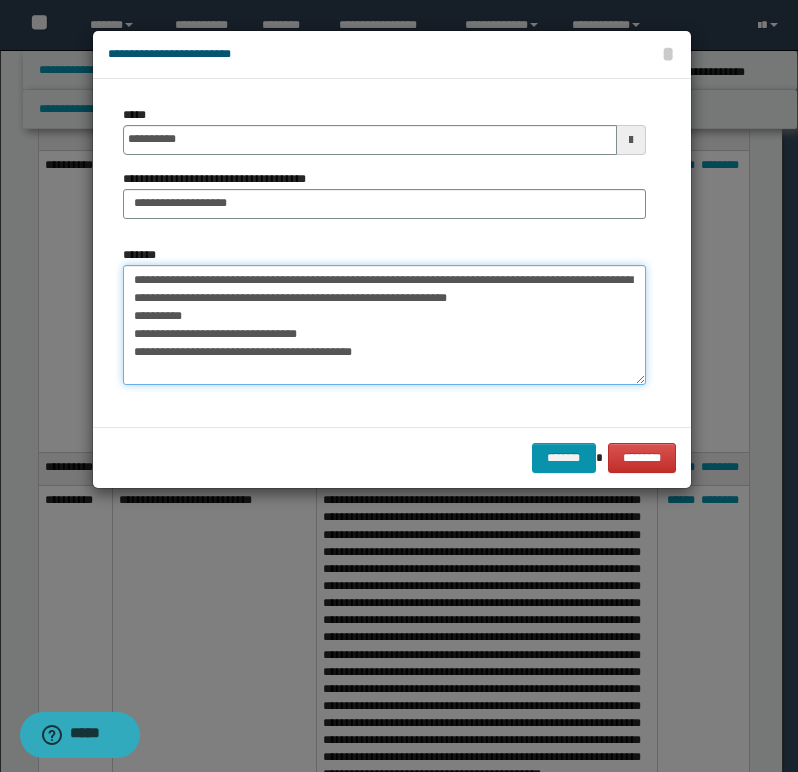 click on "**********" at bounding box center (384, 325) 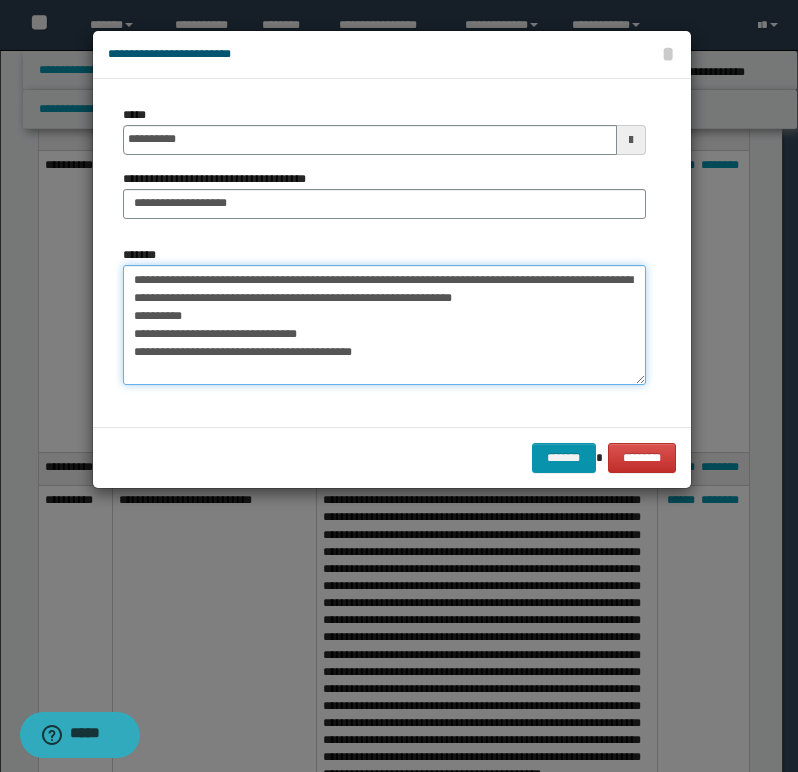 click on "**********" at bounding box center [384, 325] 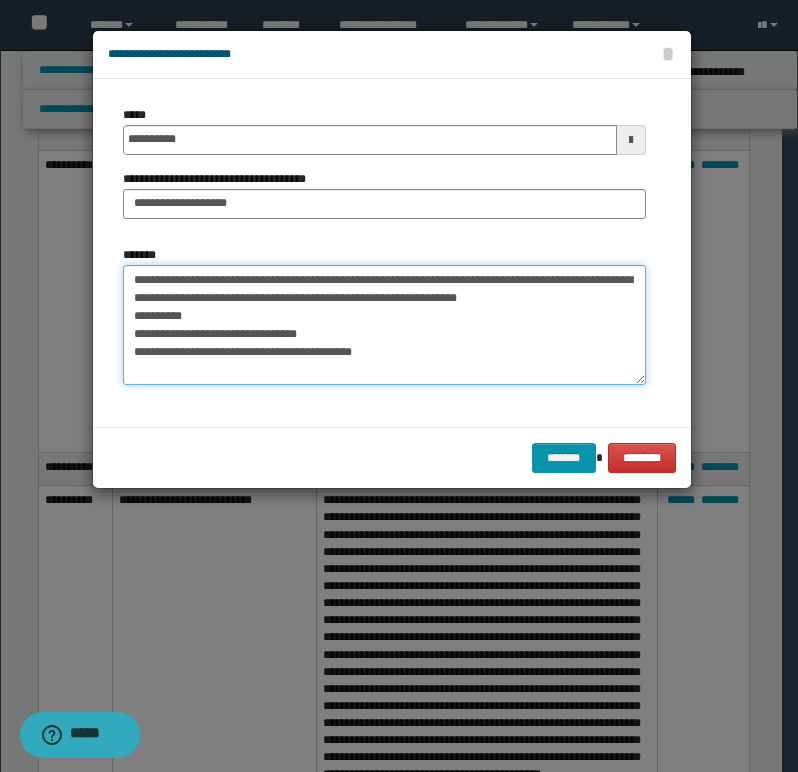 click on "**********" at bounding box center (384, 325) 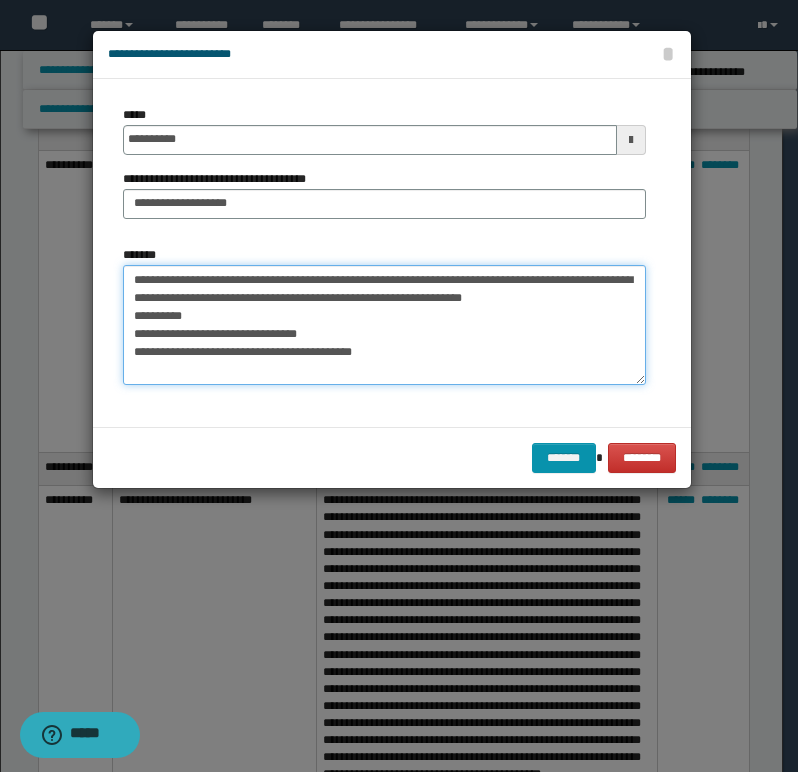 click on "**********" at bounding box center (384, 325) 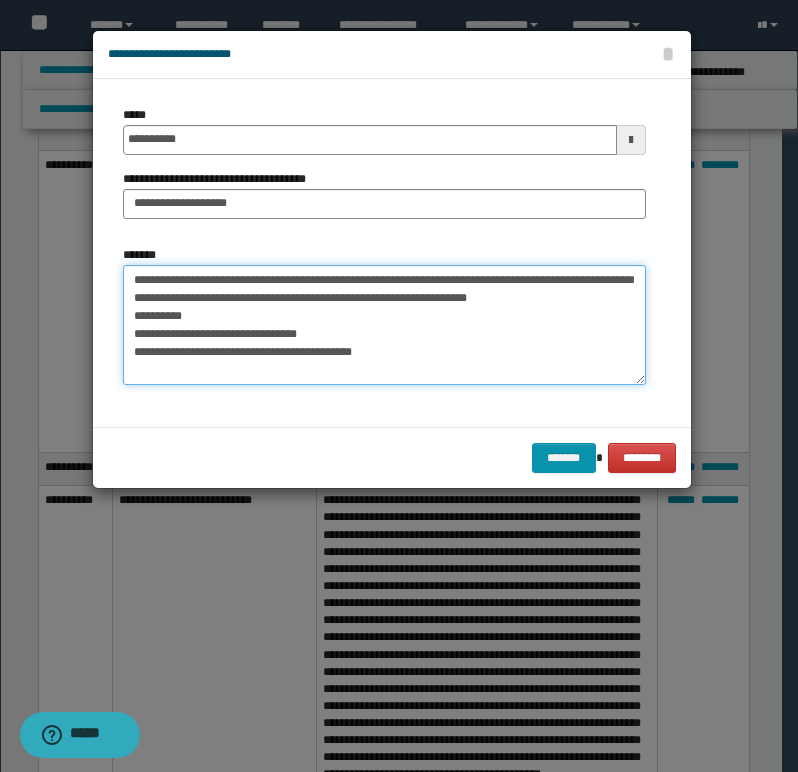 click on "**********" at bounding box center (384, 325) 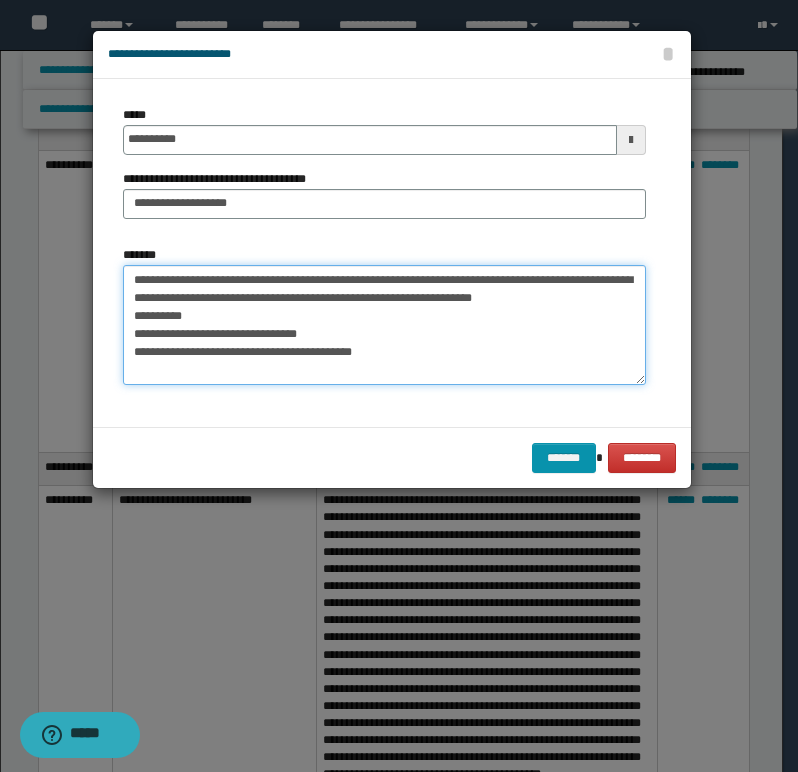 click on "**********" at bounding box center (384, 325) 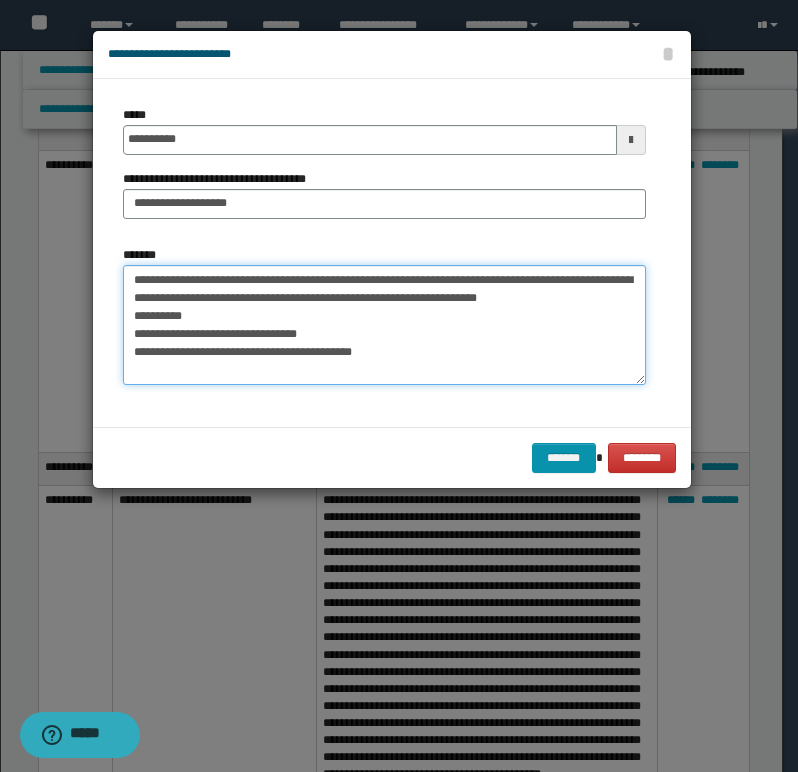 click on "**********" at bounding box center [384, 325] 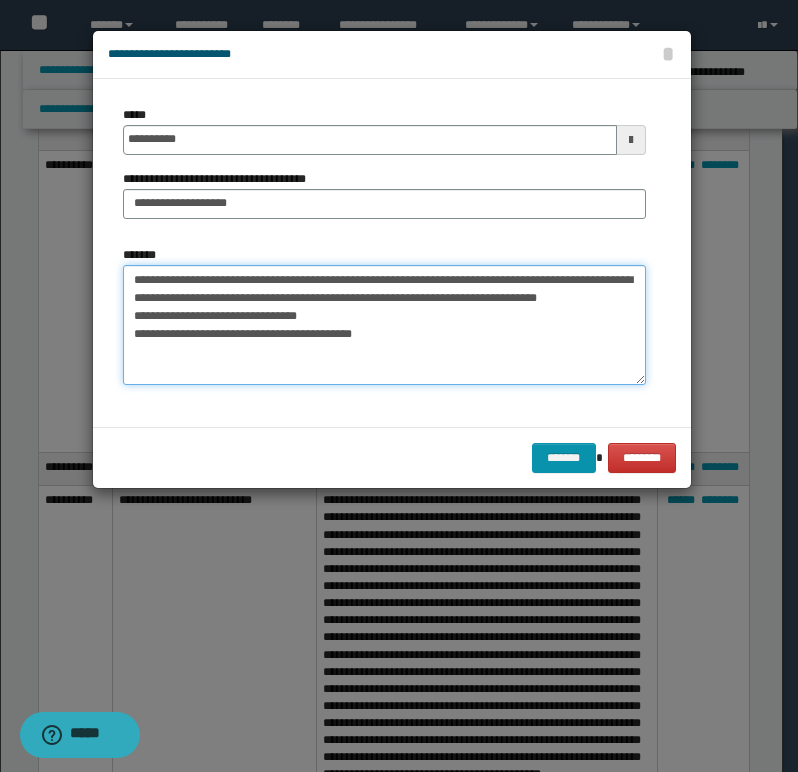 click on "**********" at bounding box center (384, 325) 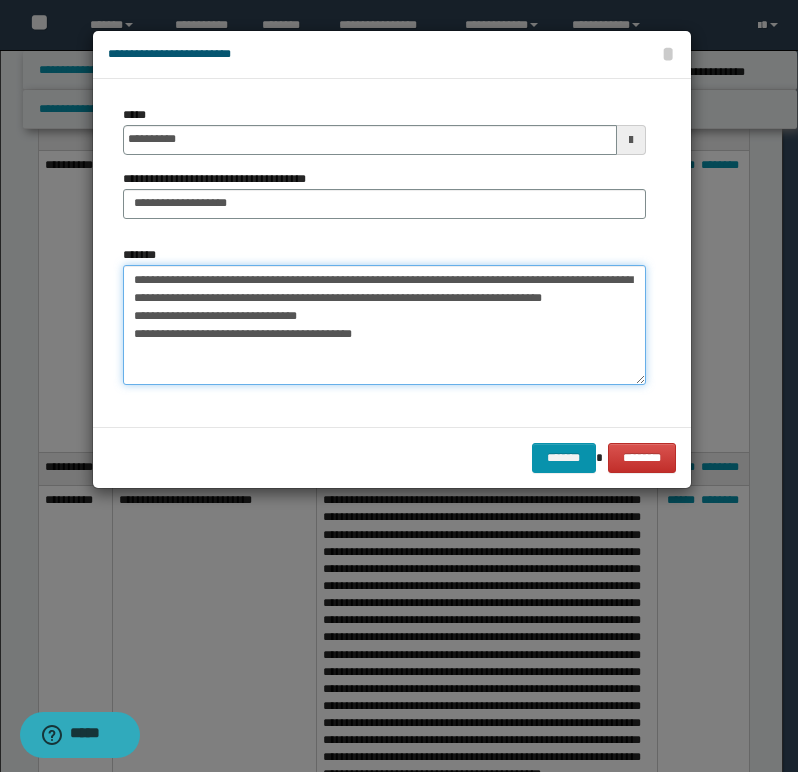click on "**********" at bounding box center (384, 325) 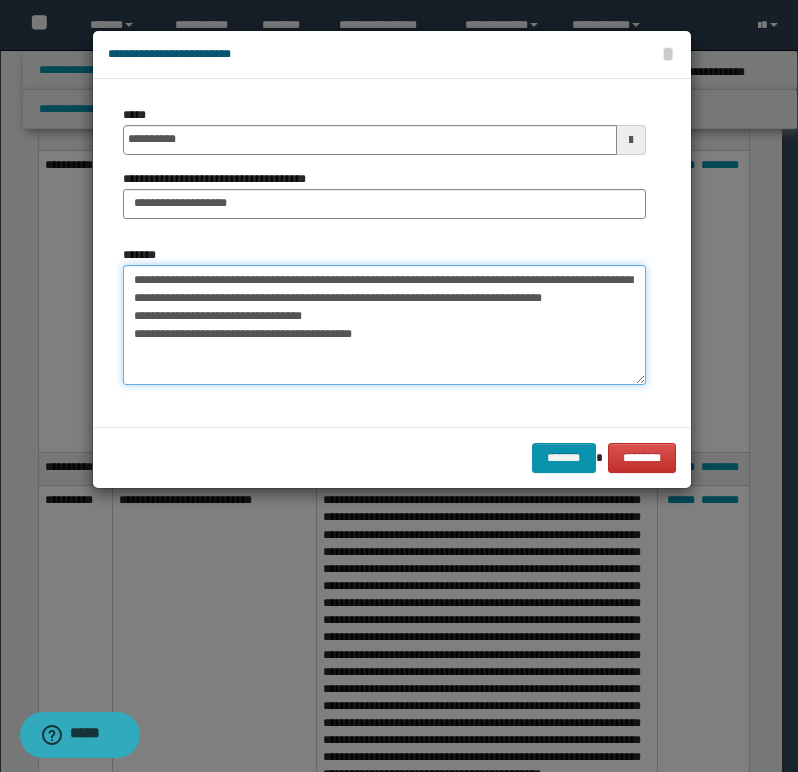 click on "**********" at bounding box center [384, 325] 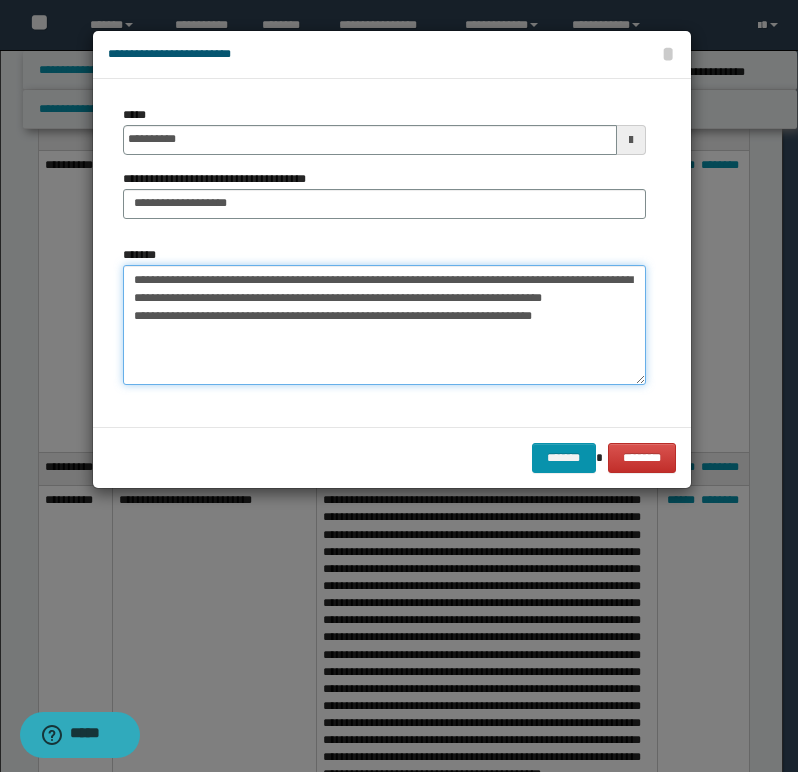 click on "**********" at bounding box center (384, 325) 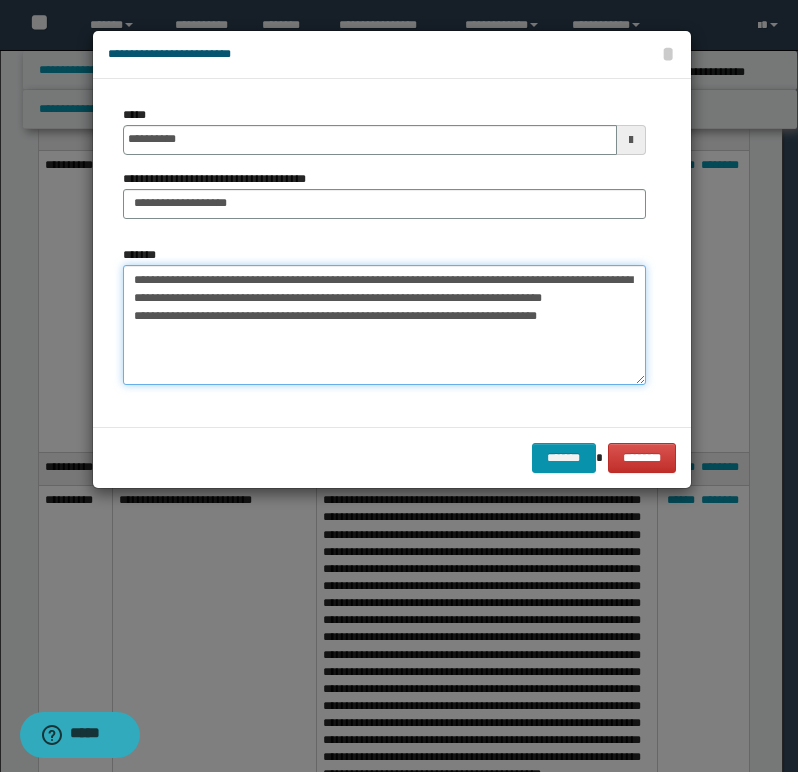 click on "**********" at bounding box center [384, 325] 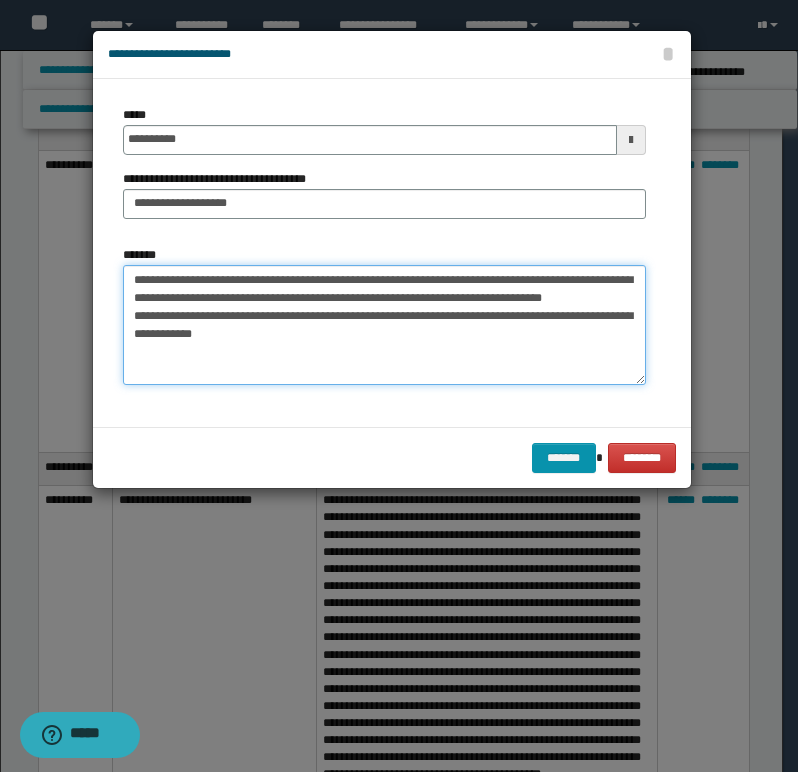 paste on "**********" 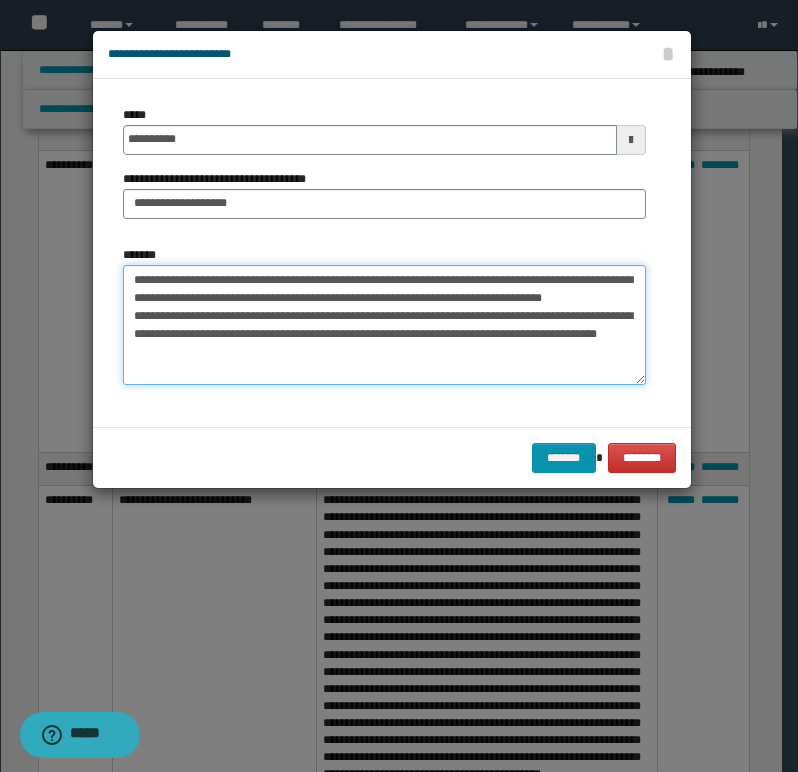 click on "**********" at bounding box center [384, 325] 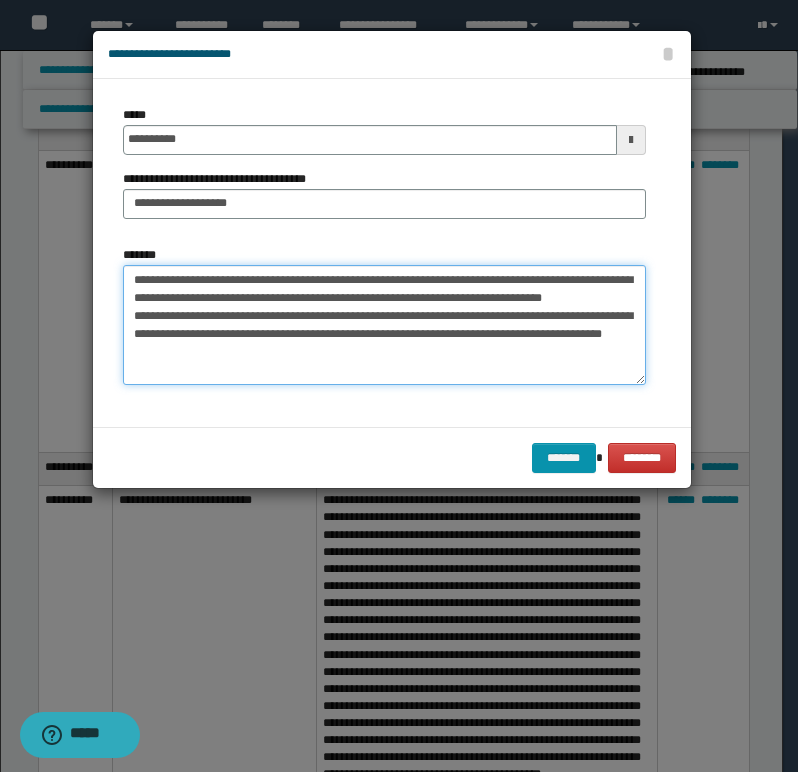 click on "**********" at bounding box center [384, 325] 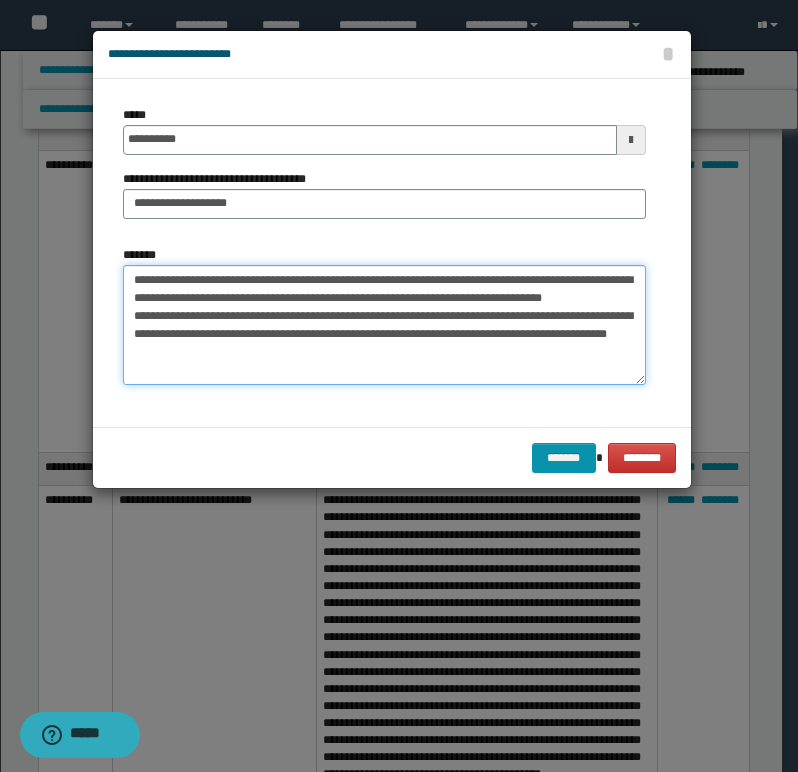 click on "**********" at bounding box center (384, 325) 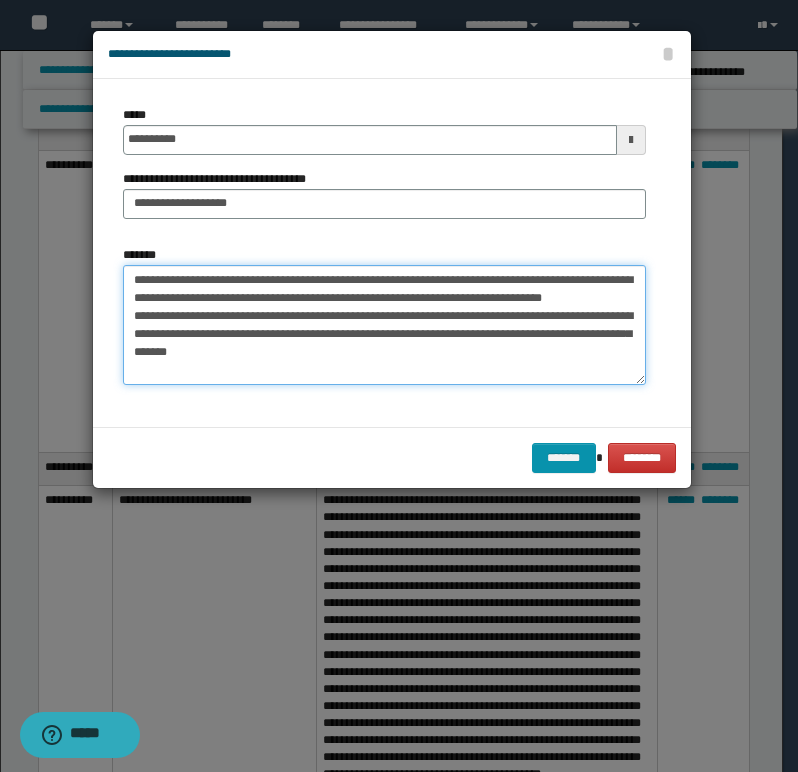 paste on "**********" 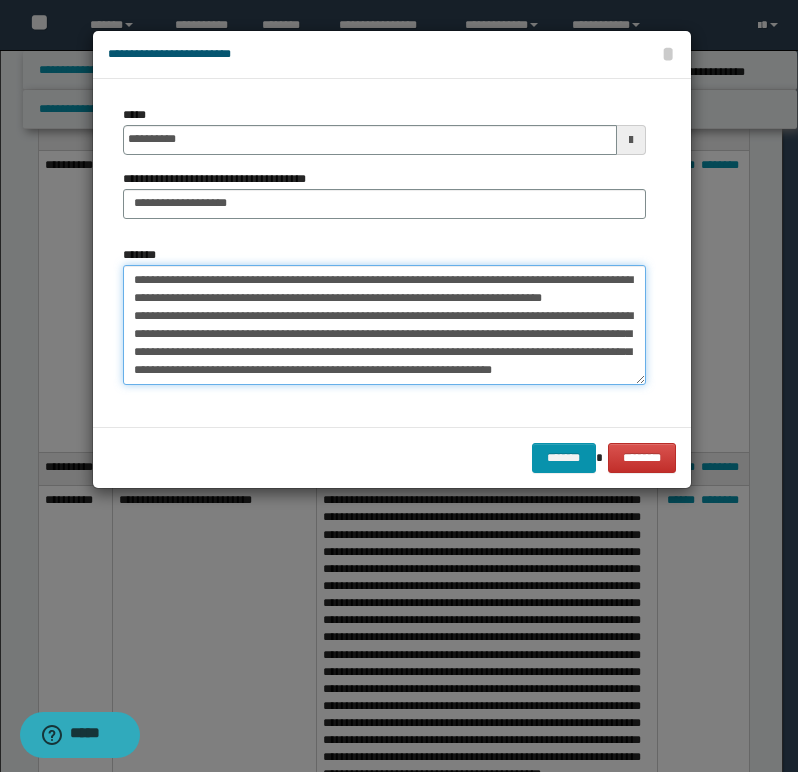 scroll, scrollTop: 30, scrollLeft: 0, axis: vertical 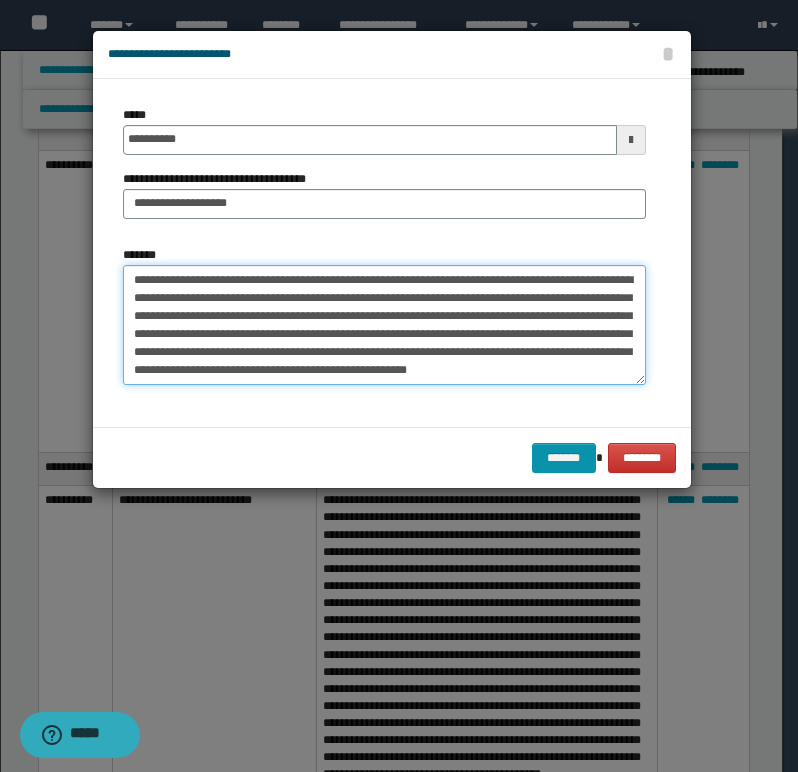 click on "**********" at bounding box center [384, 325] 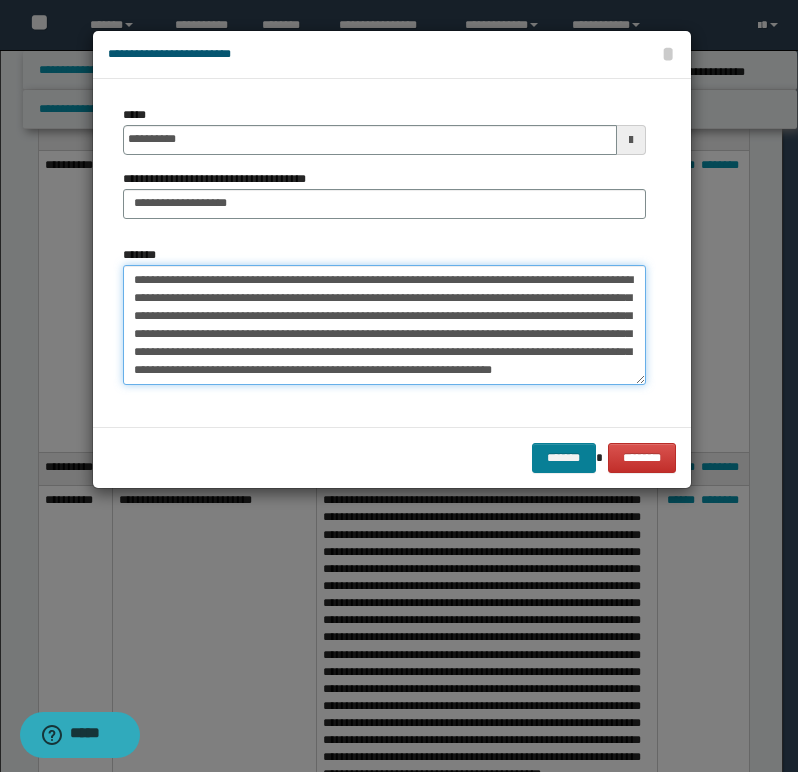 type on "**********" 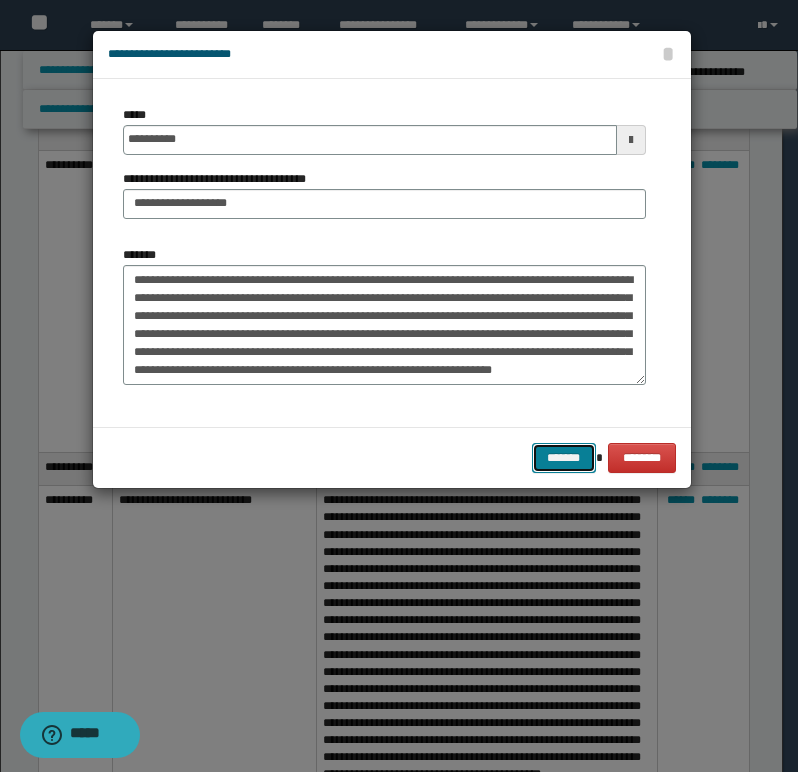 click on "*******" at bounding box center (564, 458) 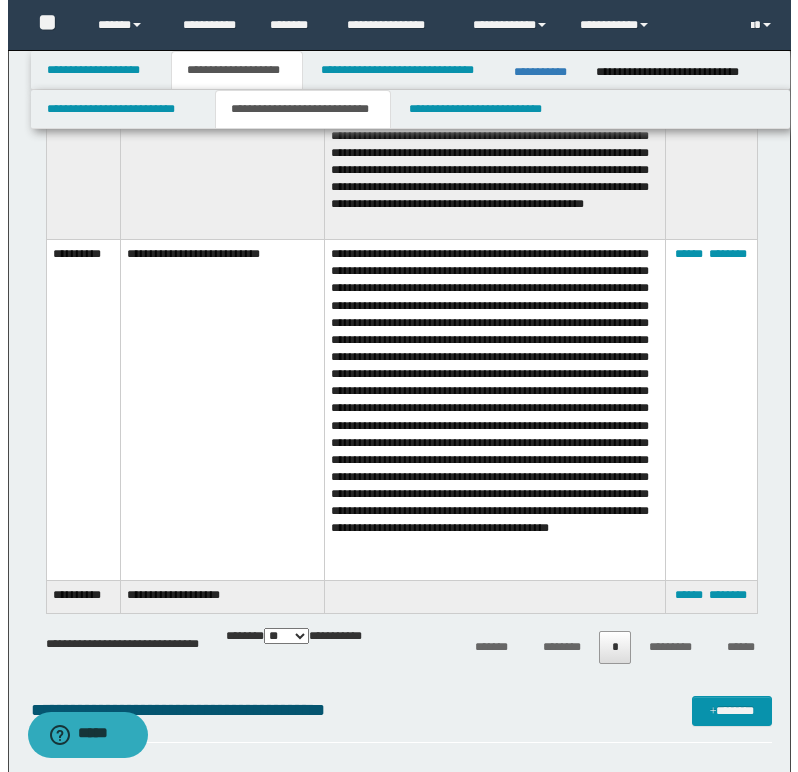 scroll, scrollTop: 1800, scrollLeft: 0, axis: vertical 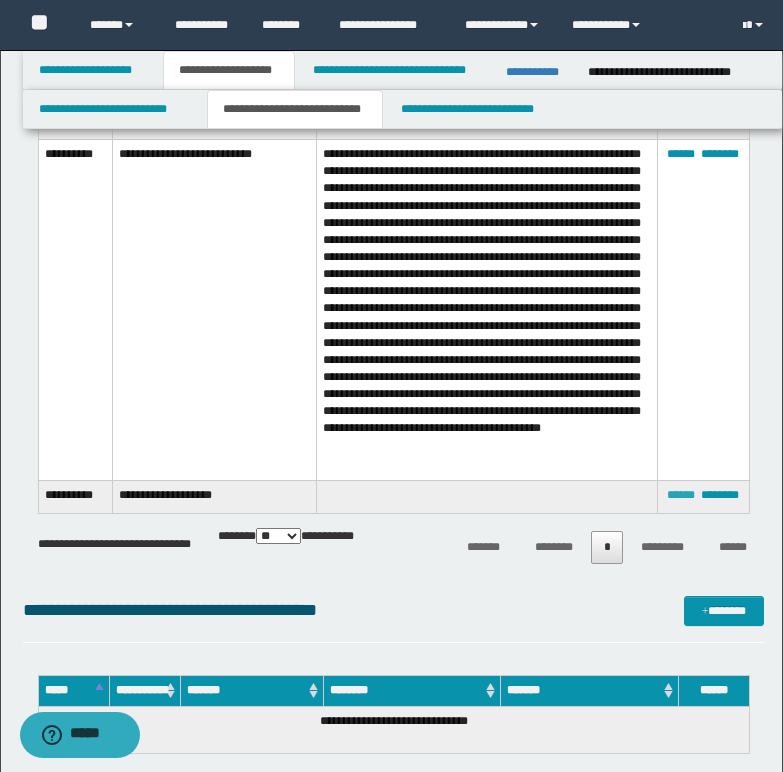 click on "******" at bounding box center [681, 495] 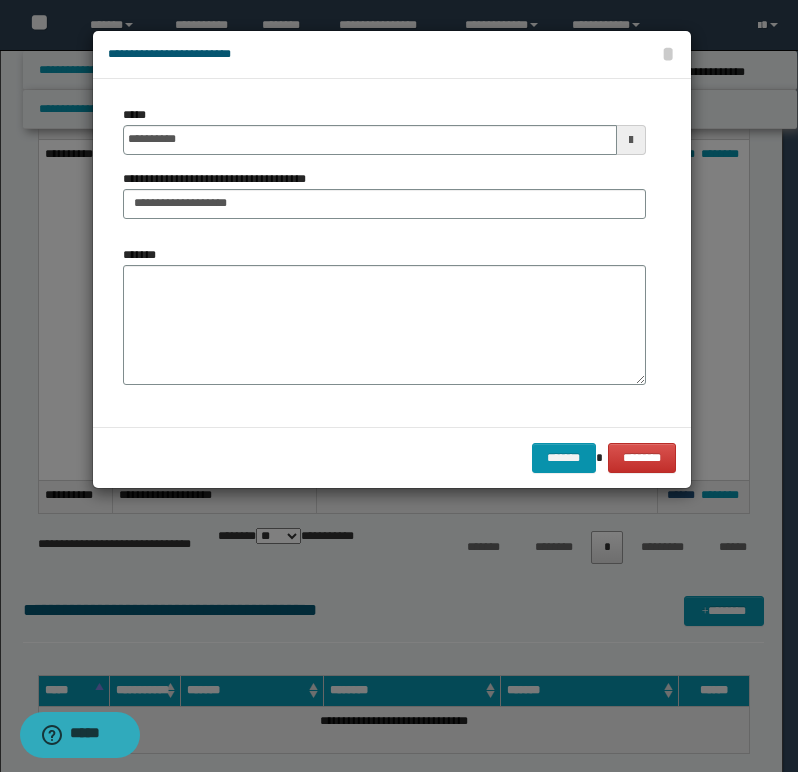 scroll, scrollTop: 0, scrollLeft: 0, axis: both 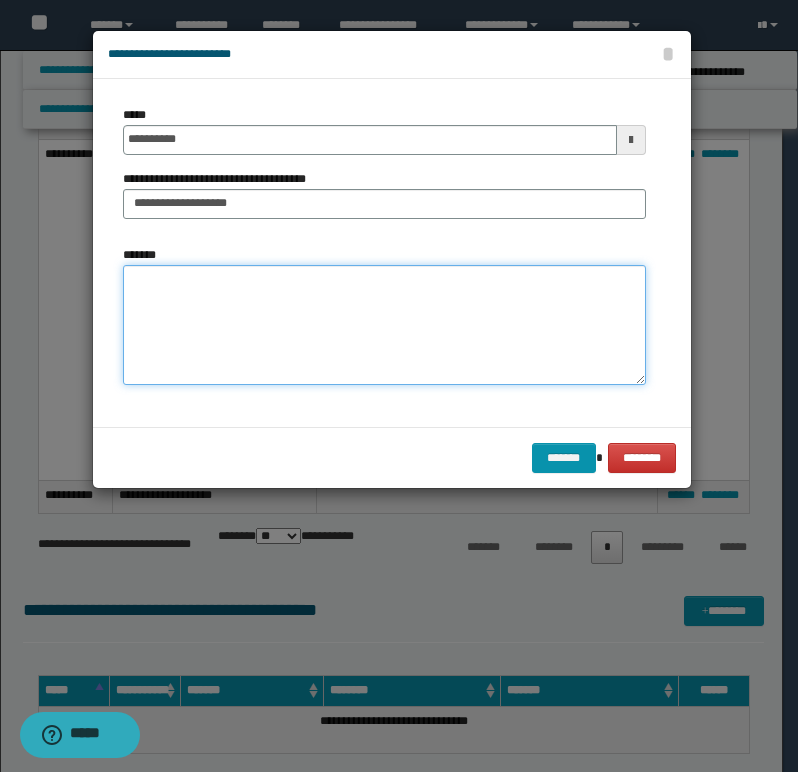 paste on "**********" 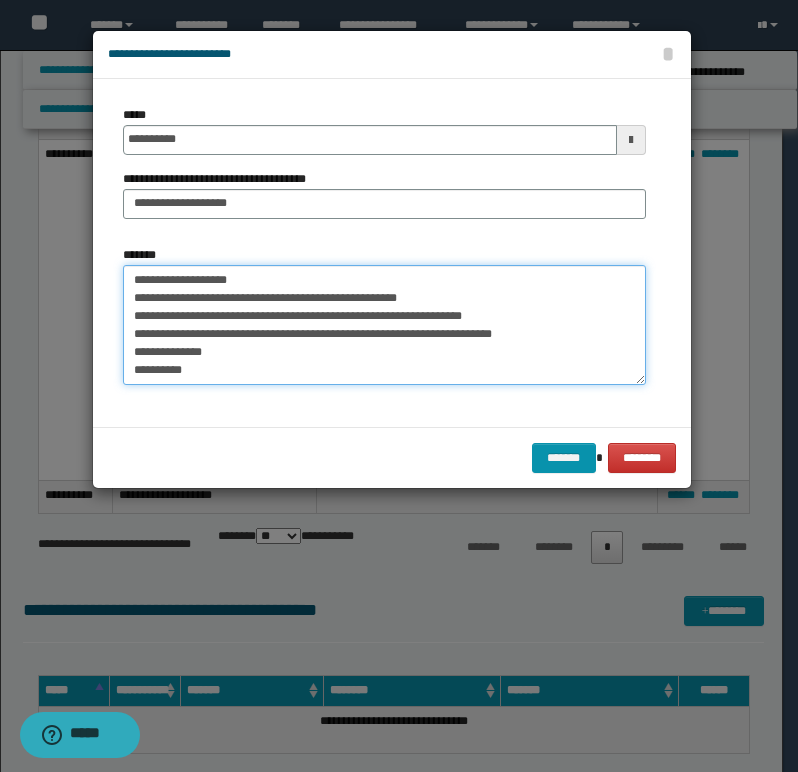 scroll, scrollTop: 48, scrollLeft: 0, axis: vertical 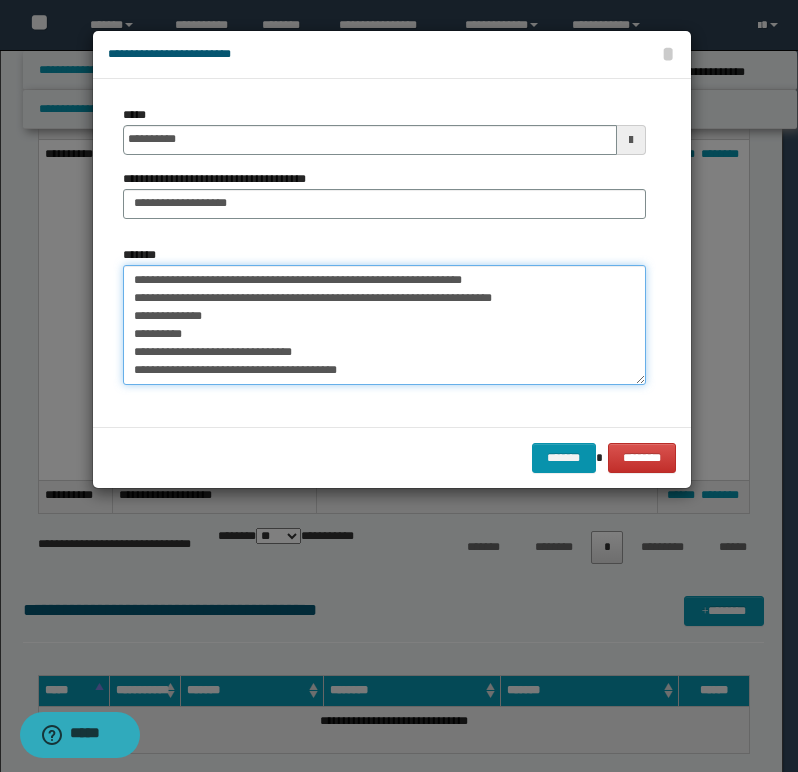 click on "**********" at bounding box center (384, 325) 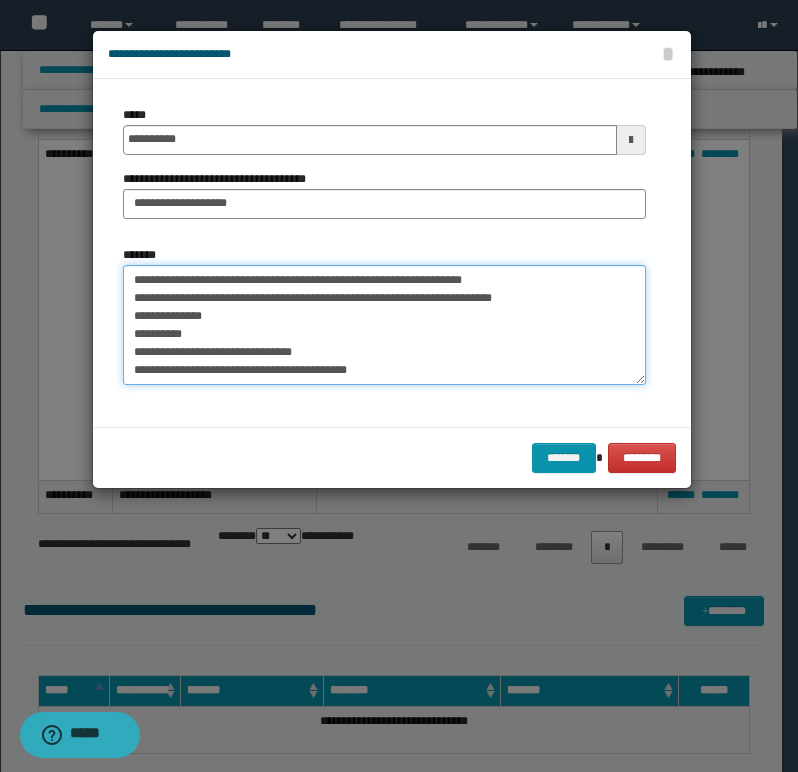 paste on "**********" 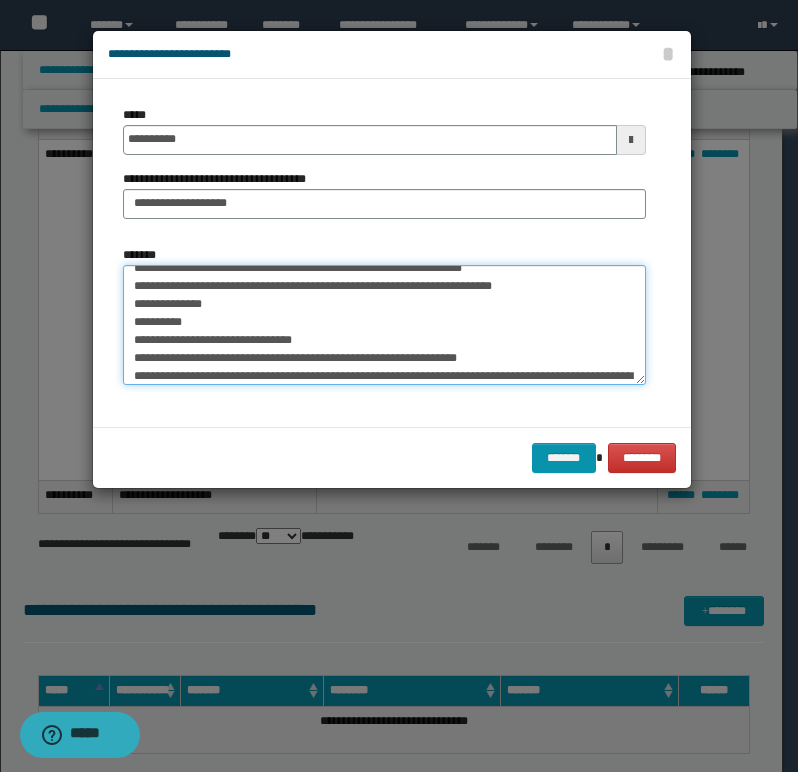 scroll, scrollTop: 84, scrollLeft: 0, axis: vertical 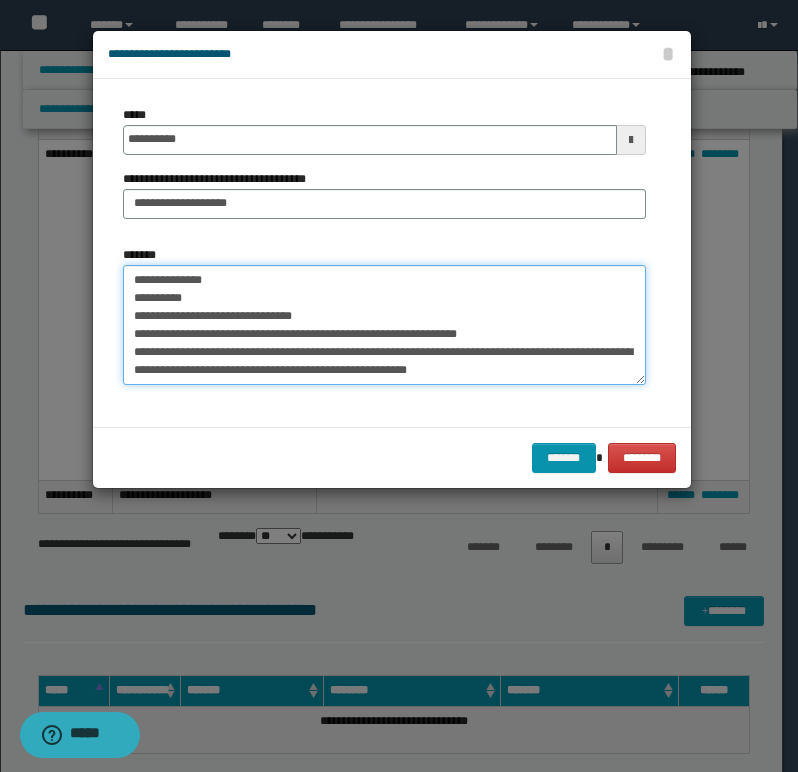 click on "**********" at bounding box center (384, 325) 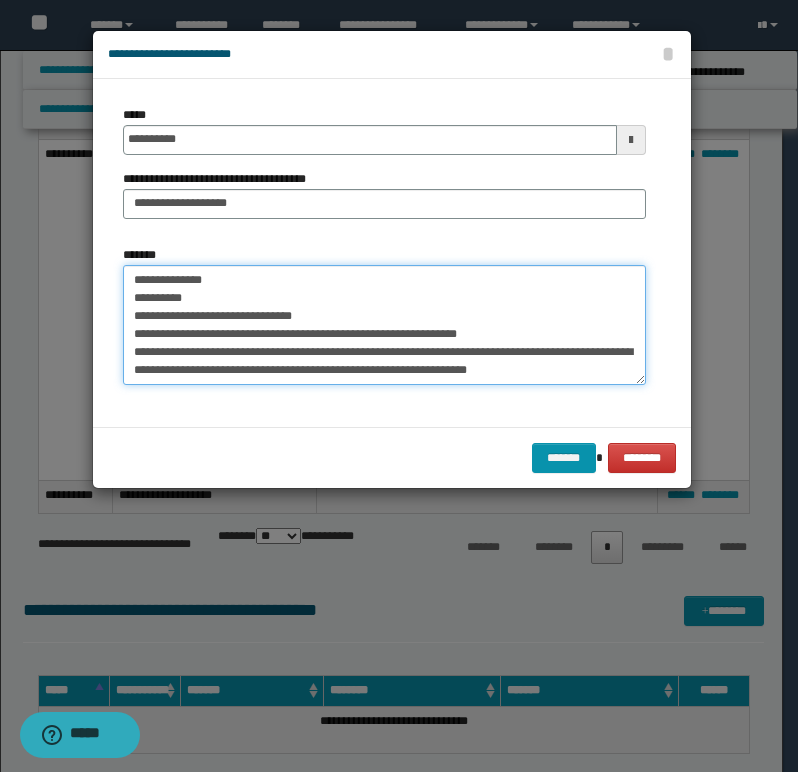 paste on "**********" 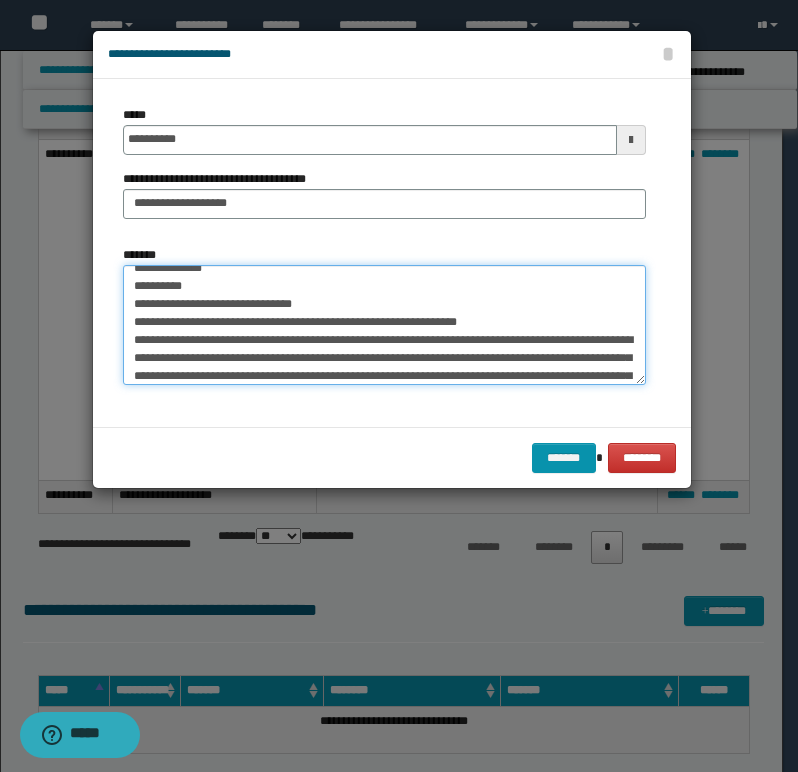 scroll, scrollTop: 120, scrollLeft: 0, axis: vertical 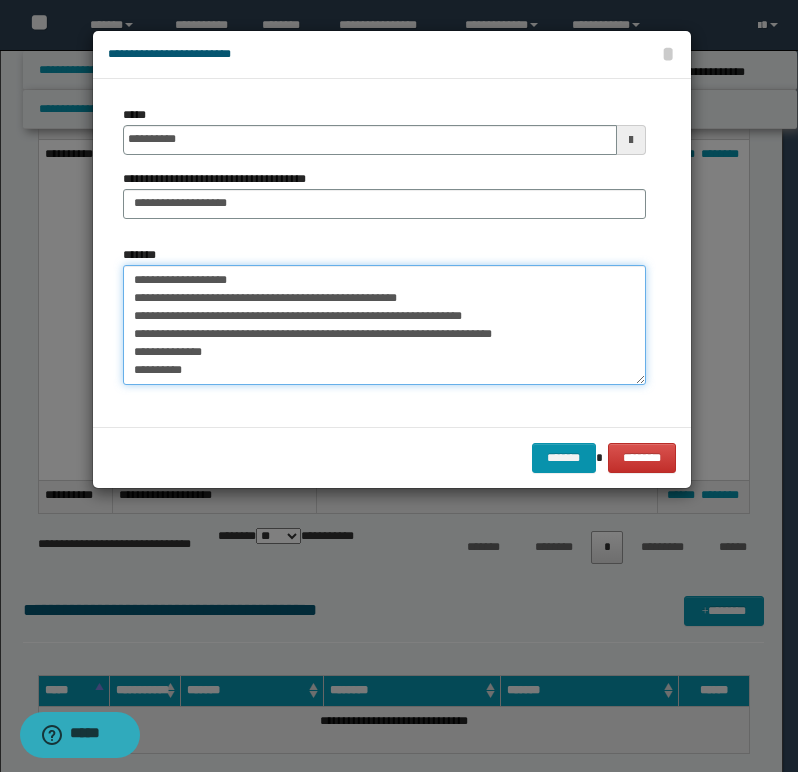 click on "**********" at bounding box center [384, 325] 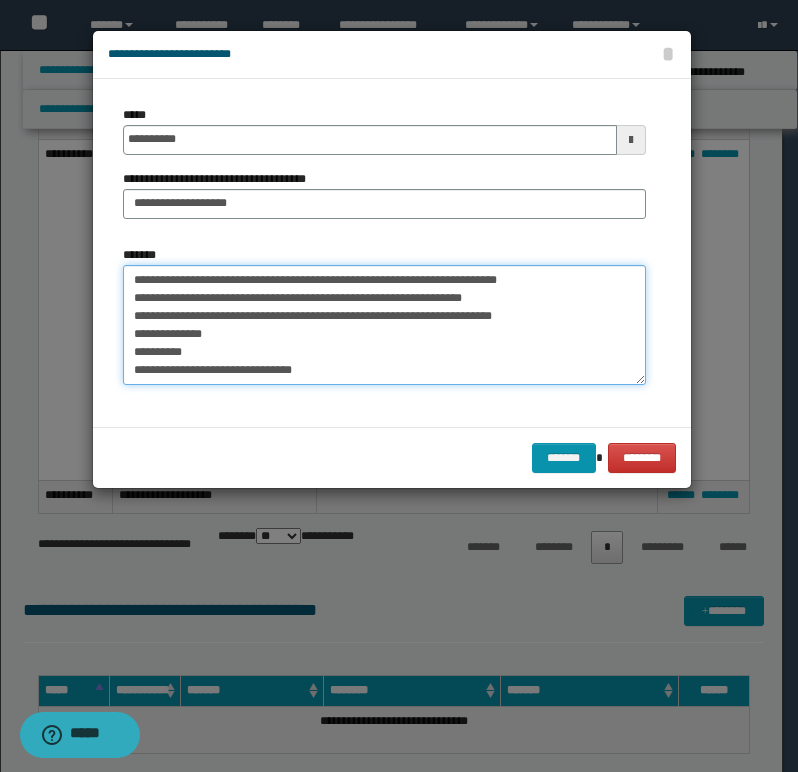 click on "**********" at bounding box center [384, 325] 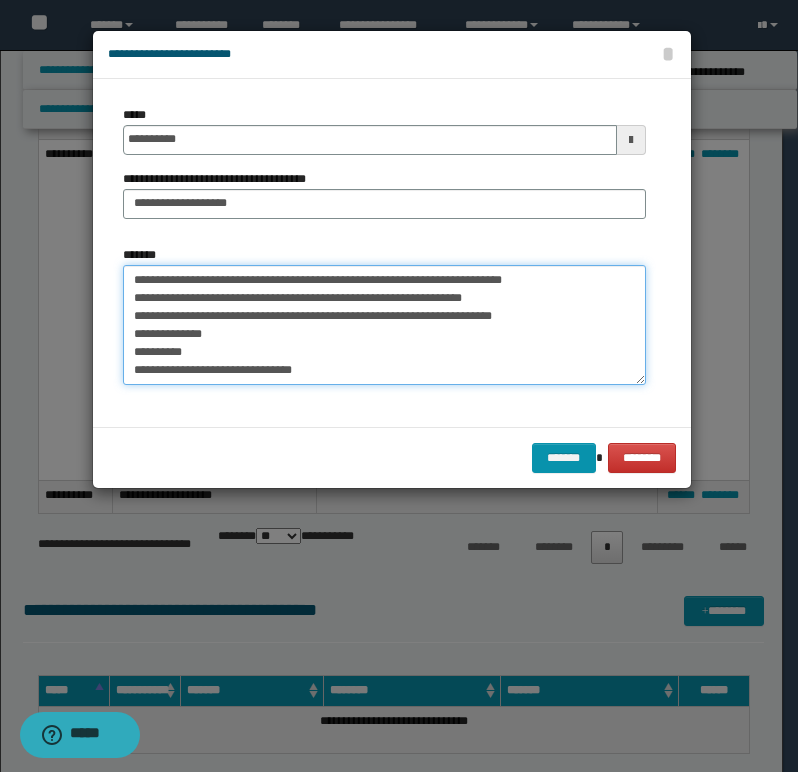 click on "**********" at bounding box center (384, 325) 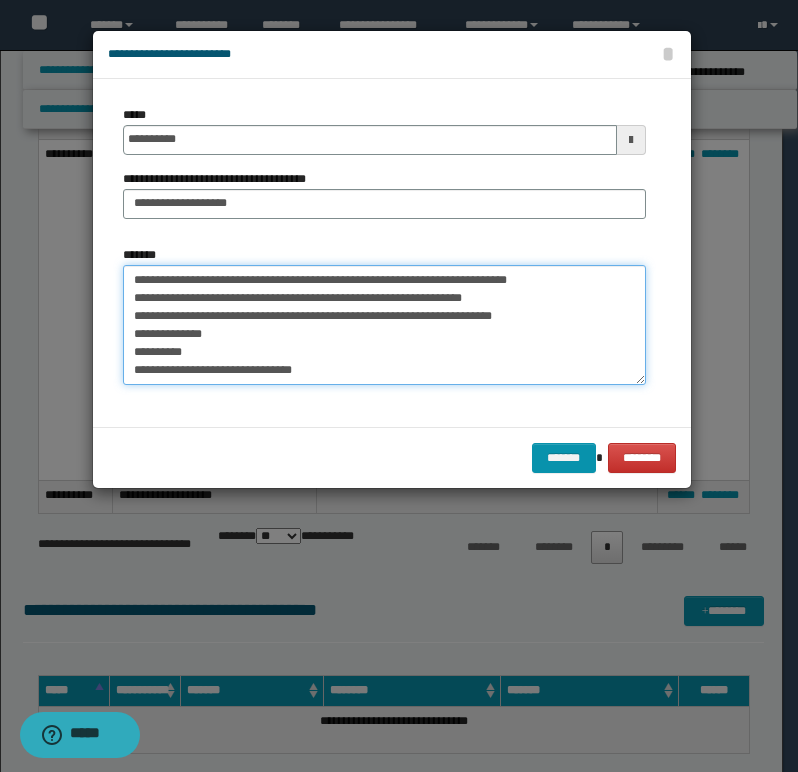 click on "**********" at bounding box center (384, 325) 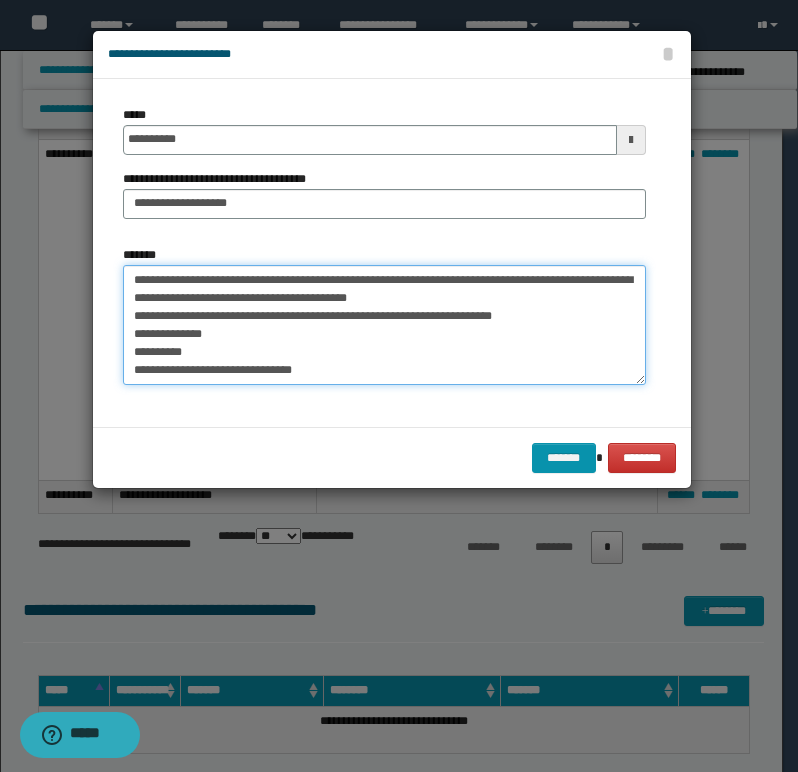 click on "**********" at bounding box center [384, 325] 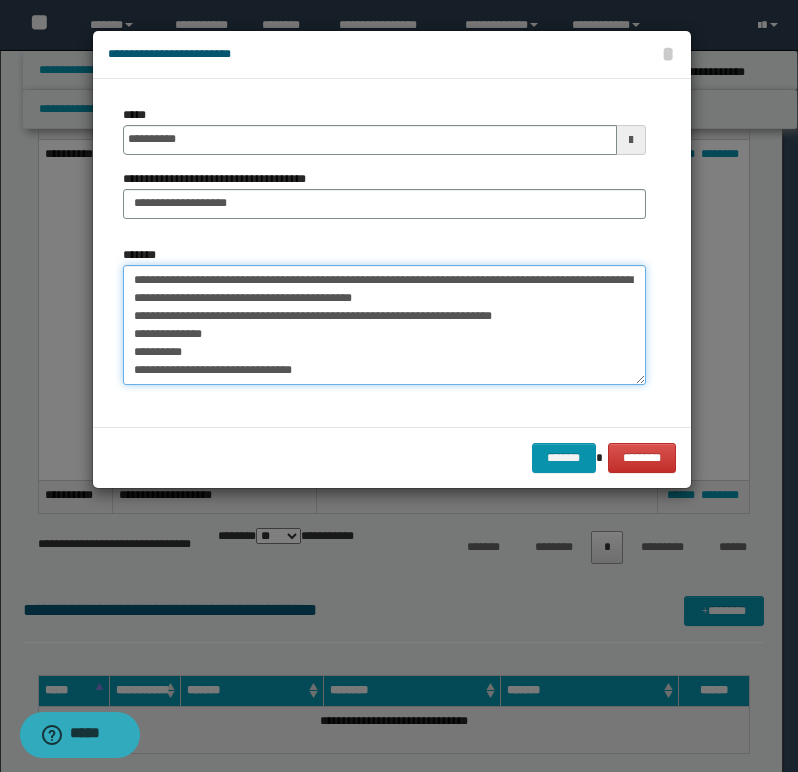 click on "**********" at bounding box center (384, 325) 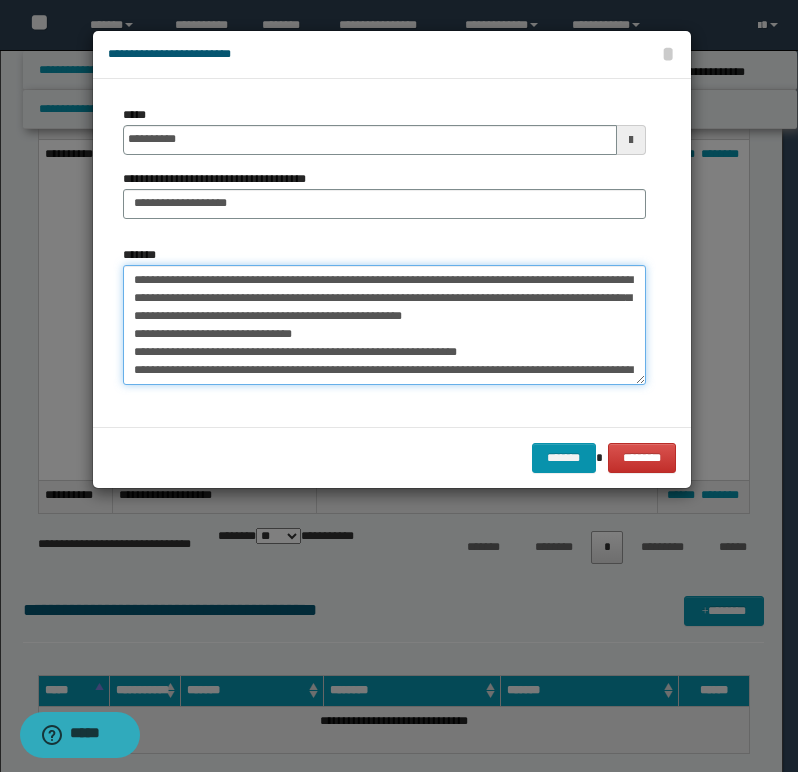 click on "**********" at bounding box center (384, 325) 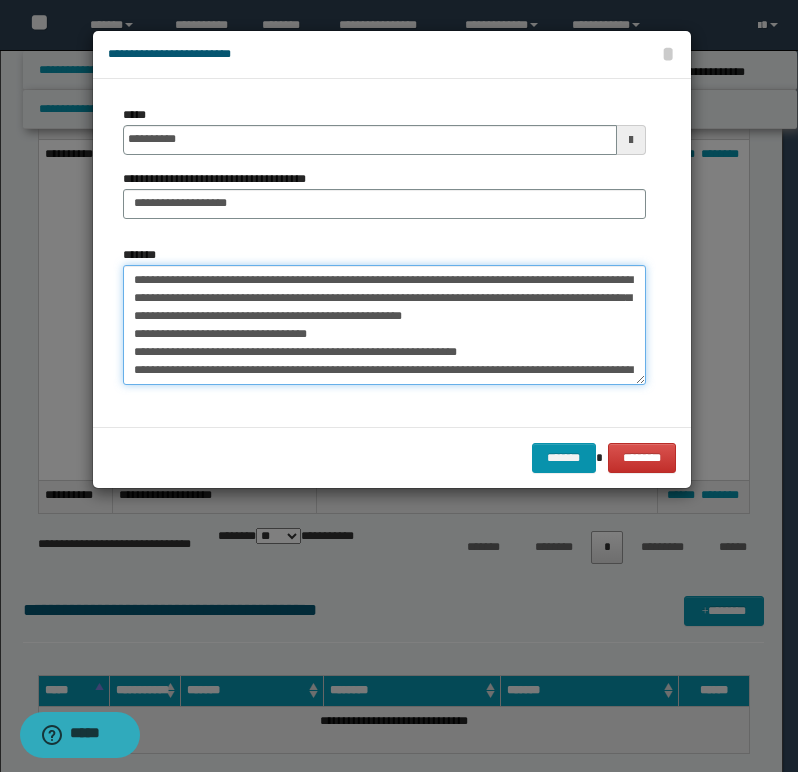 click on "**********" at bounding box center [384, 325] 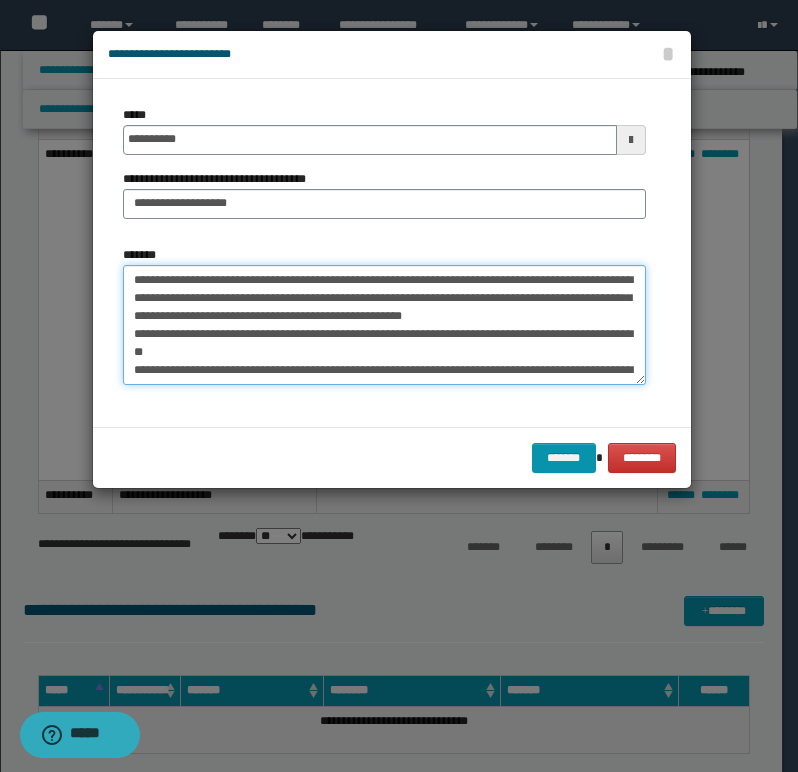 click on "**********" at bounding box center [384, 325] 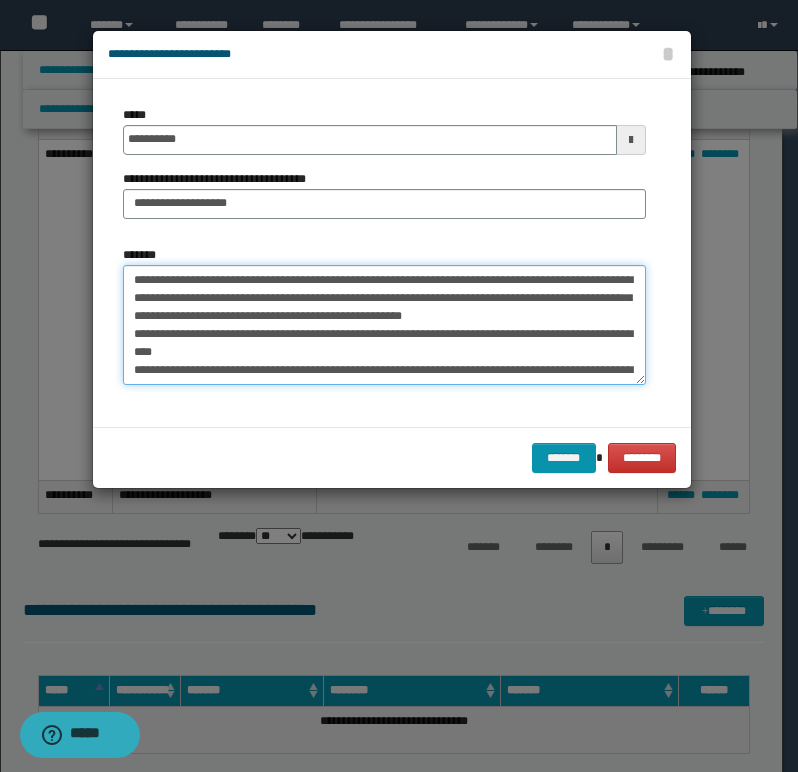 click on "**********" at bounding box center [384, 325] 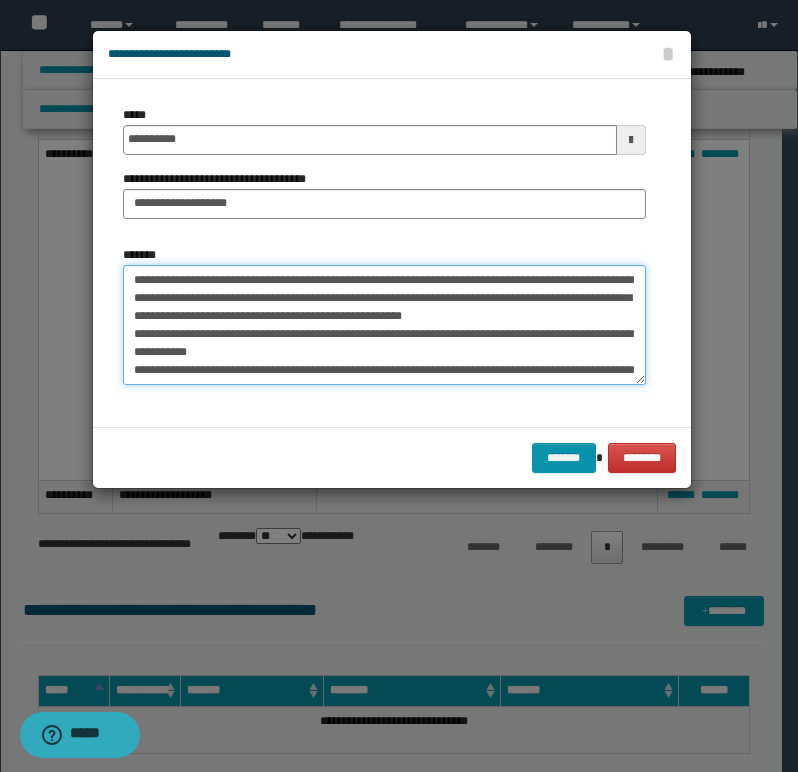 click on "**********" at bounding box center (384, 325) 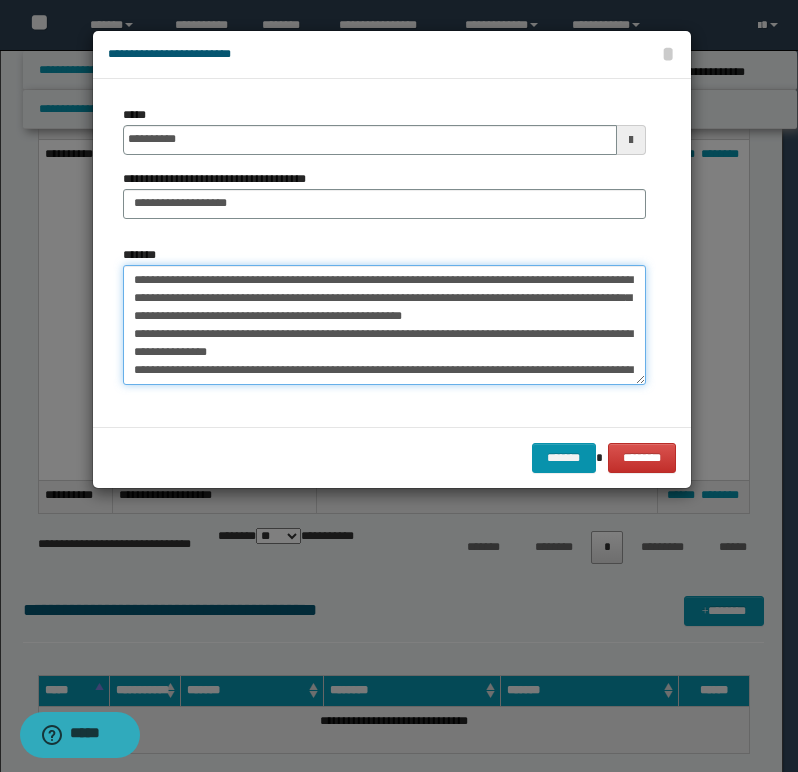 click on "**********" at bounding box center [384, 325] 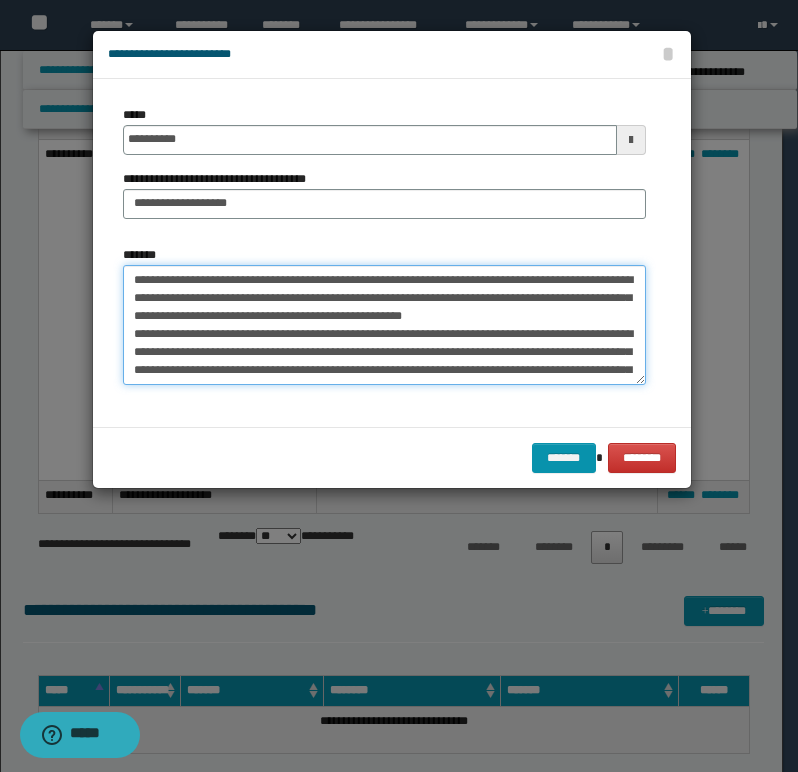 click on "**********" at bounding box center [384, 325] 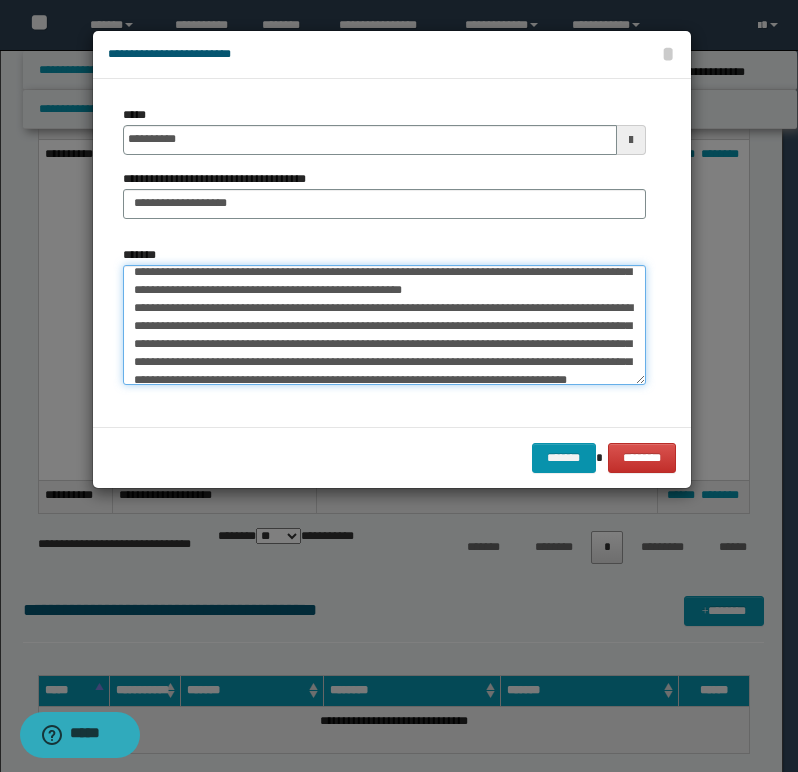 scroll, scrollTop: 40, scrollLeft: 0, axis: vertical 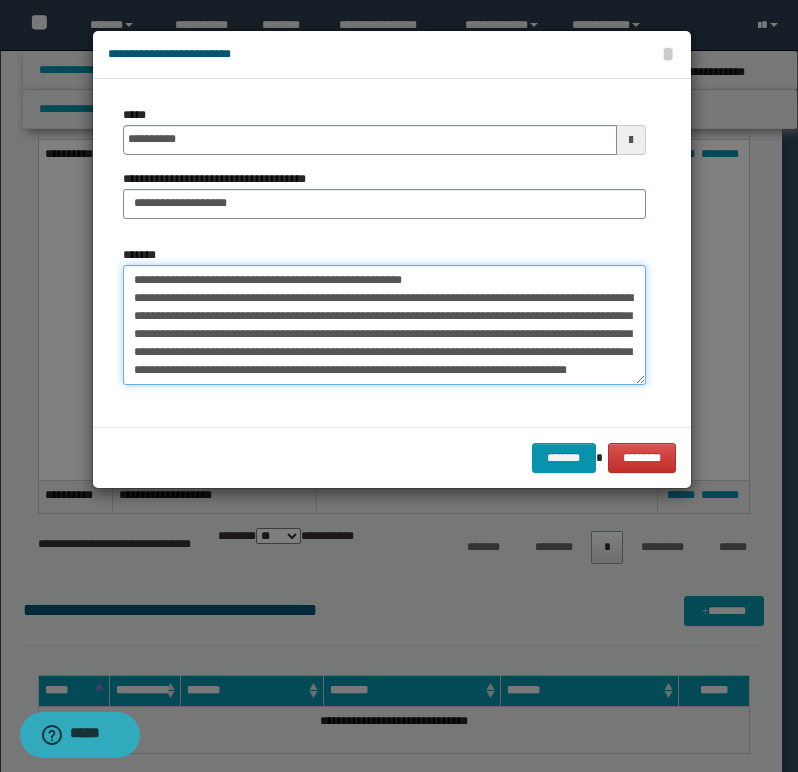 click on "**********" at bounding box center [384, 325] 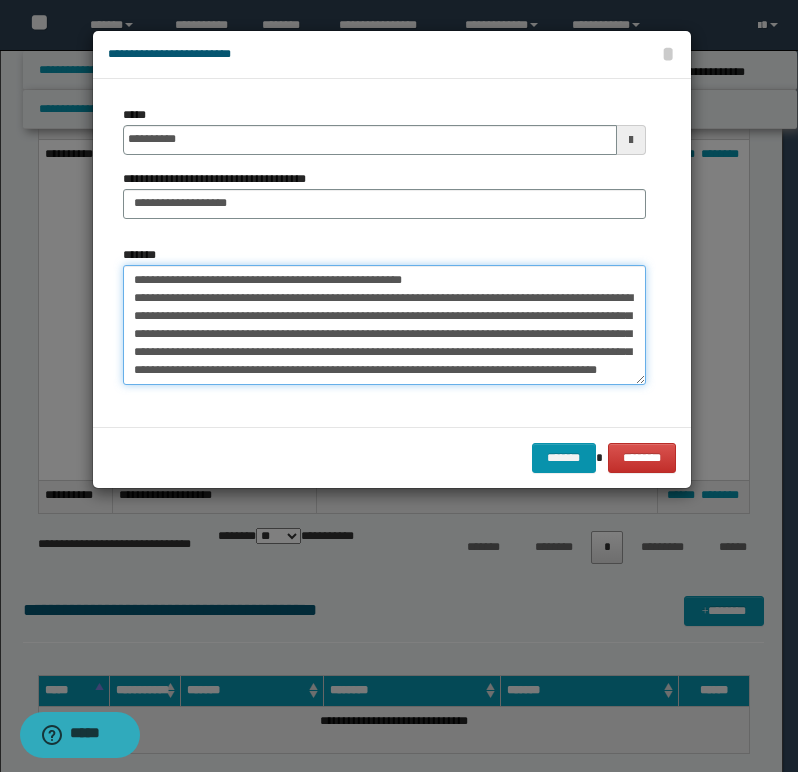 scroll, scrollTop: 48, scrollLeft: 0, axis: vertical 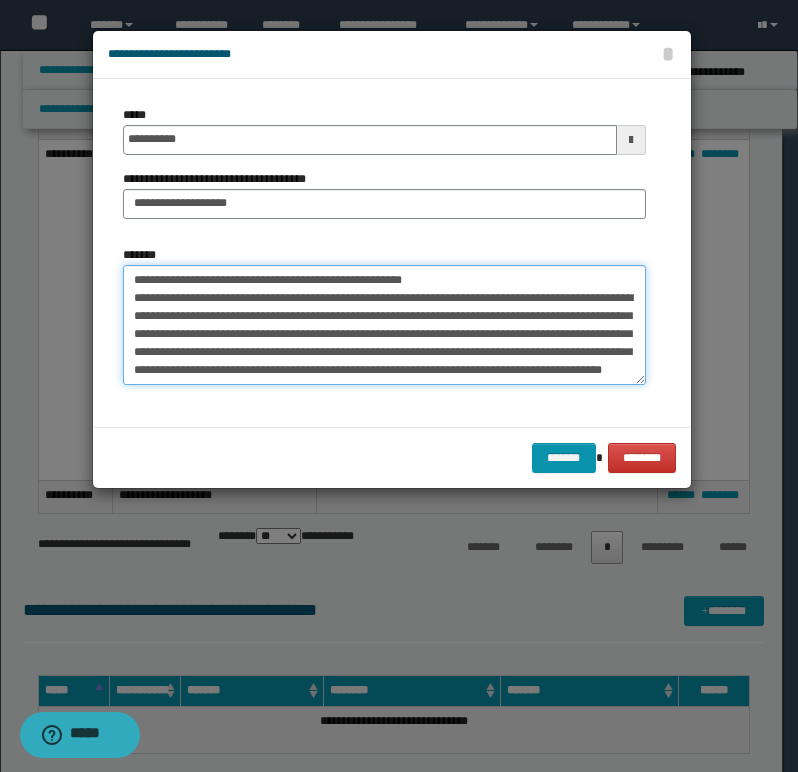 click on "**********" at bounding box center (384, 325) 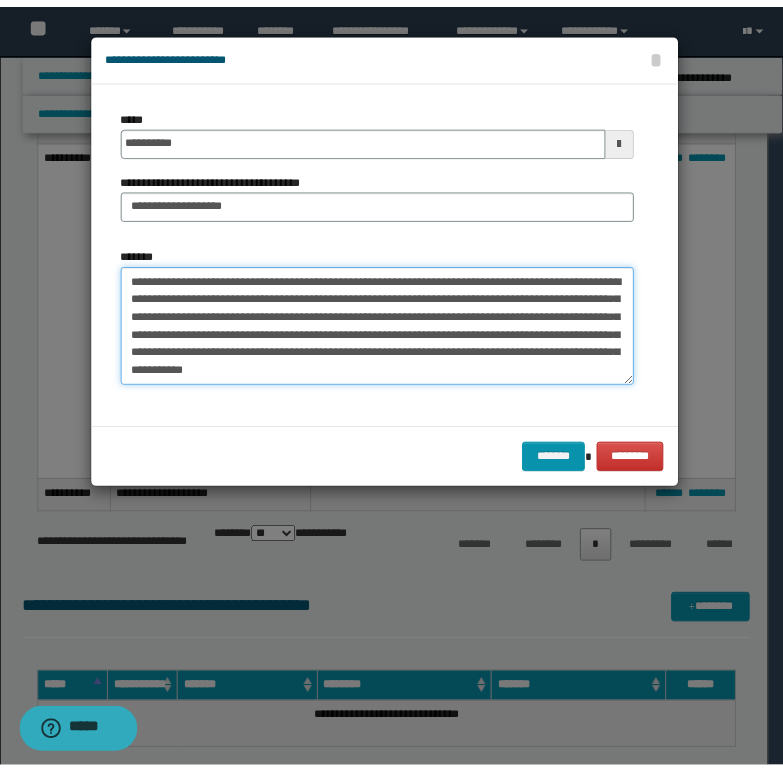 scroll, scrollTop: 72, scrollLeft: 0, axis: vertical 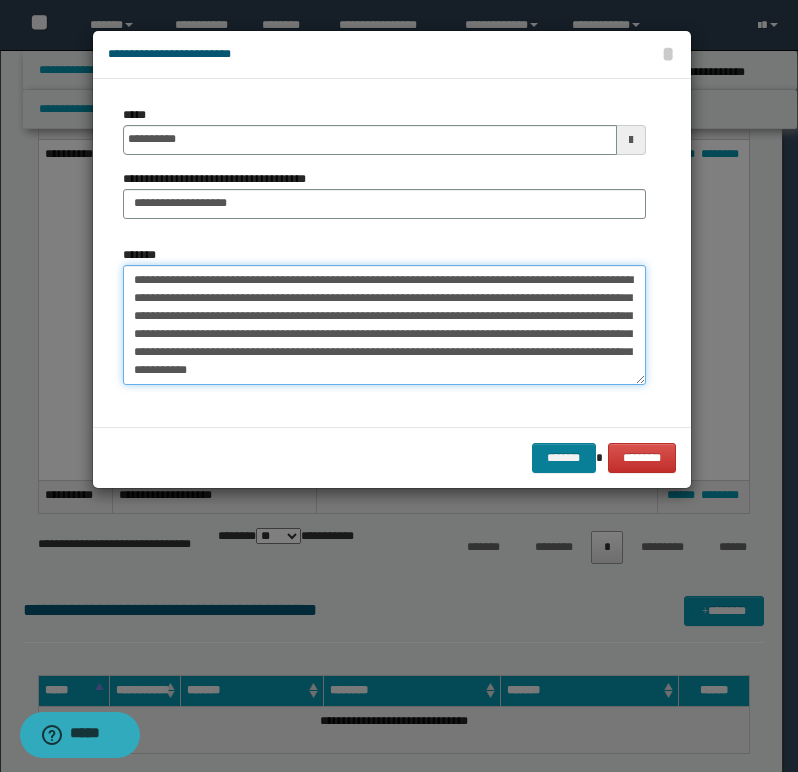 type on "**********" 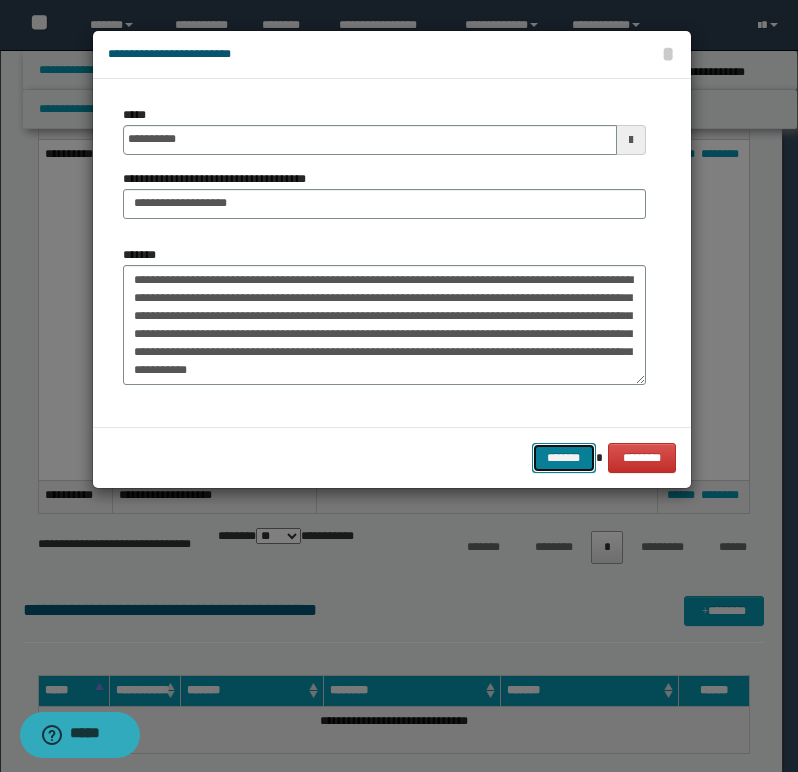 click on "*******" at bounding box center [564, 458] 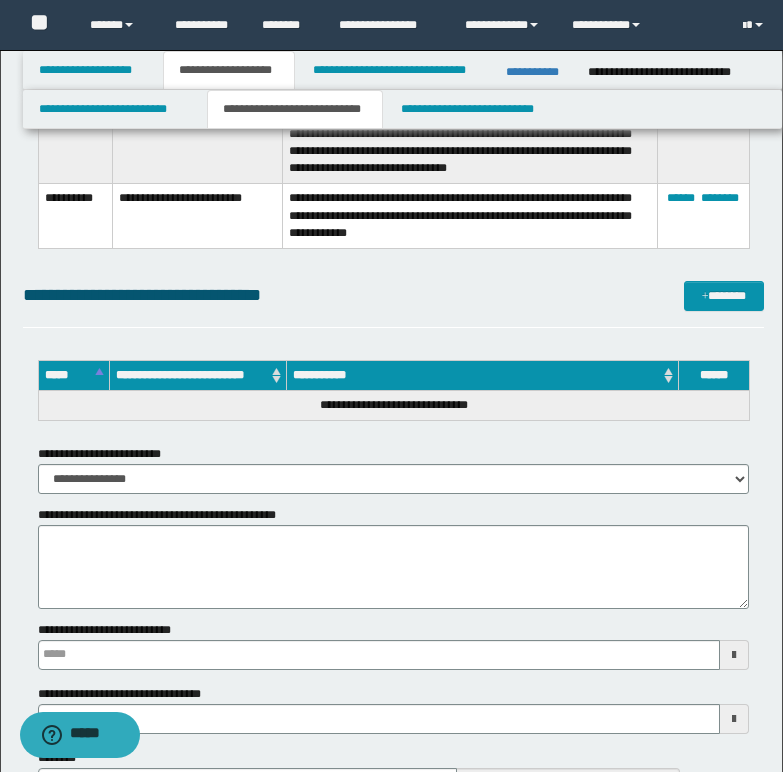 scroll, scrollTop: 2800, scrollLeft: 0, axis: vertical 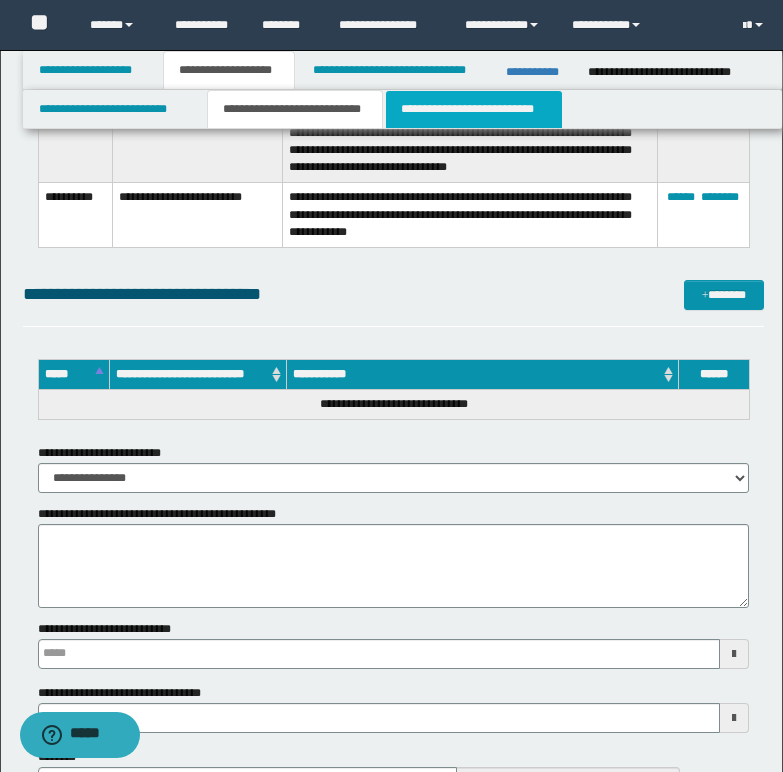 drag, startPoint x: 485, startPoint y: 104, endPoint x: 480, endPoint y: 185, distance: 81.154175 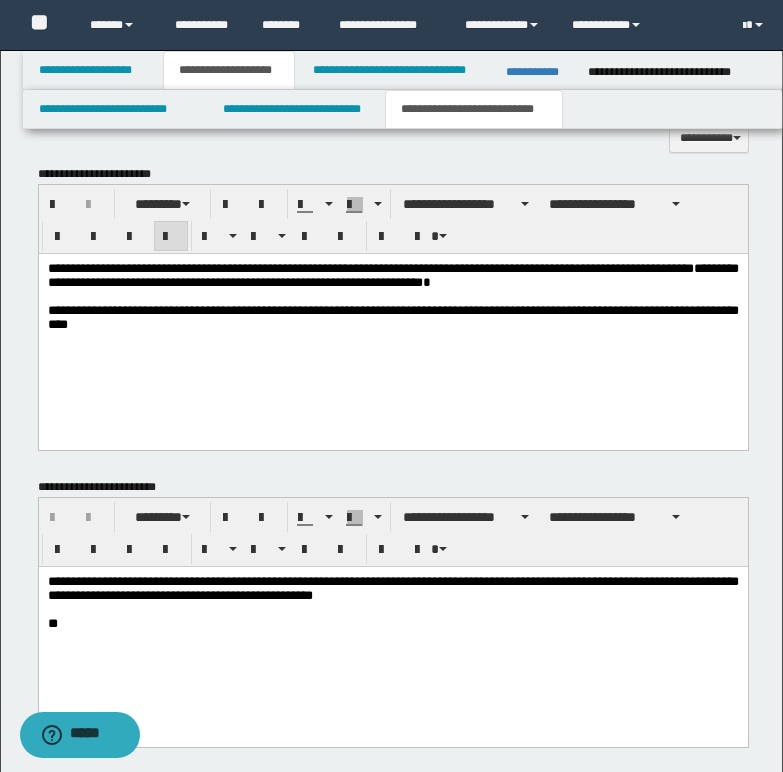 scroll, scrollTop: 909, scrollLeft: 0, axis: vertical 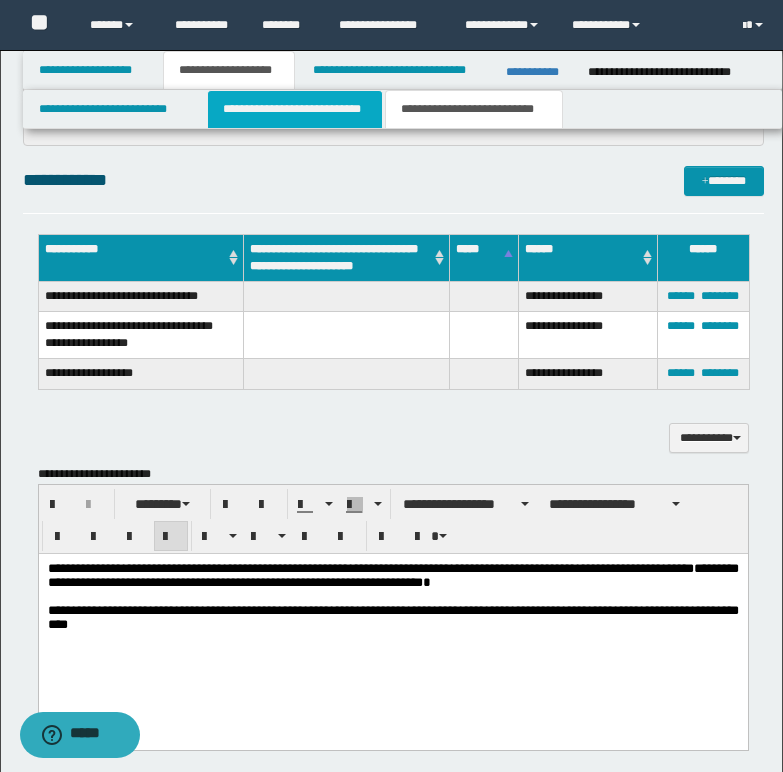click on "**********" at bounding box center [295, 109] 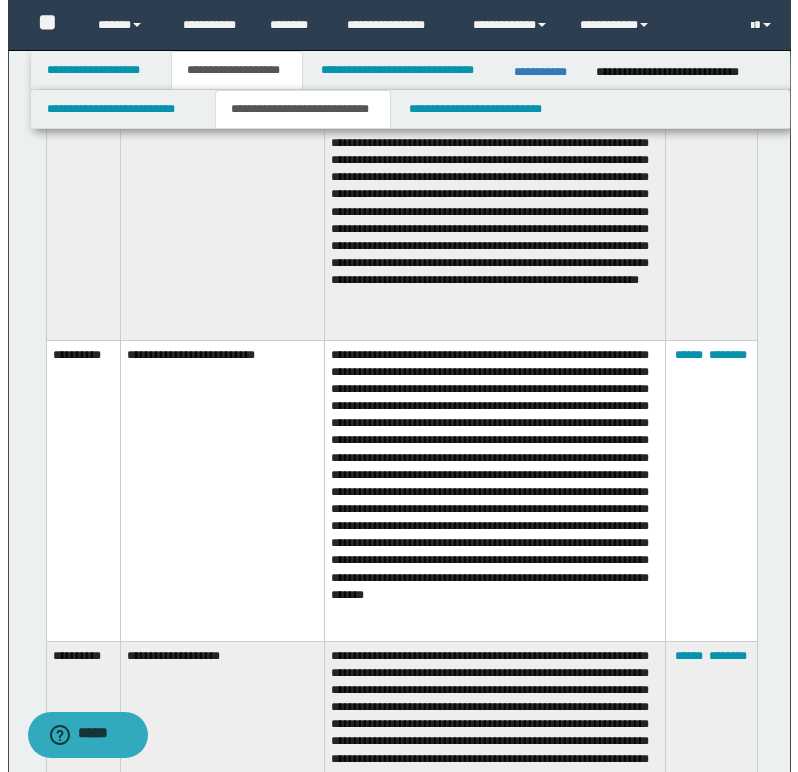 scroll, scrollTop: 1309, scrollLeft: 0, axis: vertical 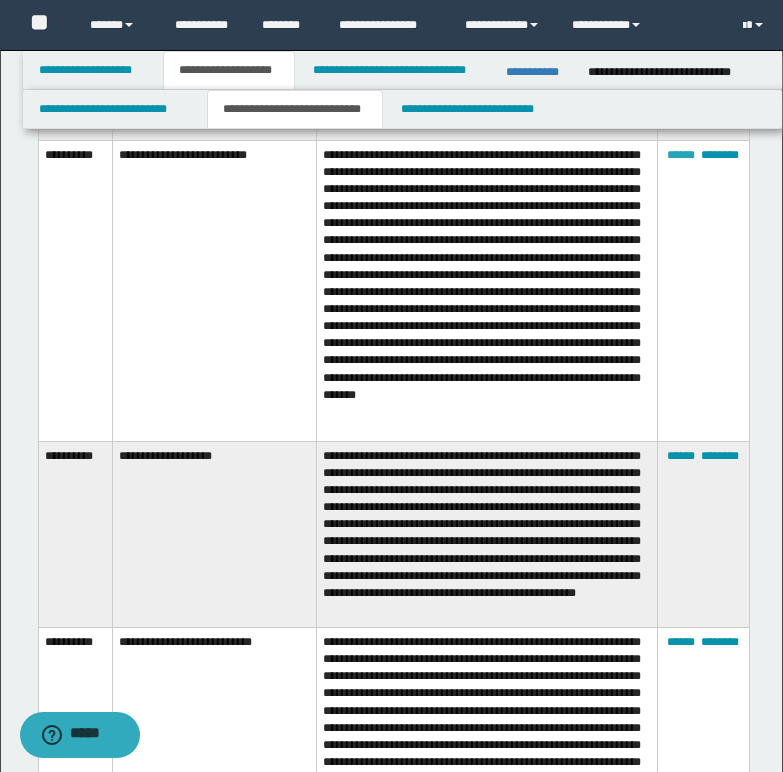 click on "******" at bounding box center (681, 155) 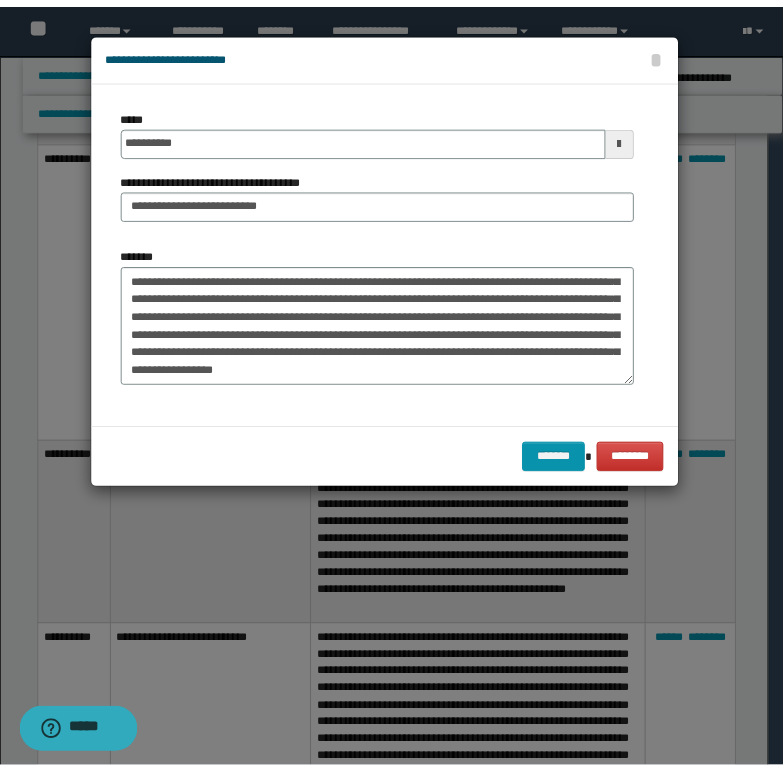 scroll, scrollTop: 90, scrollLeft: 0, axis: vertical 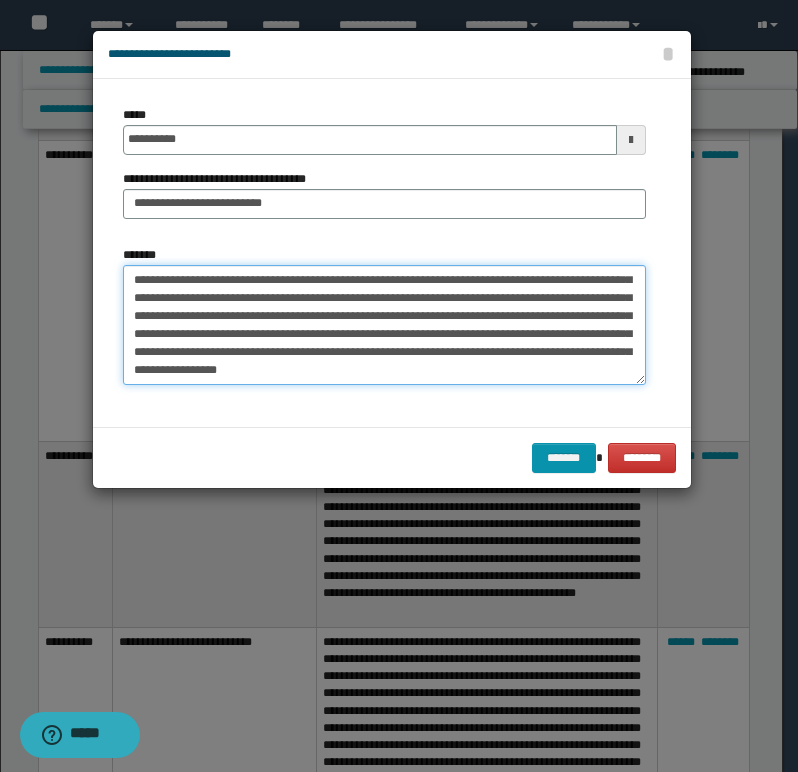 click on "**********" at bounding box center (384, 325) 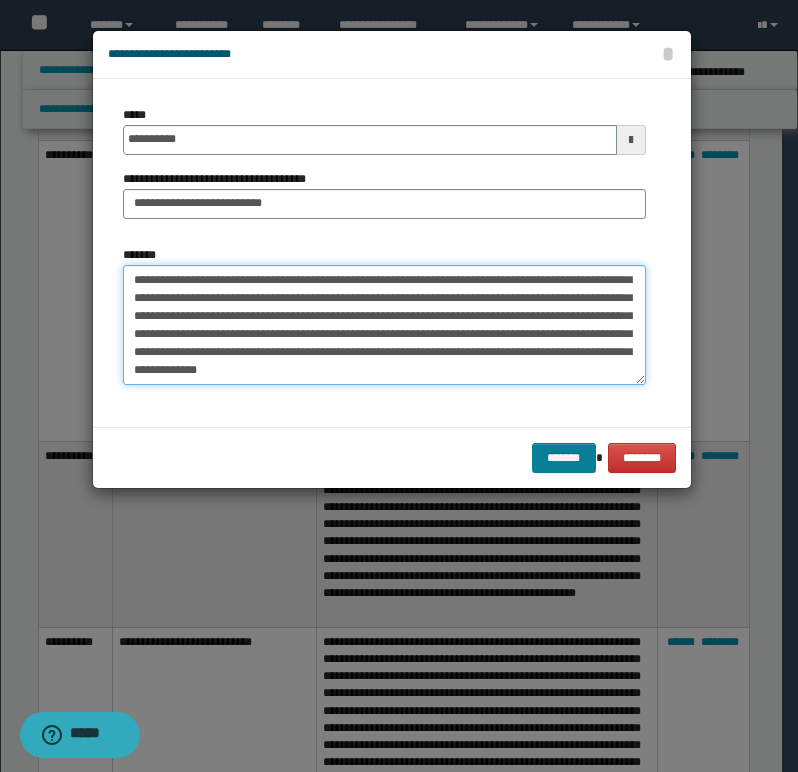 type on "**********" 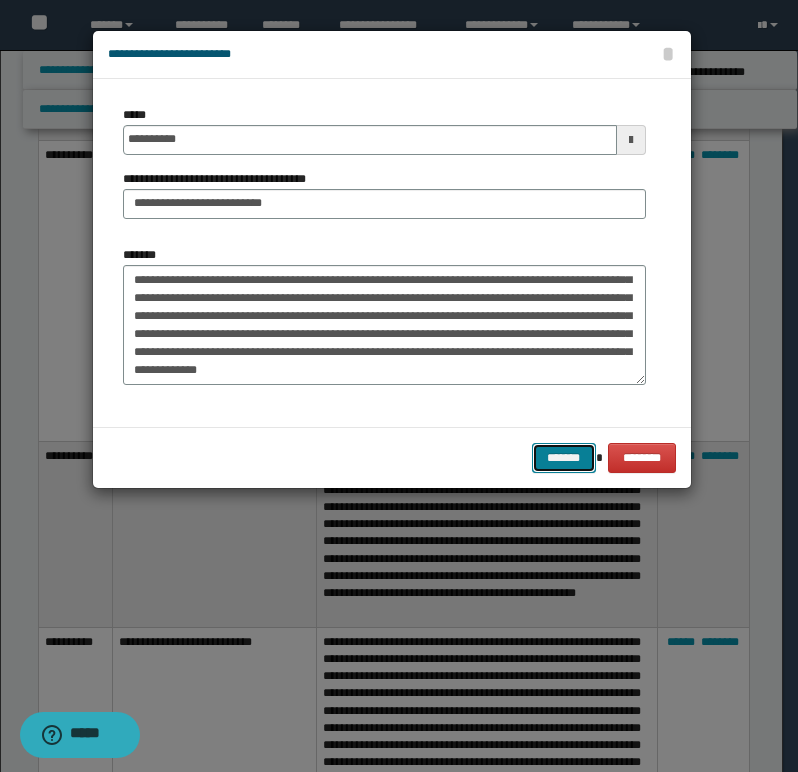 click on "*******" at bounding box center (564, 458) 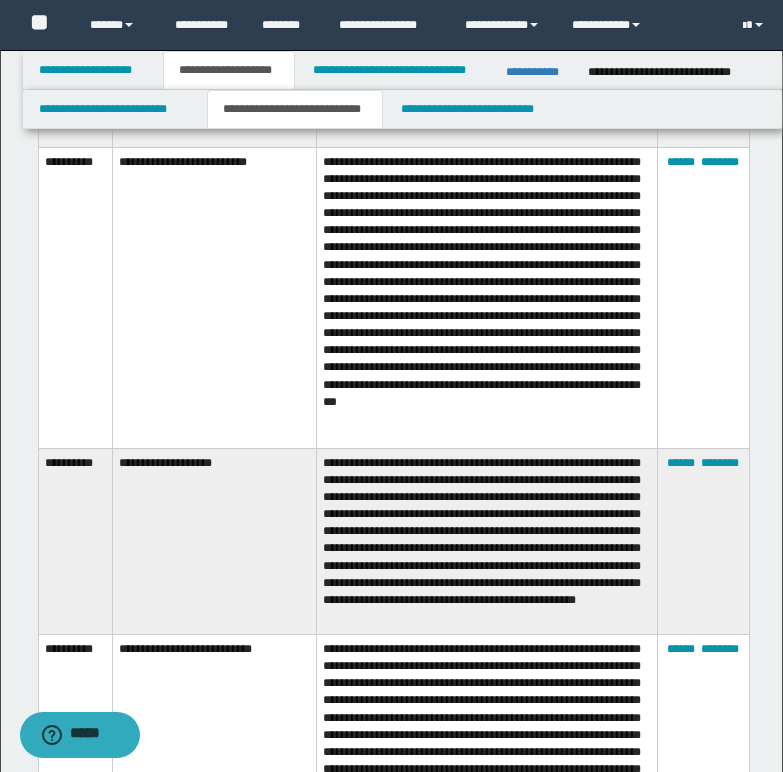 scroll, scrollTop: 1209, scrollLeft: 0, axis: vertical 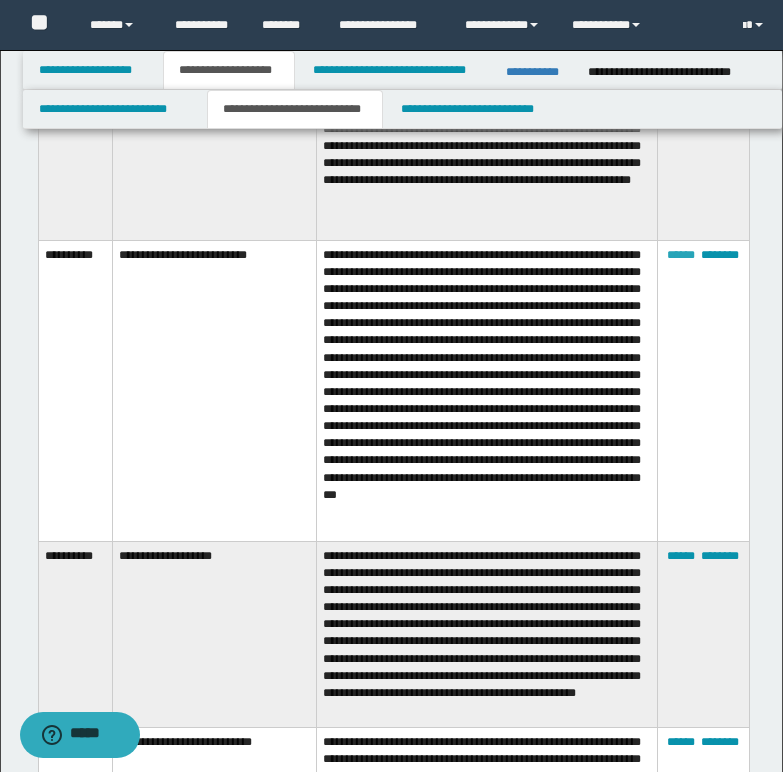 click on "******" at bounding box center [681, 255] 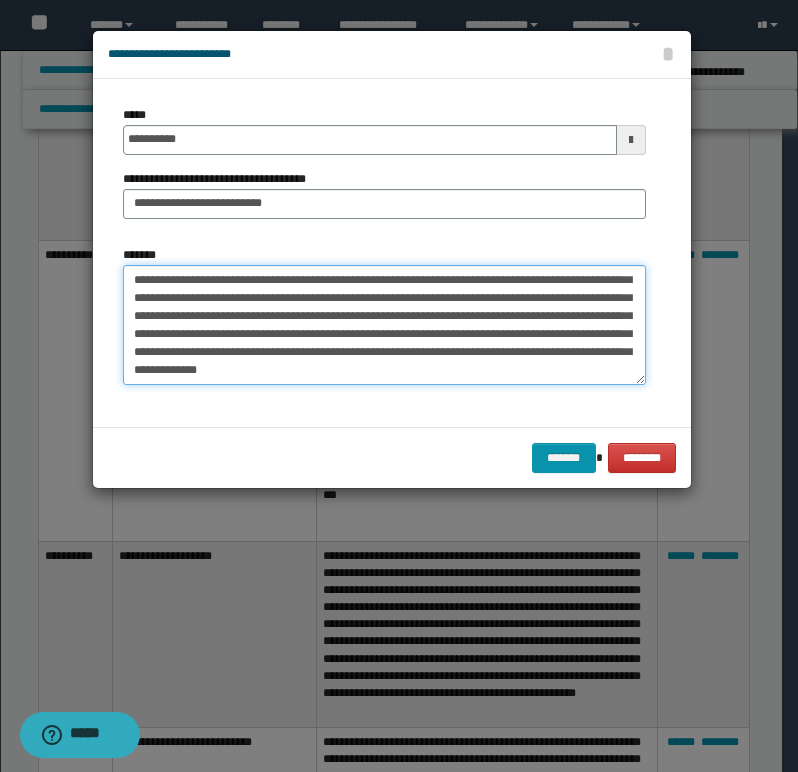 drag, startPoint x: 209, startPoint y: 368, endPoint x: 322, endPoint y: 367, distance: 113.004425 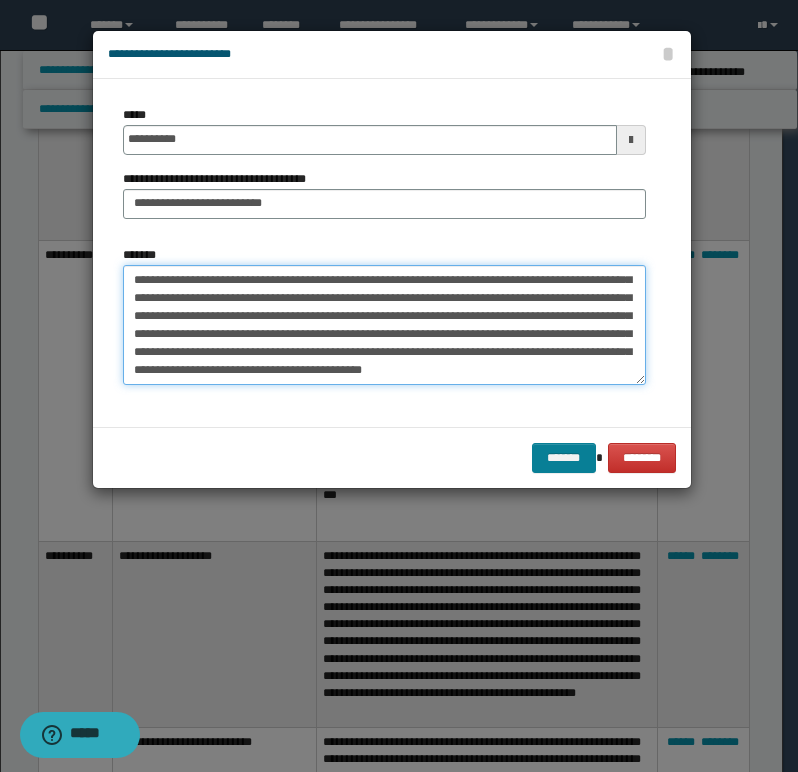 type on "**********" 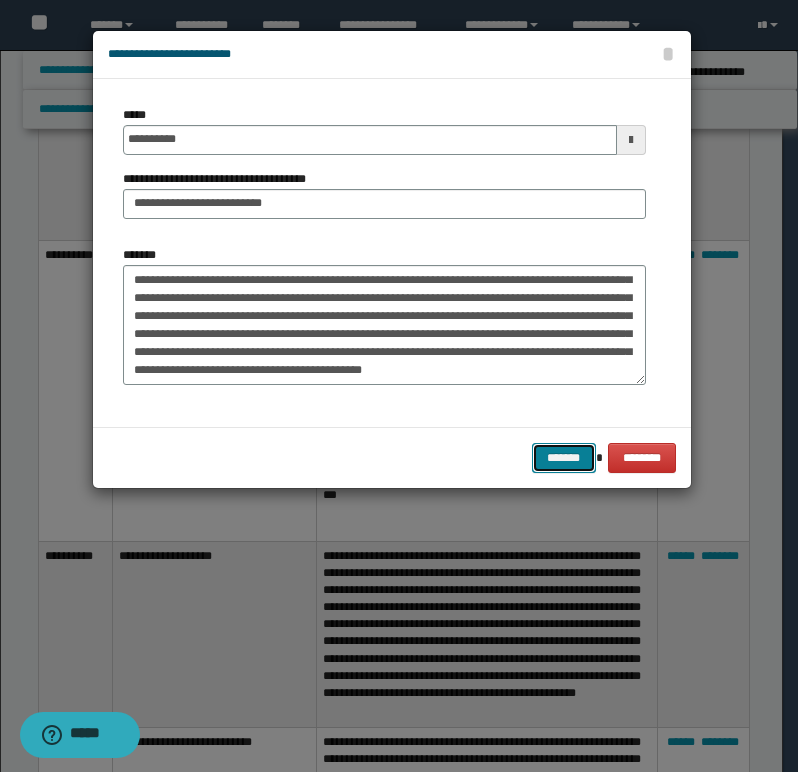 click on "*******" at bounding box center [564, 458] 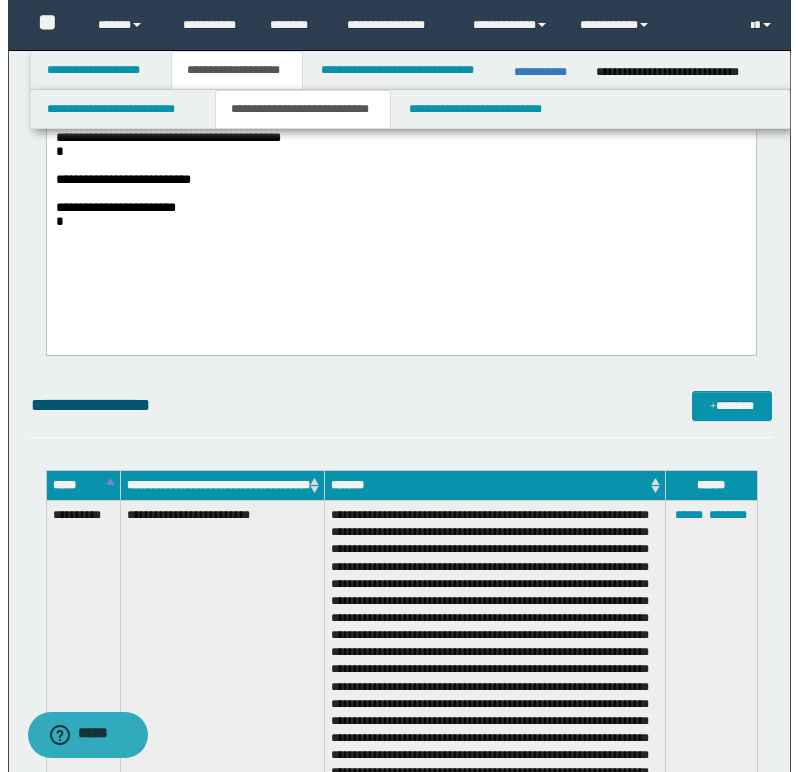 scroll, scrollTop: 509, scrollLeft: 0, axis: vertical 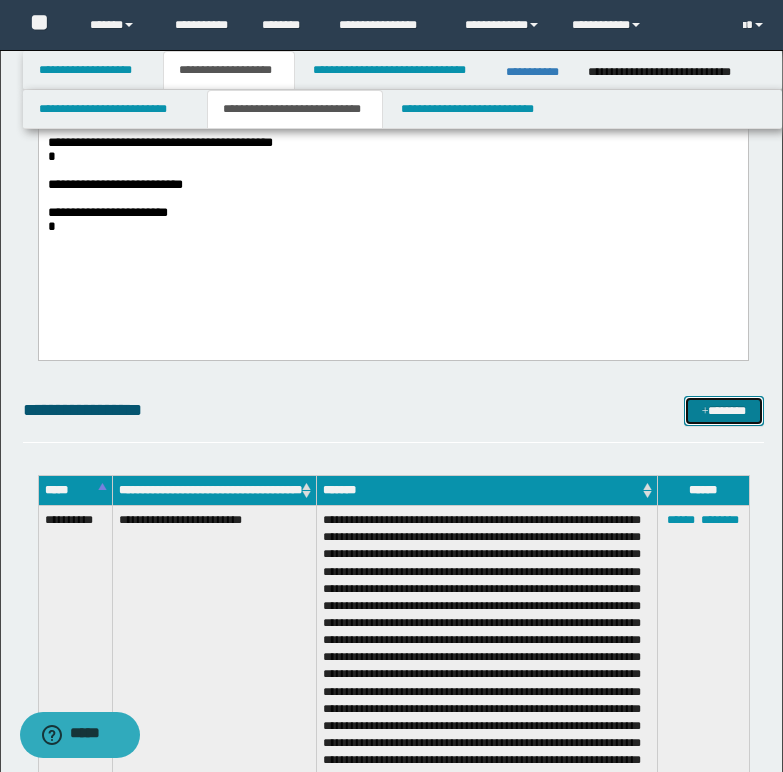 click on "*******" at bounding box center (724, 411) 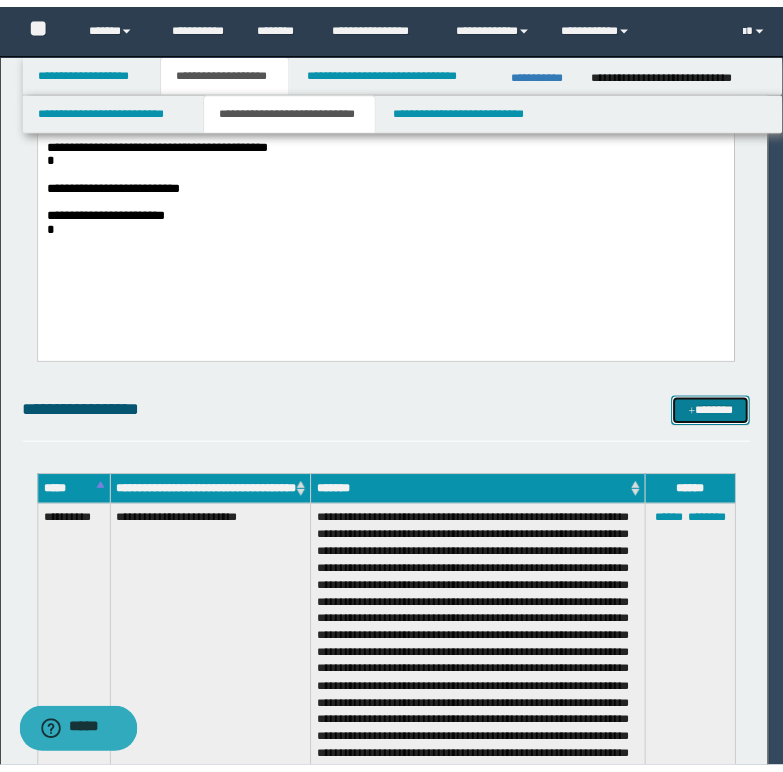 scroll, scrollTop: 0, scrollLeft: 0, axis: both 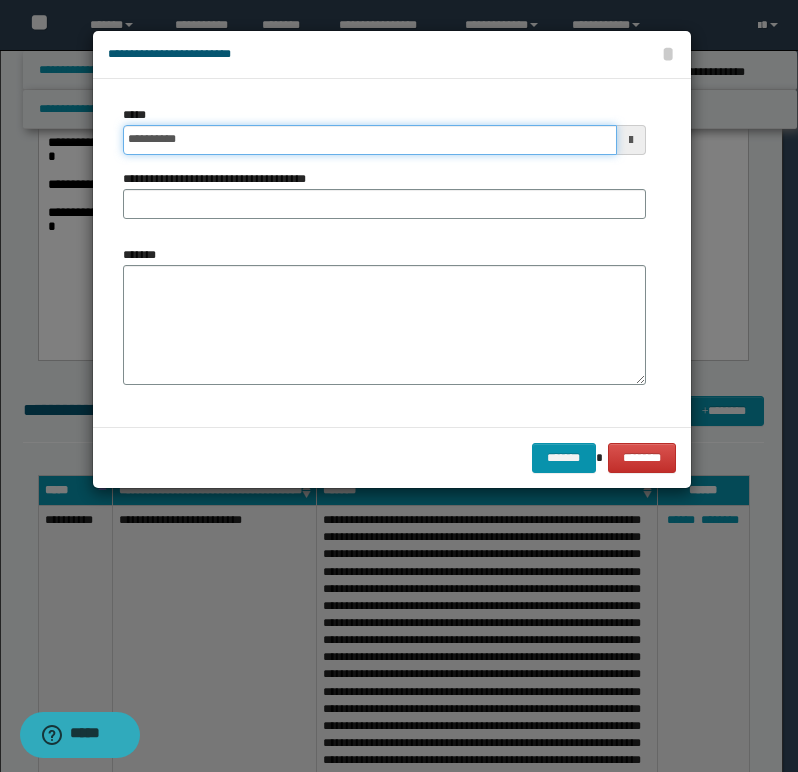 click on "**********" at bounding box center (370, 140) 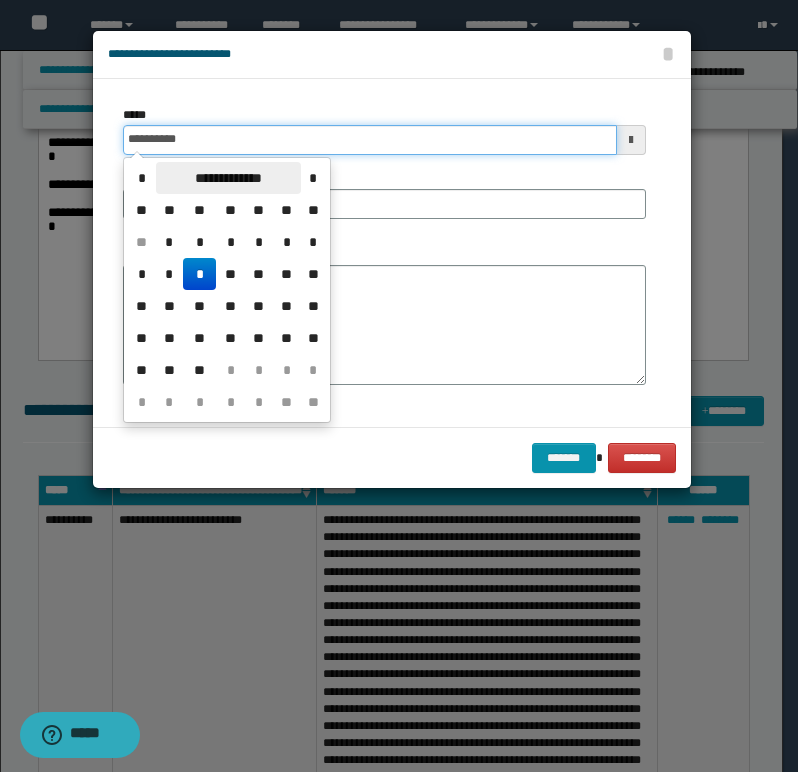 type on "**********" 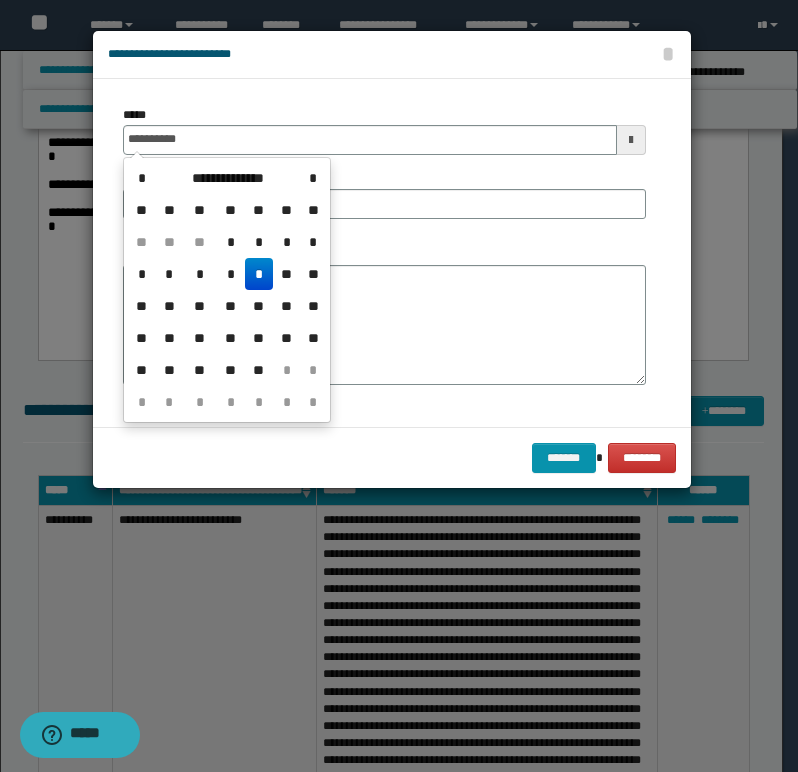 click on "**********" at bounding box center (384, 170) 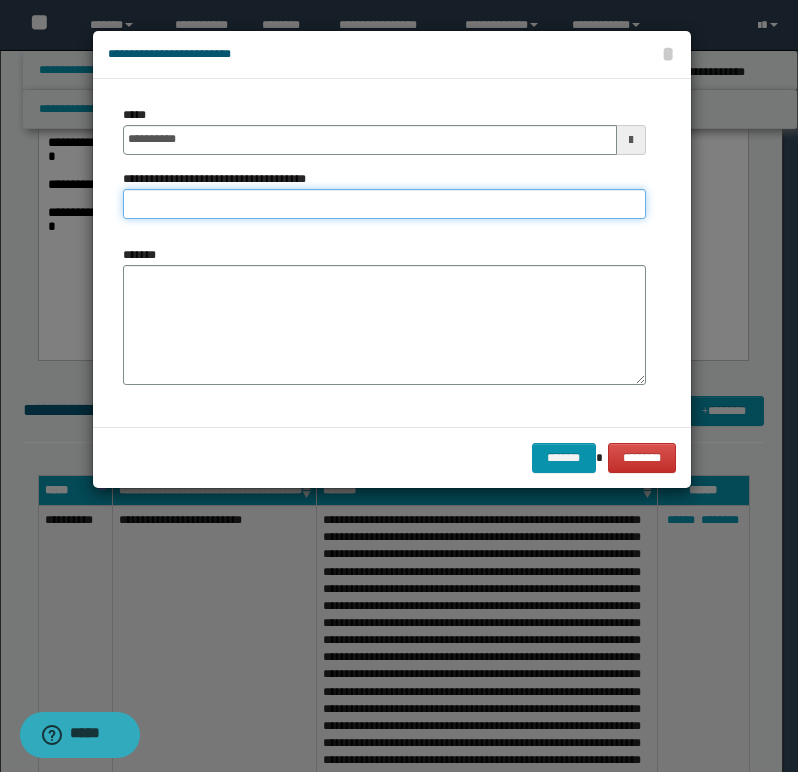 click on "**********" at bounding box center [384, 204] 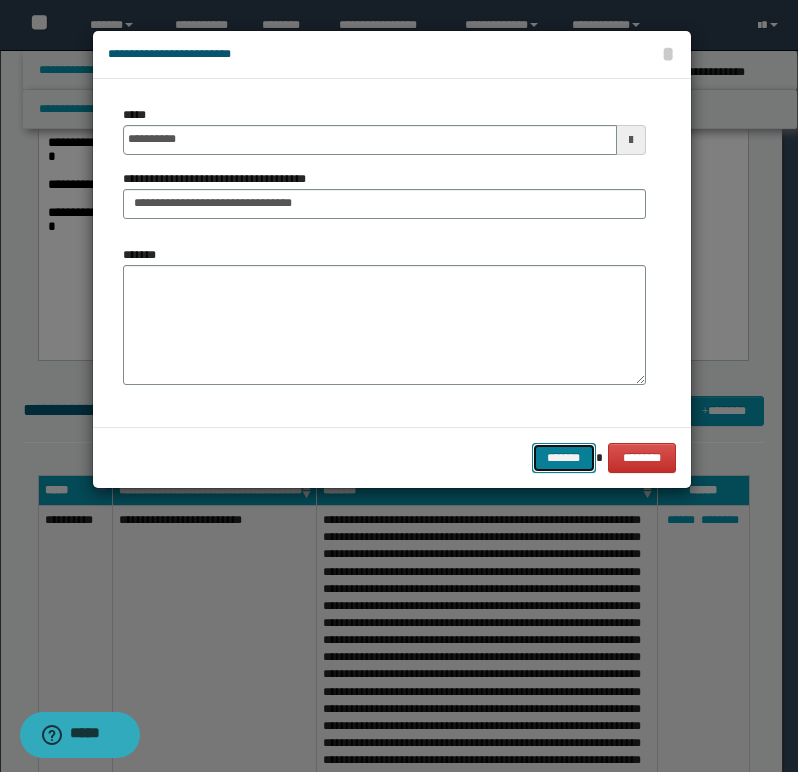 click on "*******" at bounding box center (564, 458) 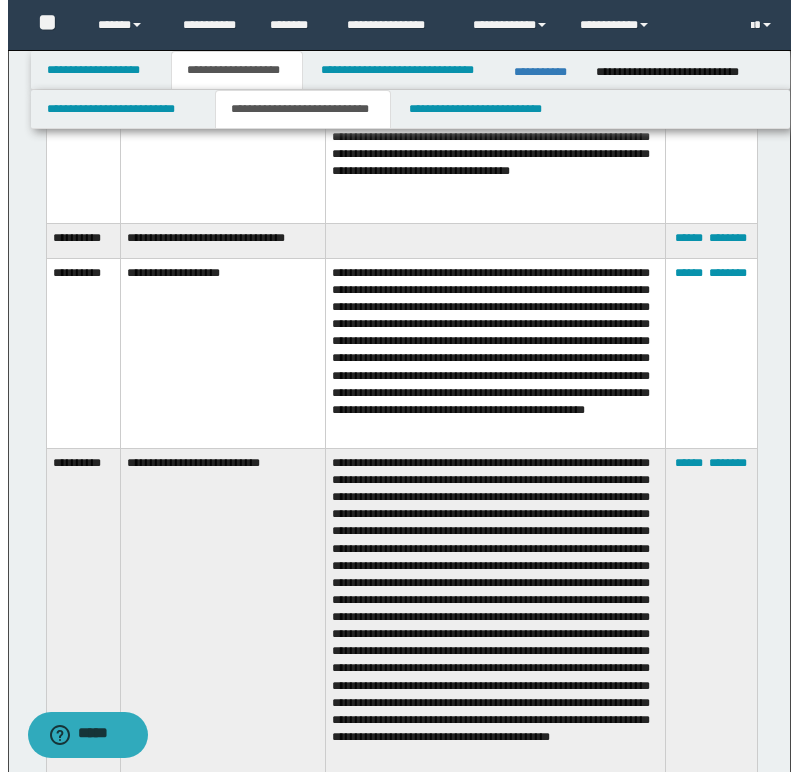 scroll, scrollTop: 1409, scrollLeft: 0, axis: vertical 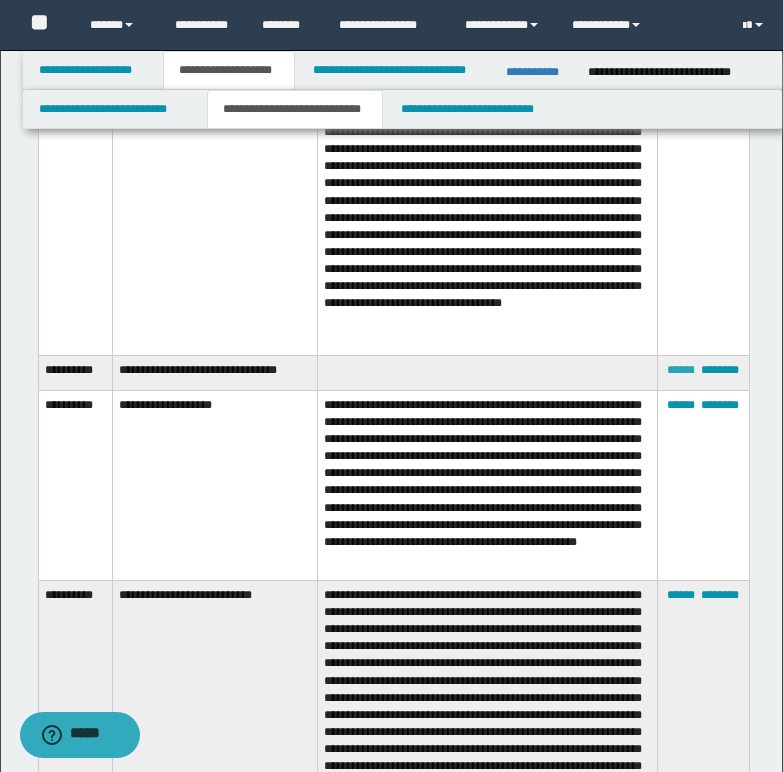 click on "******" at bounding box center [681, 370] 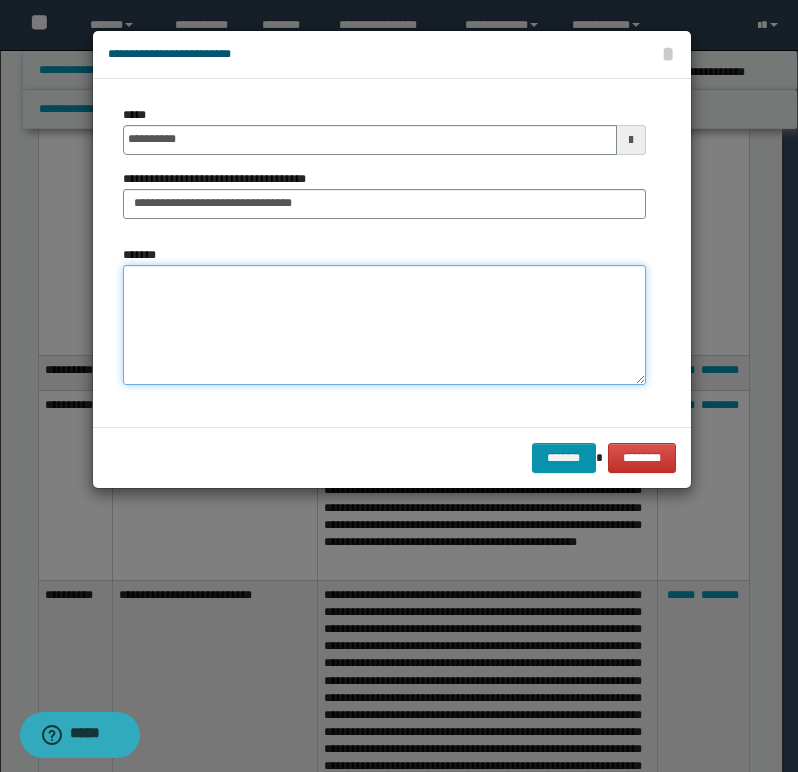 paste on "**********" 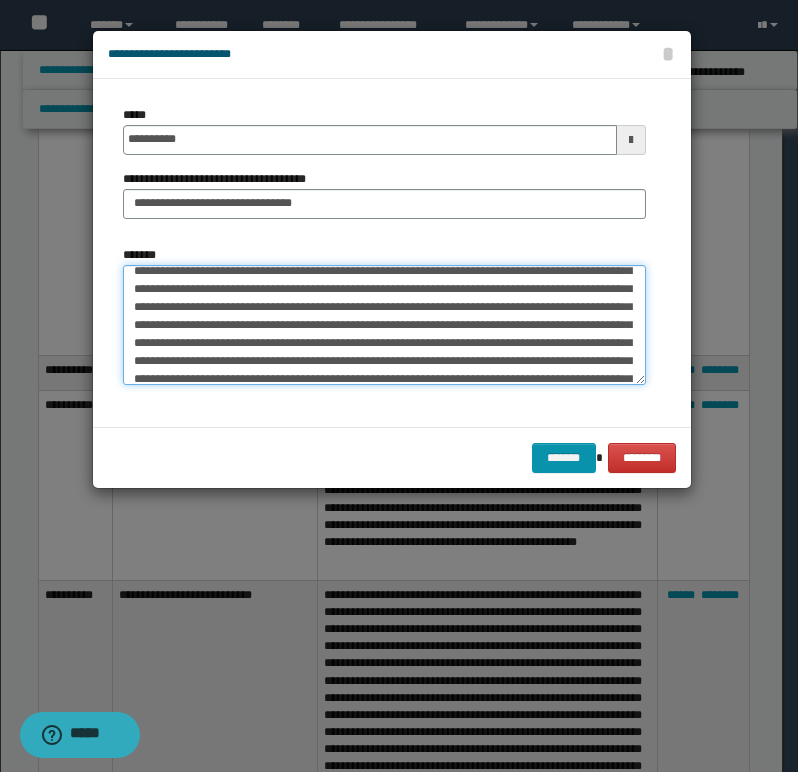 scroll, scrollTop: 0, scrollLeft: 0, axis: both 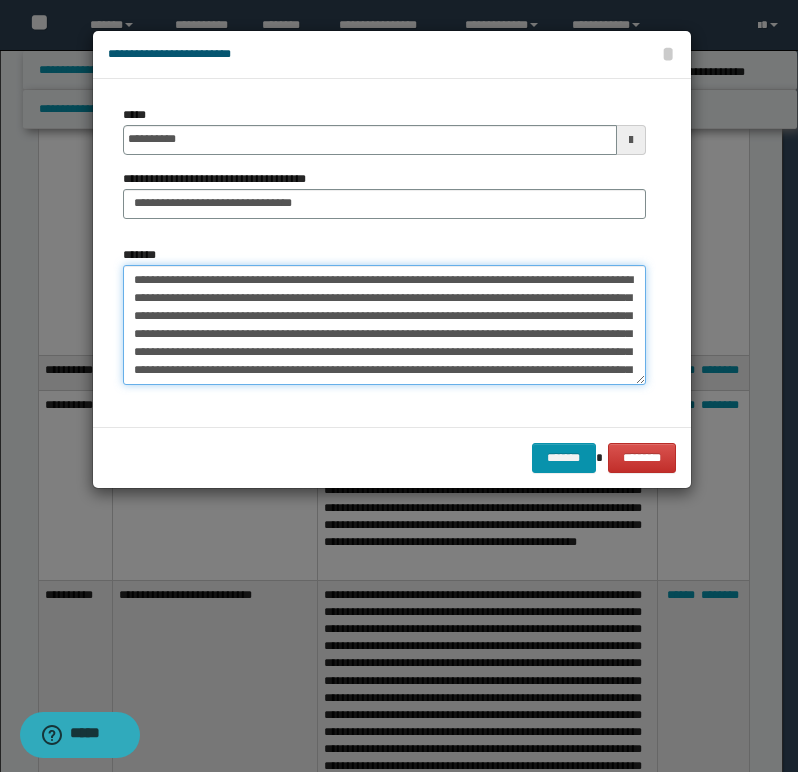 click on "*******" at bounding box center (384, 325) 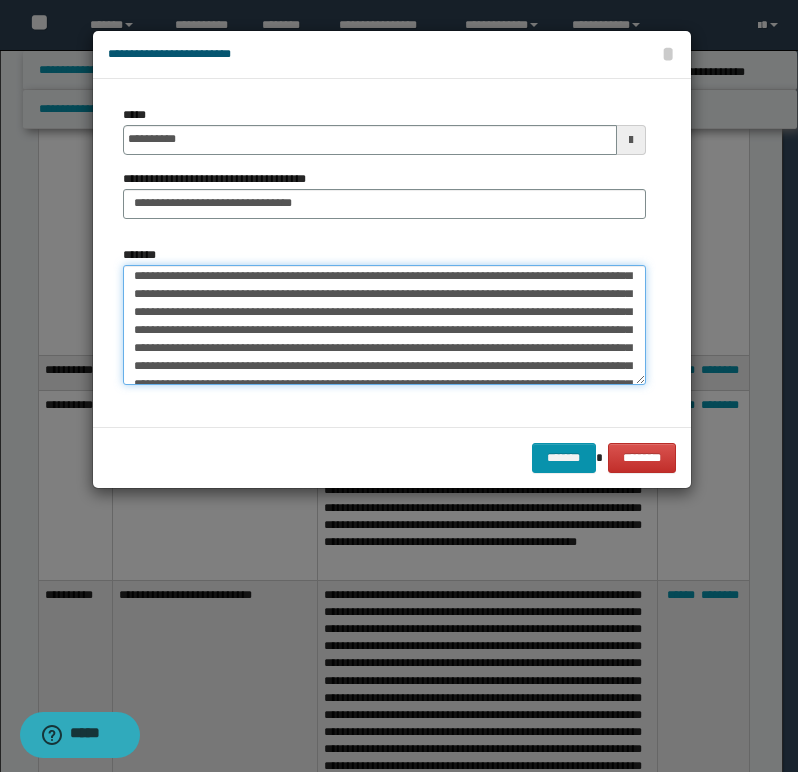 scroll, scrollTop: 126, scrollLeft: 0, axis: vertical 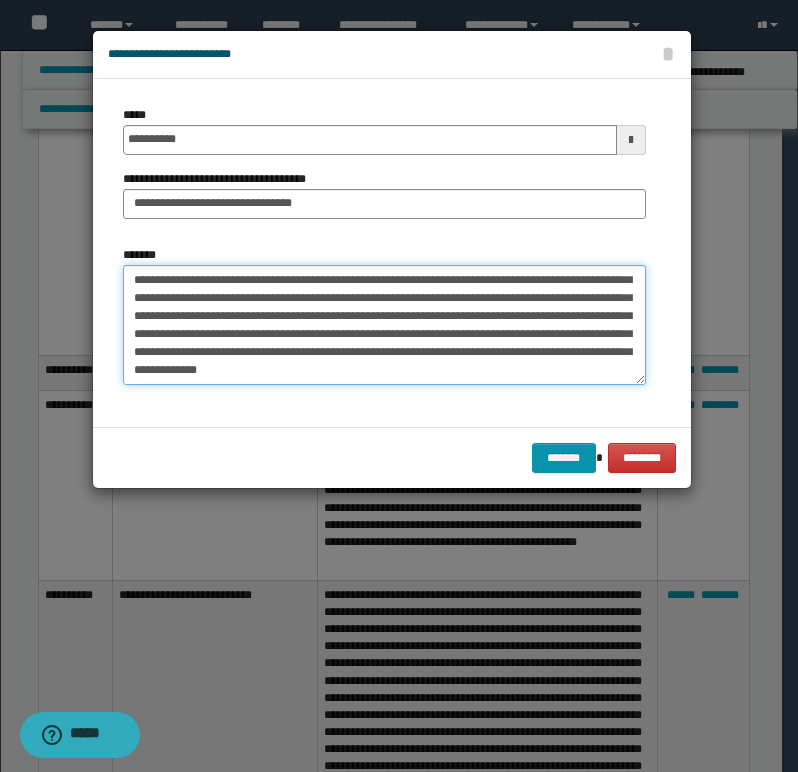 click on "*******" at bounding box center (384, 325) 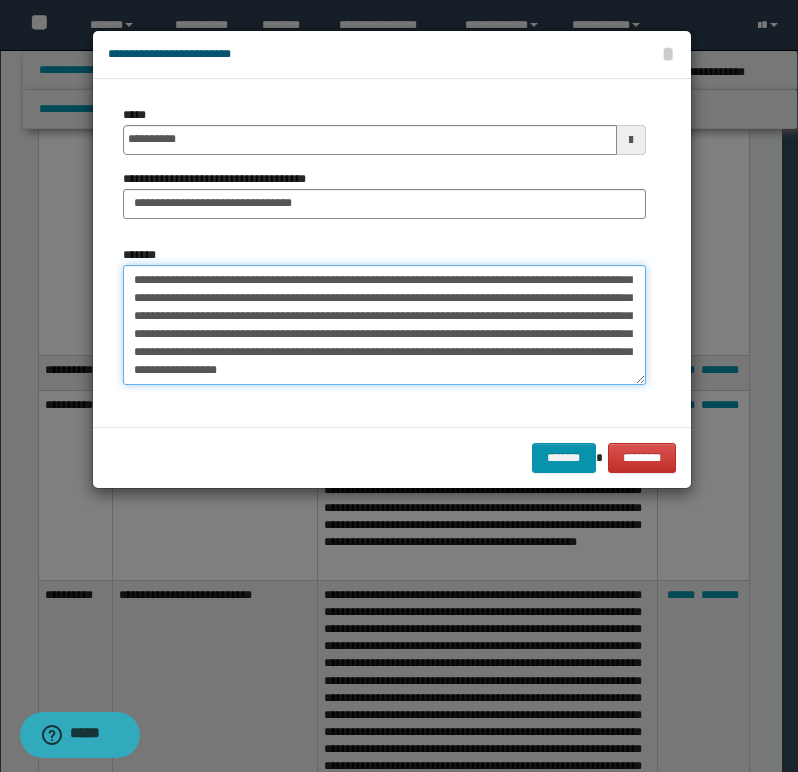 paste on "**********" 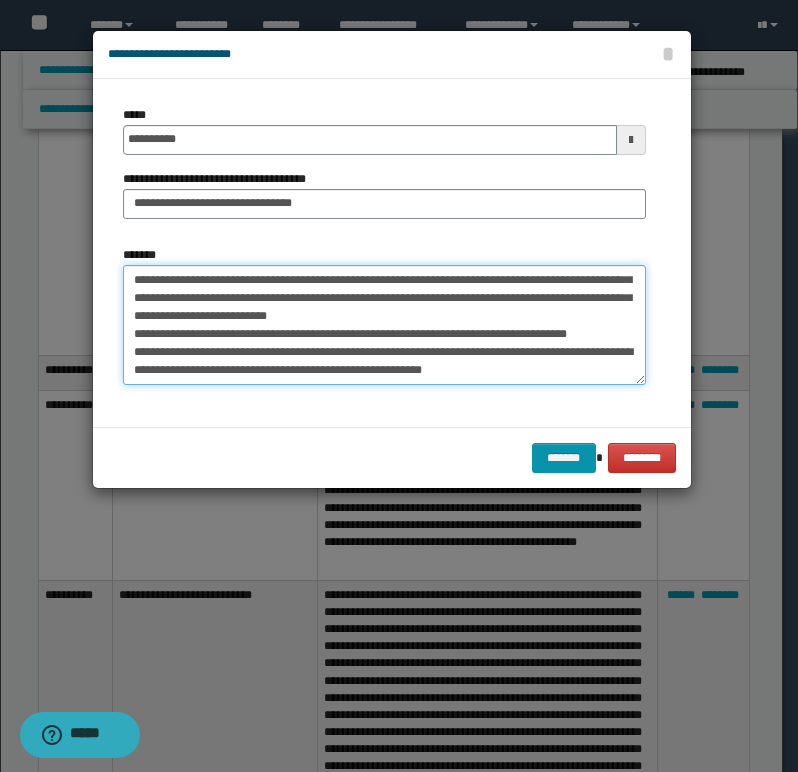 scroll, scrollTop: 128, scrollLeft: 0, axis: vertical 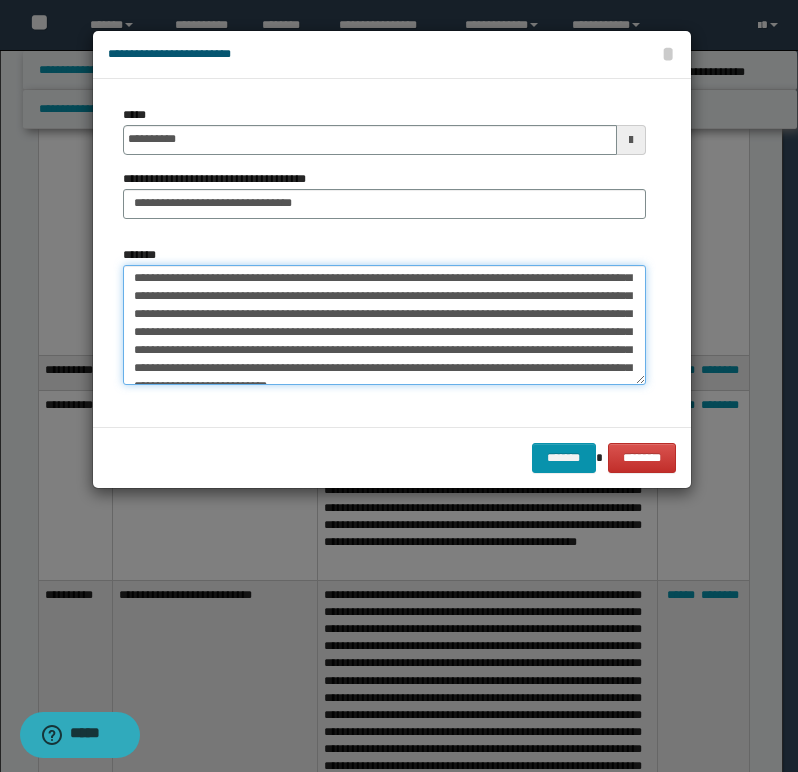 click on "*******" at bounding box center [384, 325] 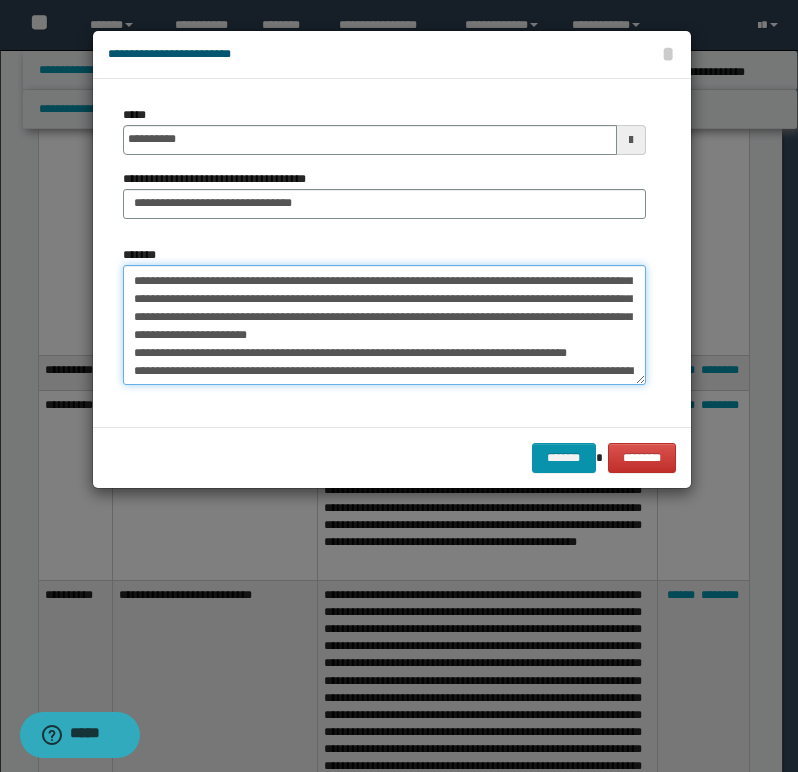 scroll, scrollTop: 234, scrollLeft: 0, axis: vertical 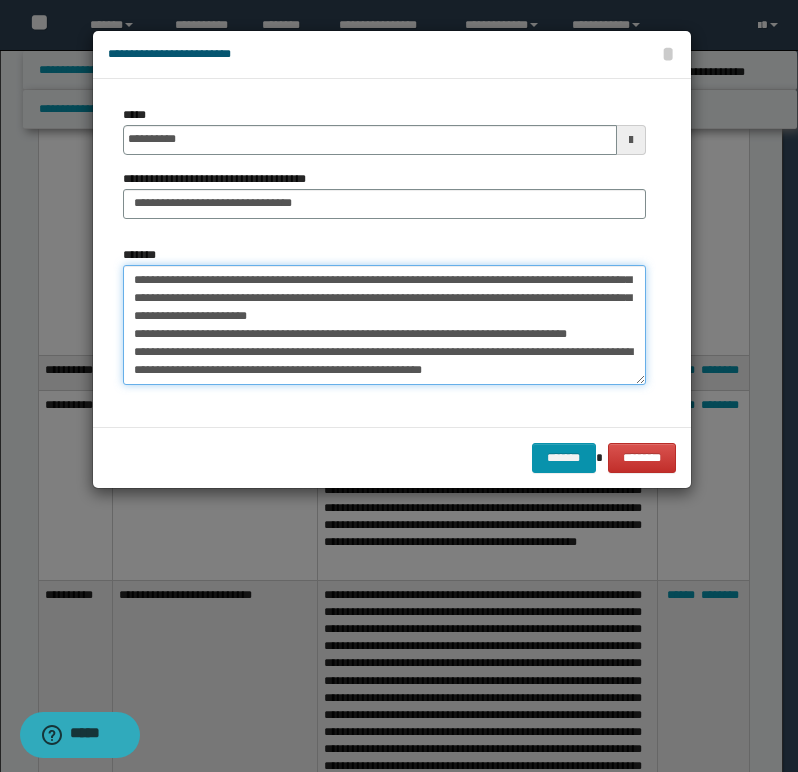 click on "*******" at bounding box center (384, 325) 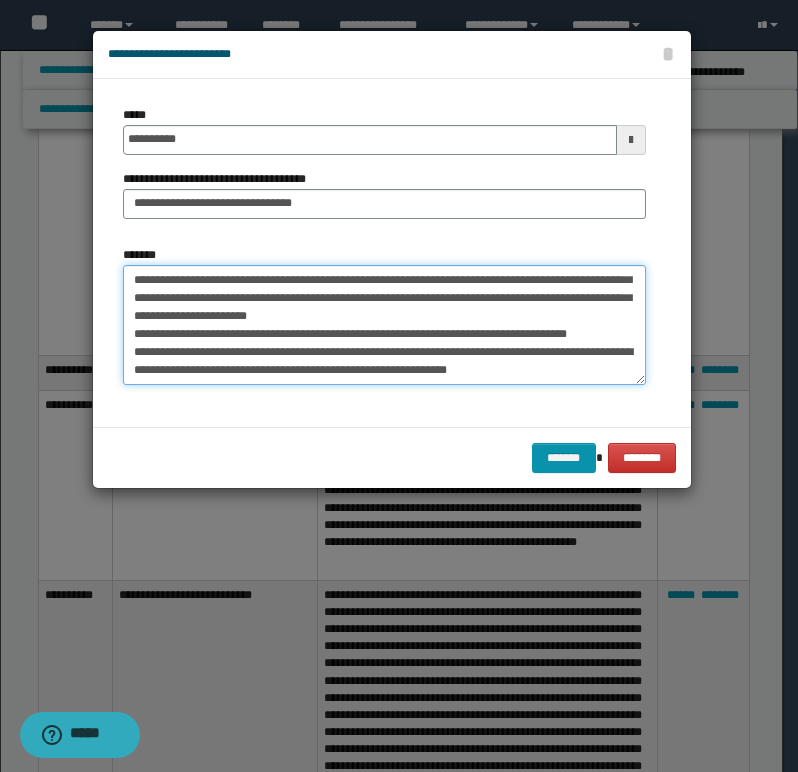 click on "*******" at bounding box center (384, 325) 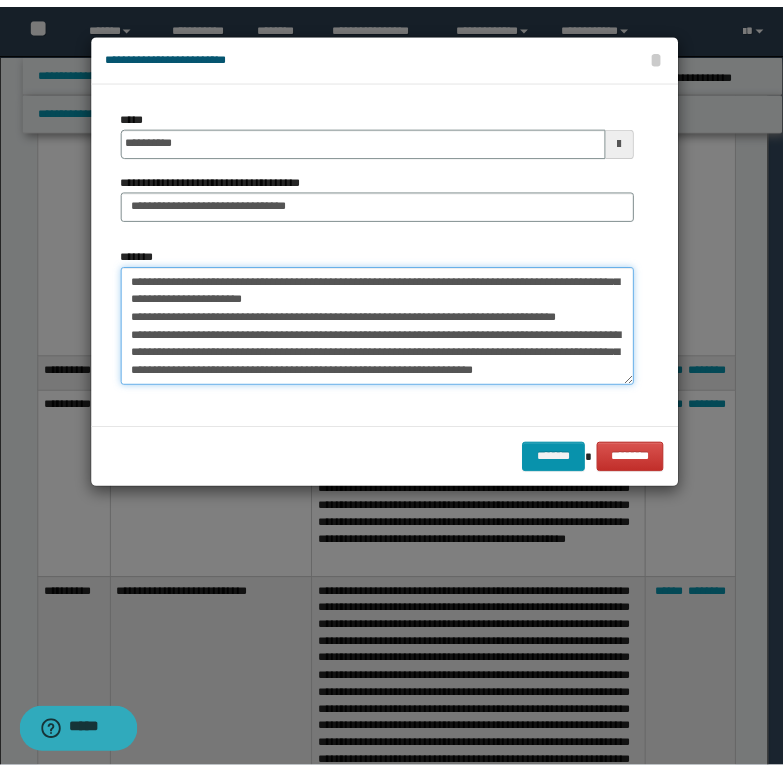 scroll, scrollTop: 246, scrollLeft: 0, axis: vertical 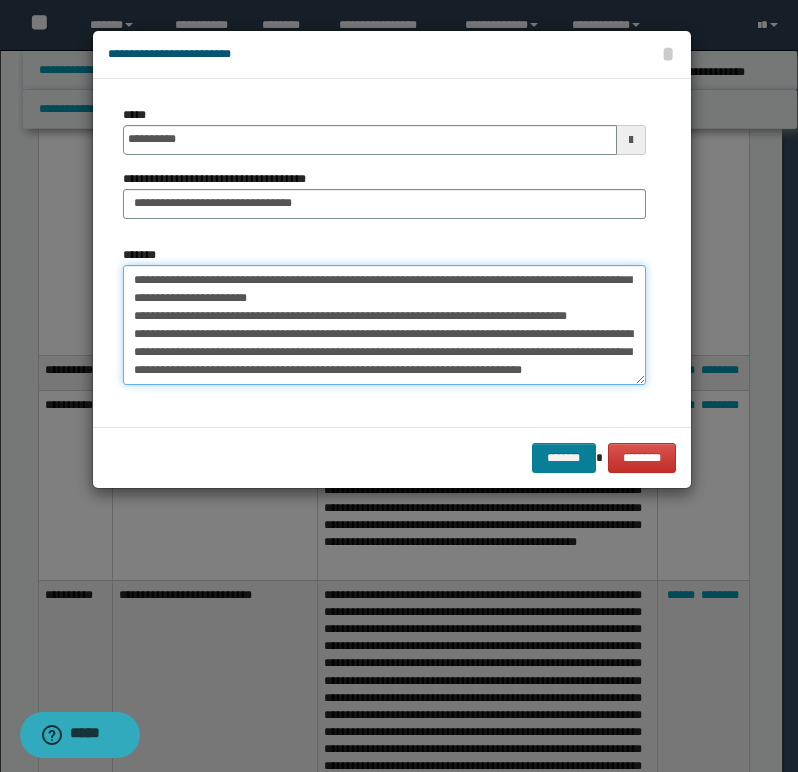 type on "**********" 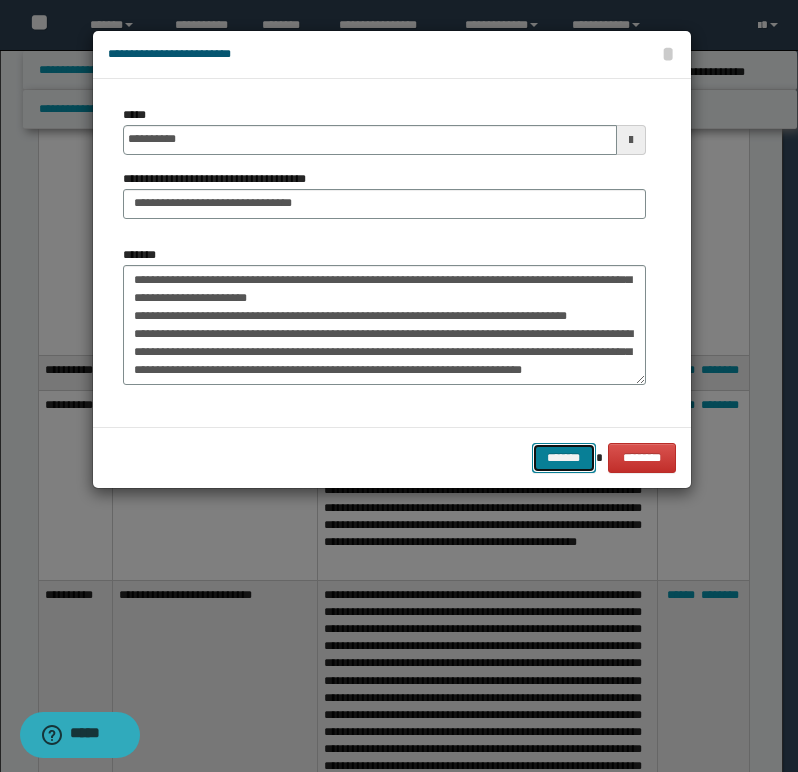 click on "*******" at bounding box center [564, 458] 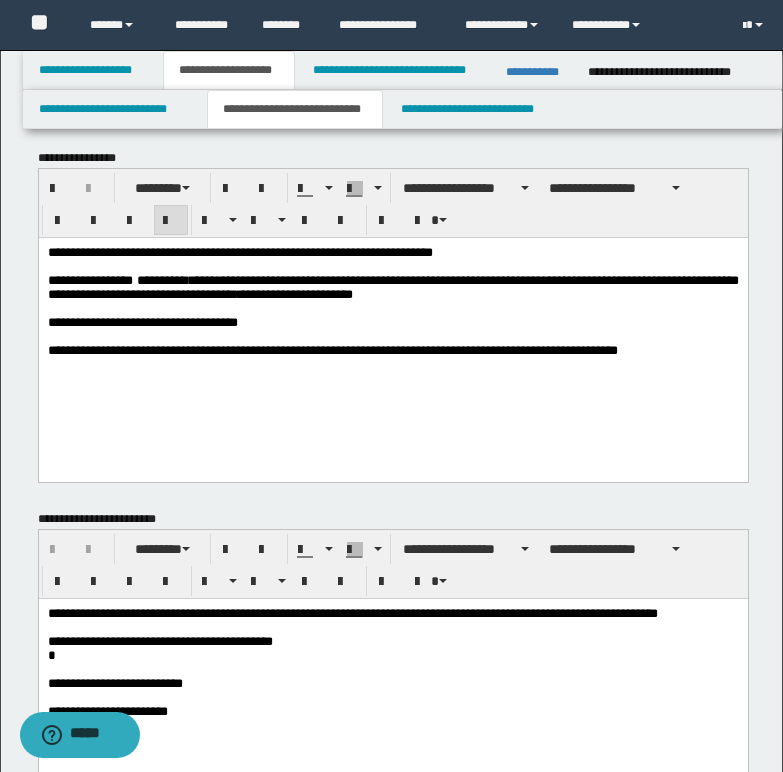 scroll, scrollTop: 9, scrollLeft: 0, axis: vertical 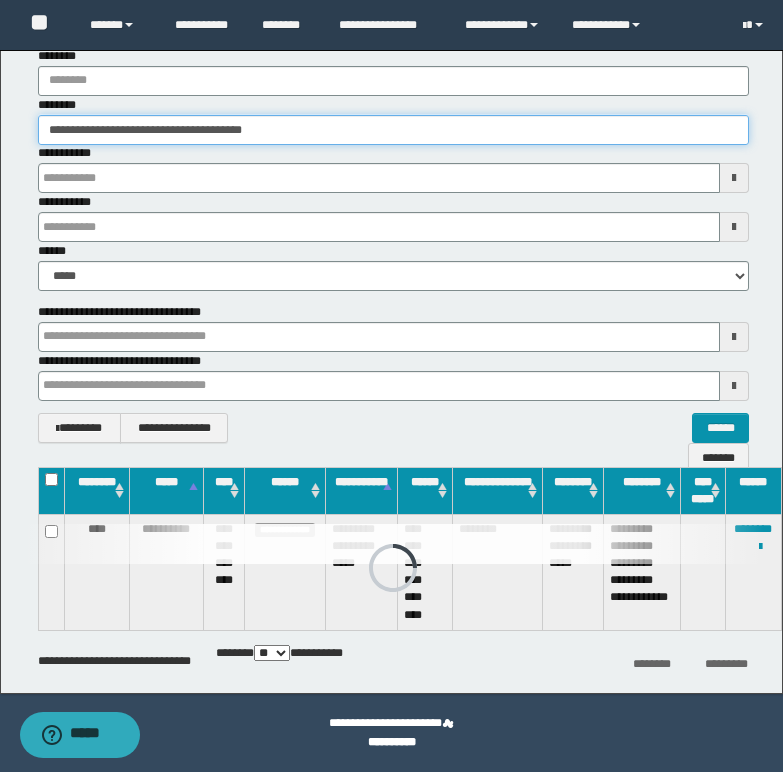drag, startPoint x: 48, startPoint y: 128, endPoint x: 353, endPoint y: 98, distance: 306.47186 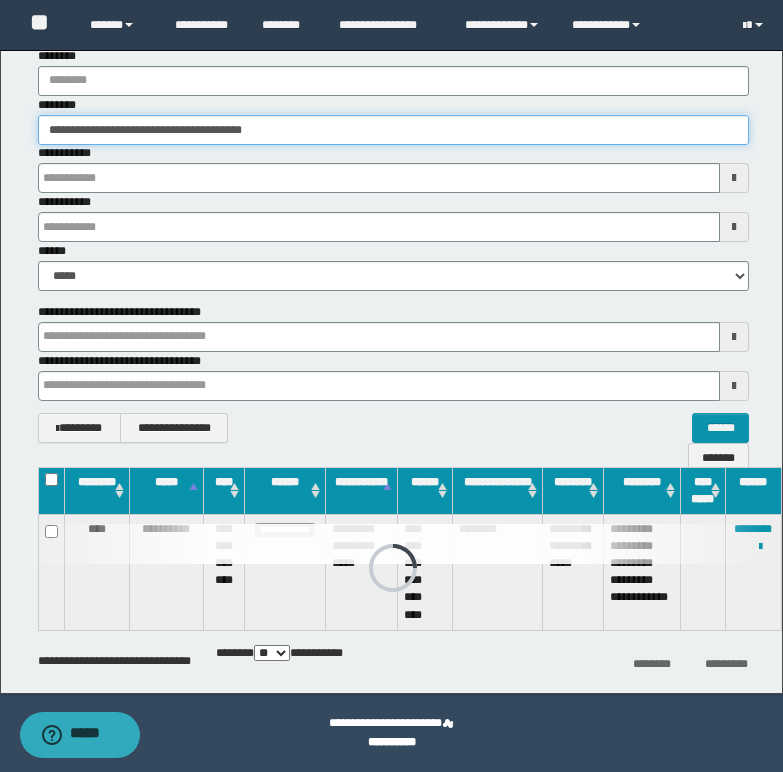 click on "**********" at bounding box center [393, 120] 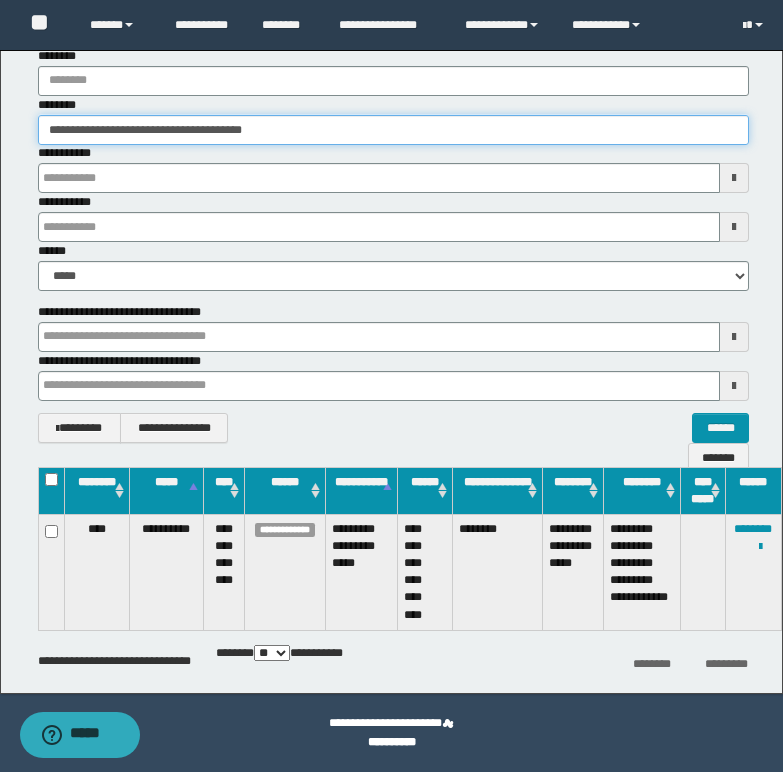 paste 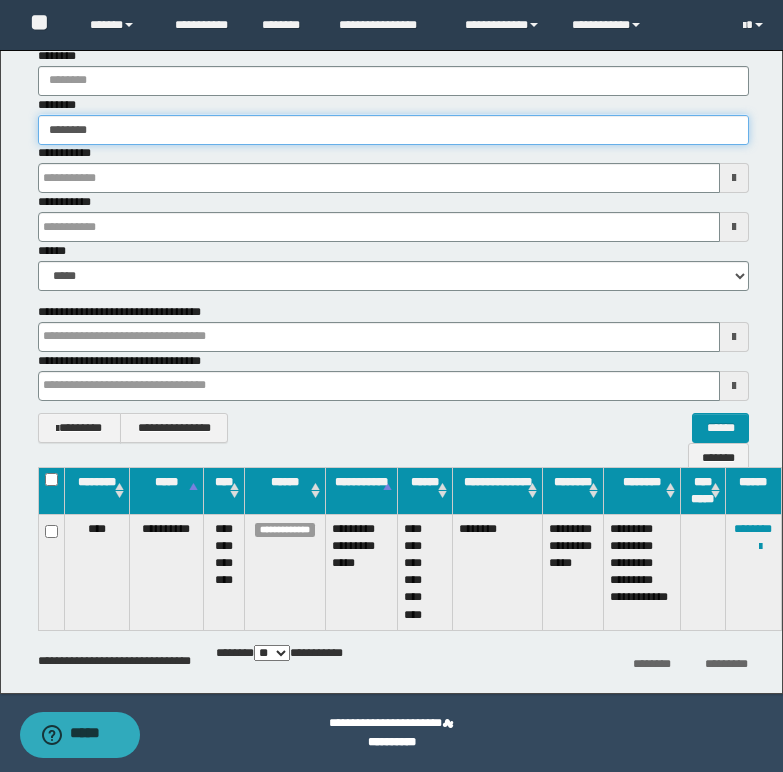 type on "********" 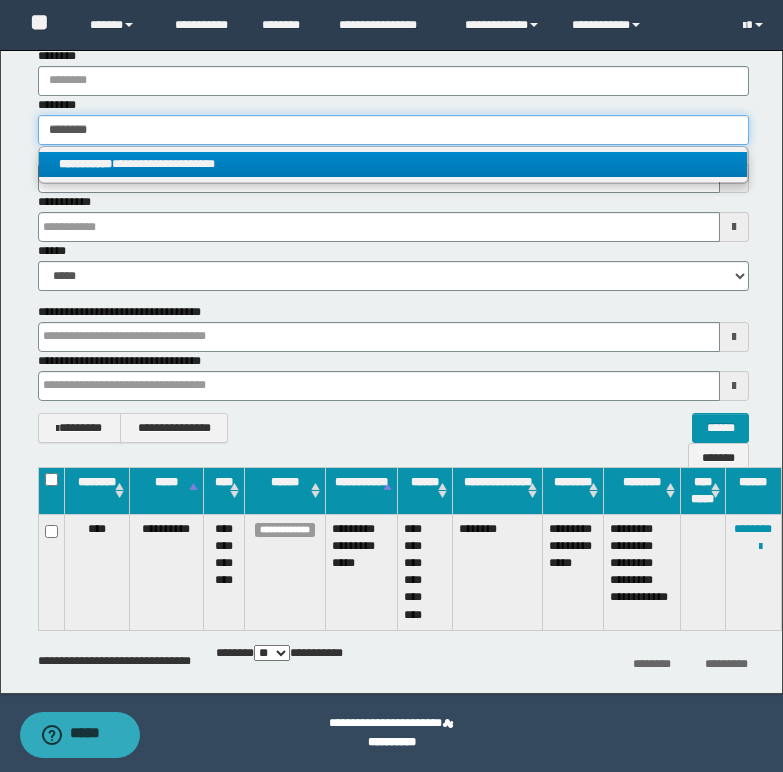 type on "********" 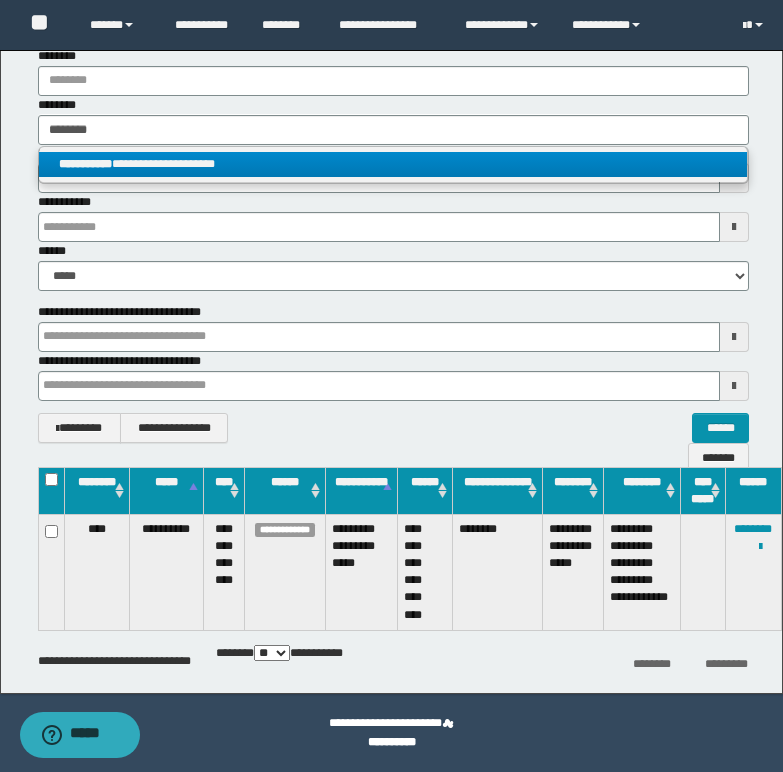 click on "**********" at bounding box center [393, 164] 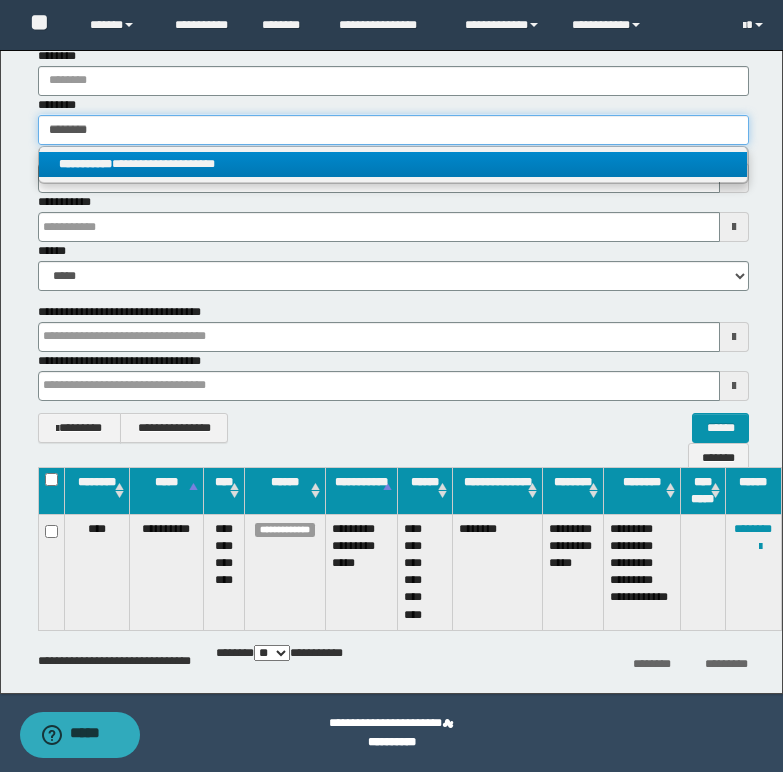 type 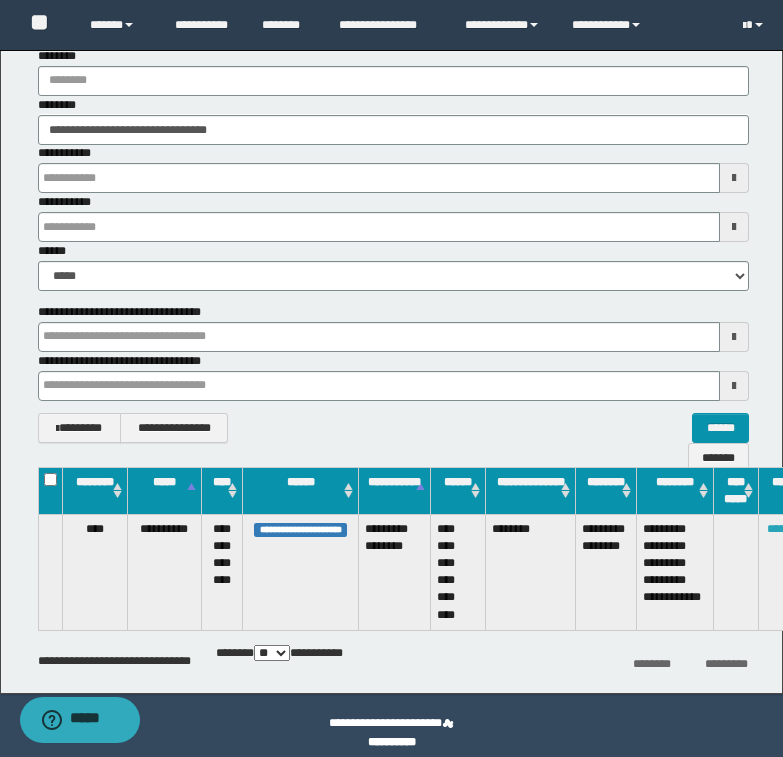 click on "********" at bounding box center [786, 529] 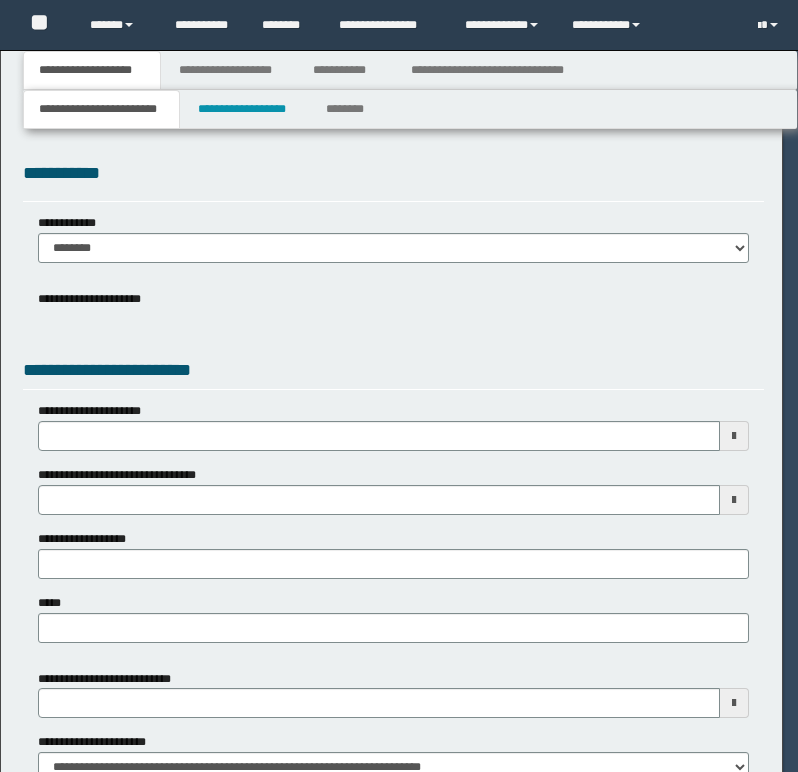 scroll, scrollTop: 0, scrollLeft: 0, axis: both 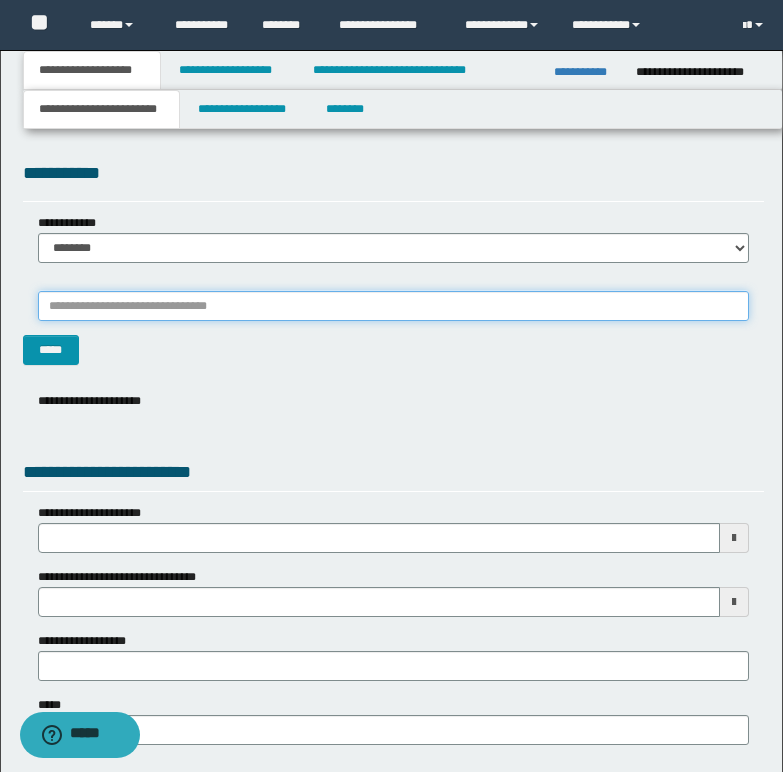 click on "*******" at bounding box center [393, 306] 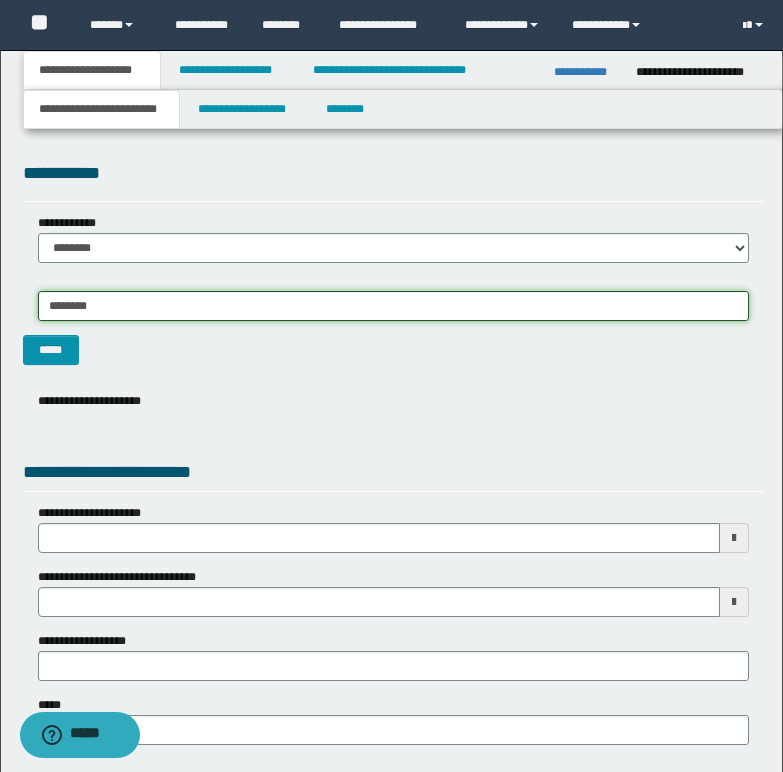 type on "*********" 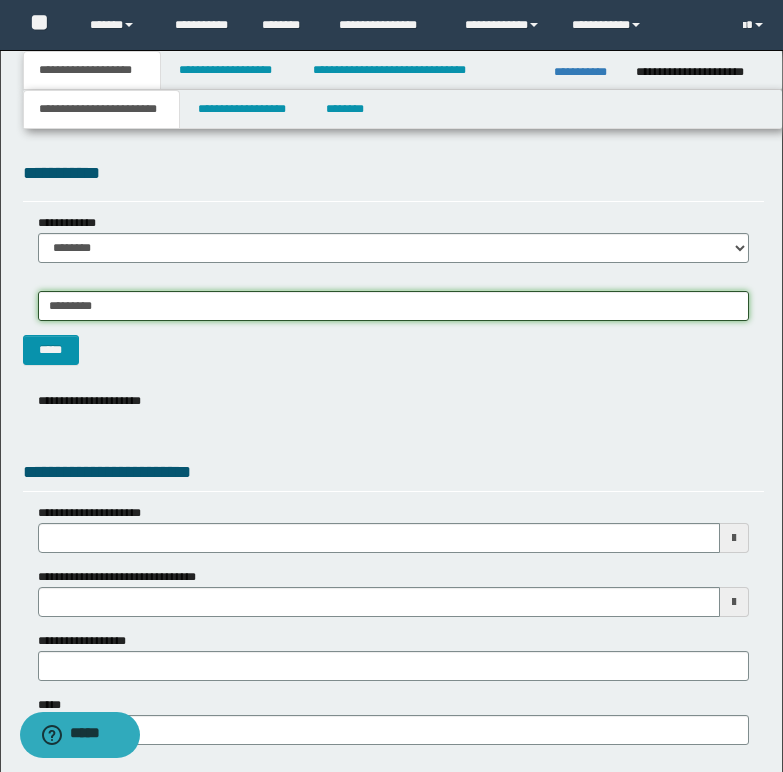 type on "**********" 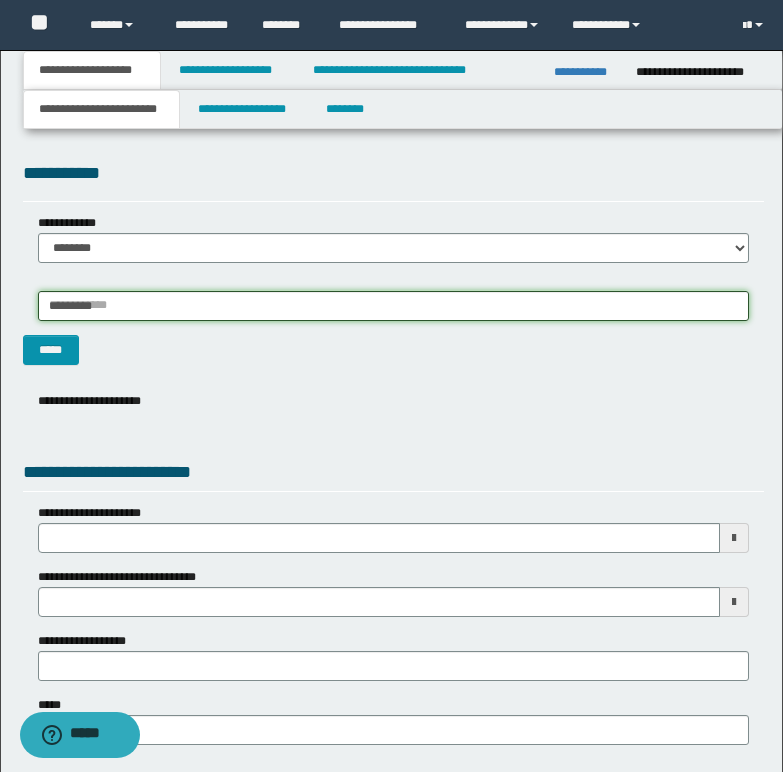 type 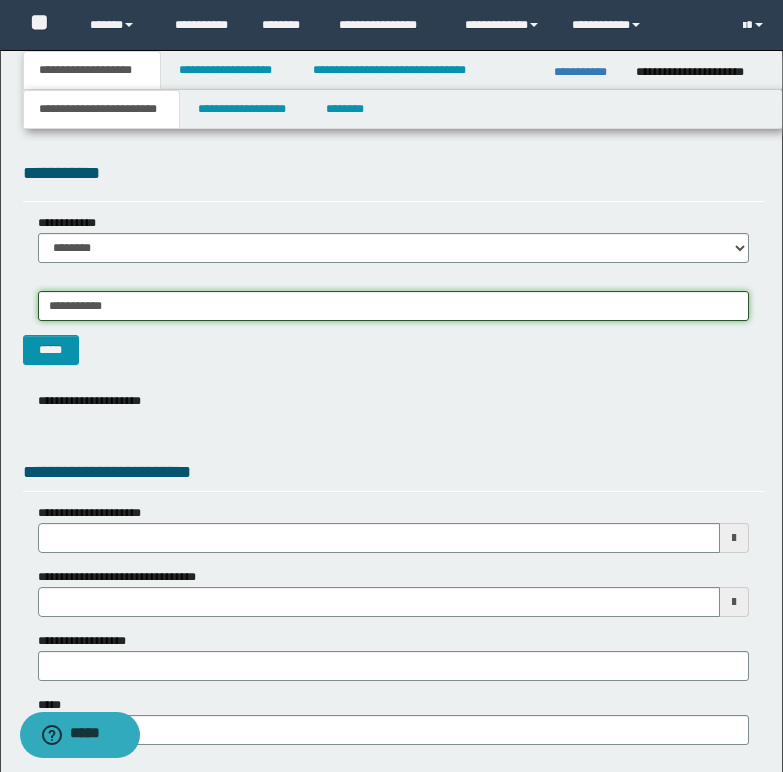 type on "**********" 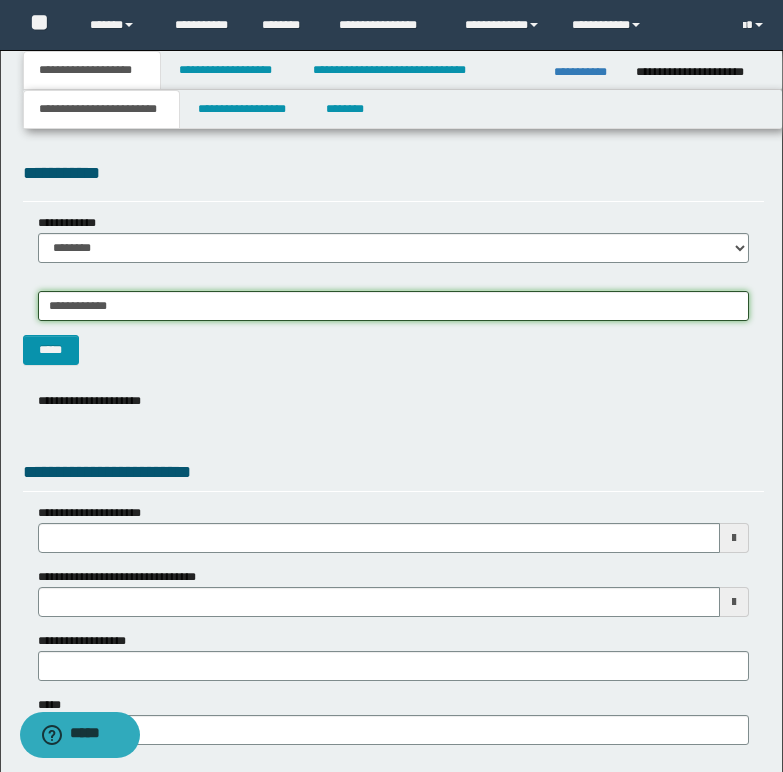 type on "**********" 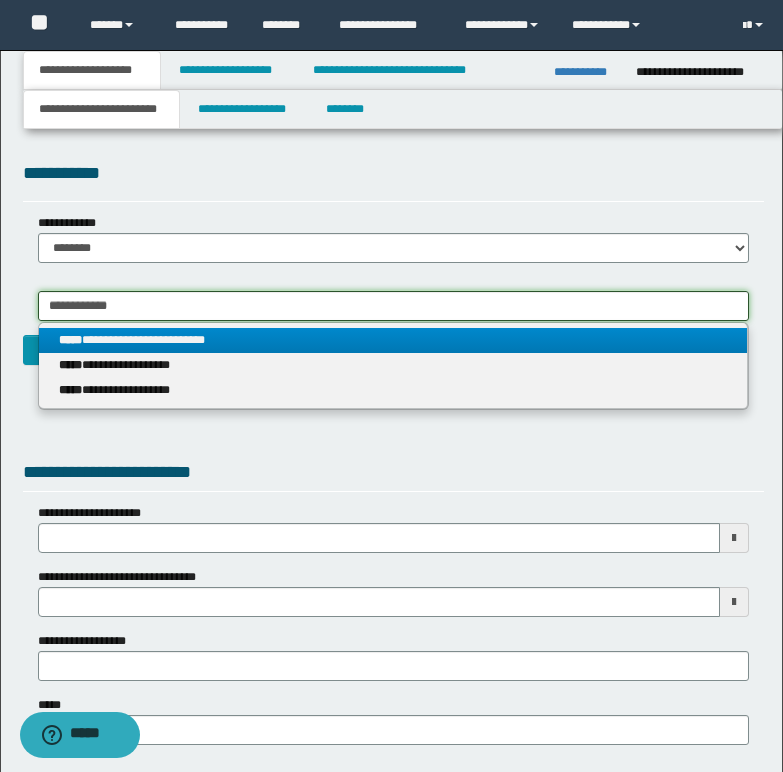type on "**********" 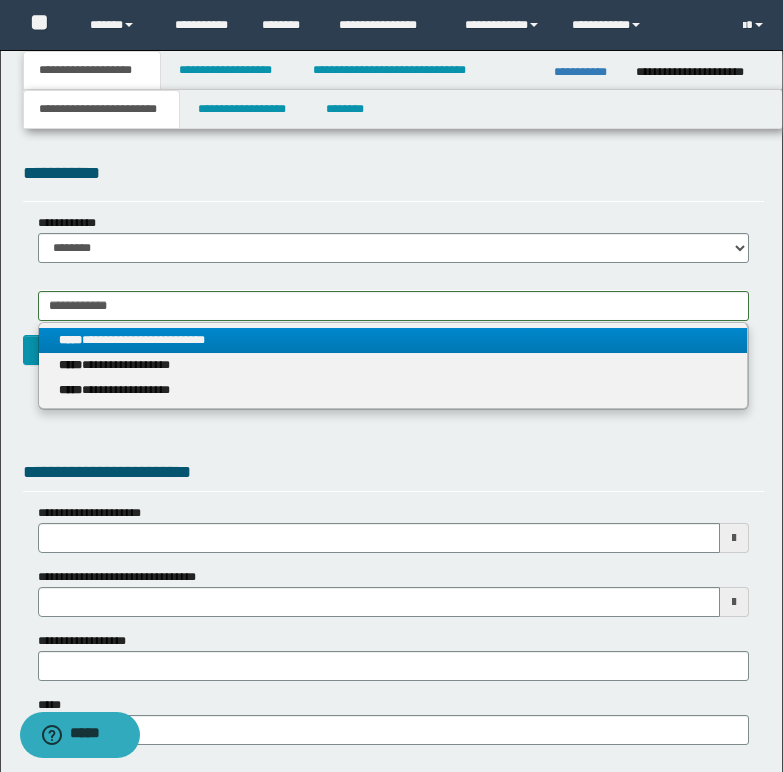 click on "**********" at bounding box center [393, 340] 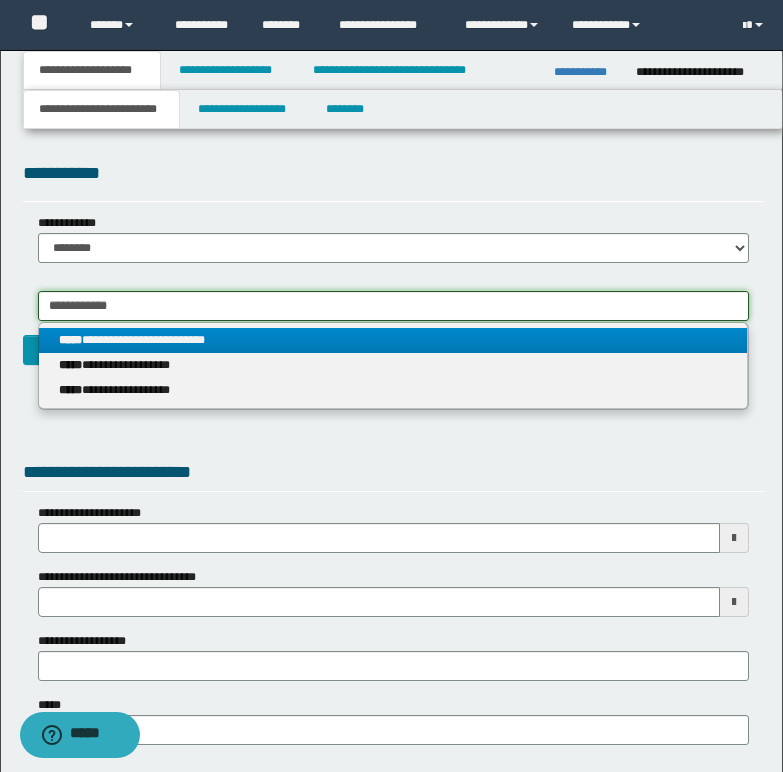 type 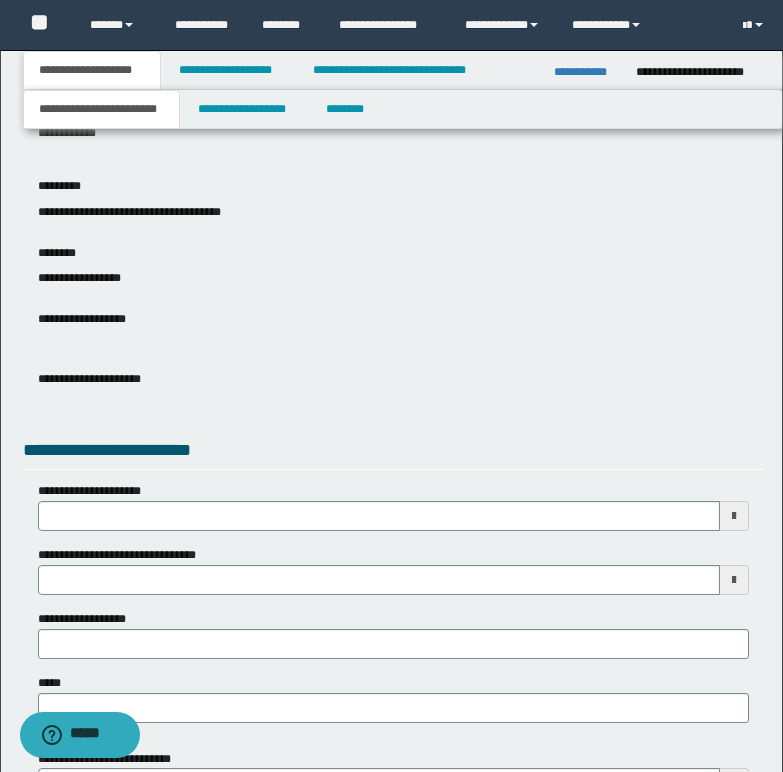scroll, scrollTop: 500, scrollLeft: 0, axis: vertical 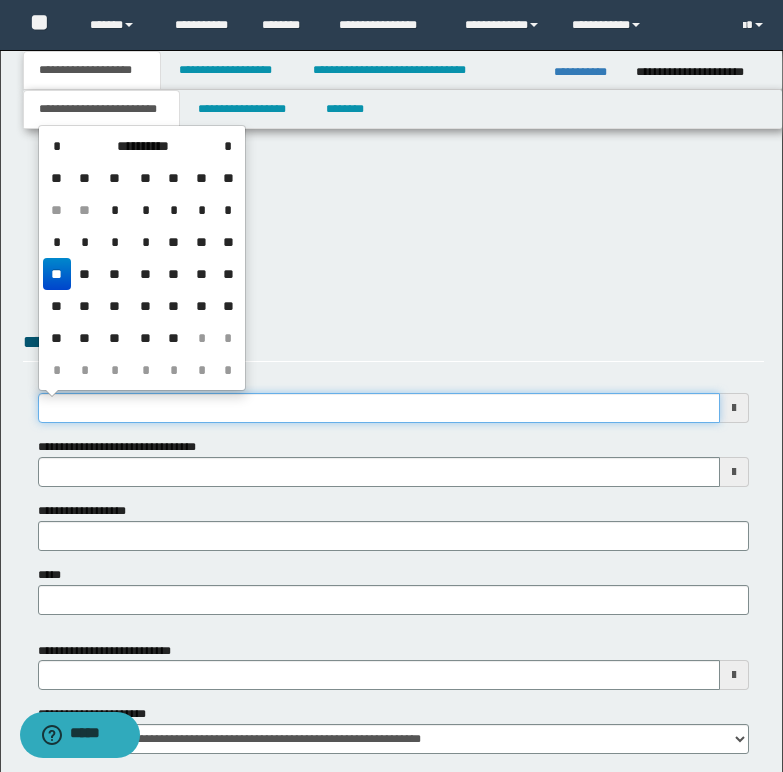 click on "**********" at bounding box center [379, 408] 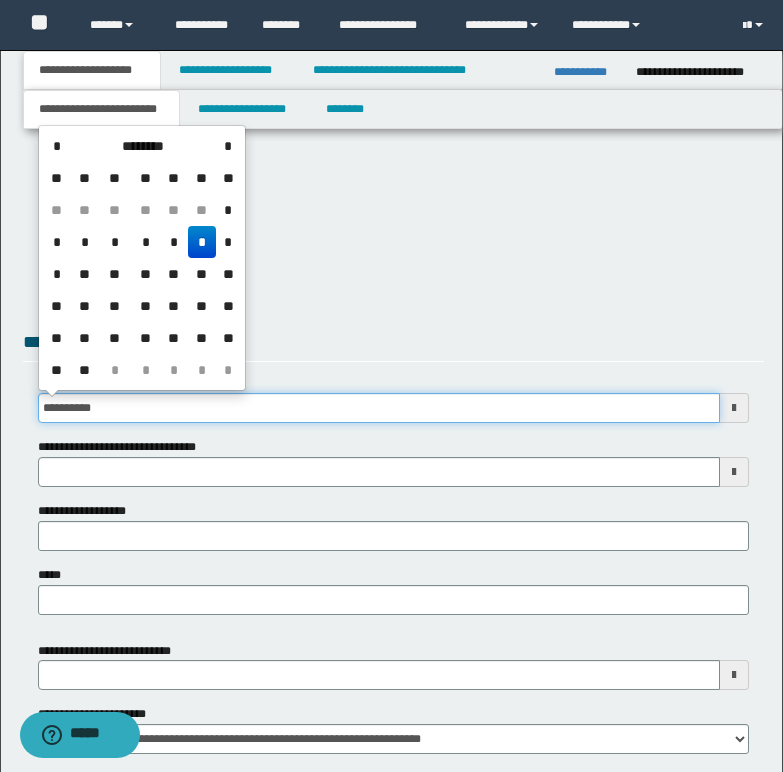 type on "**********" 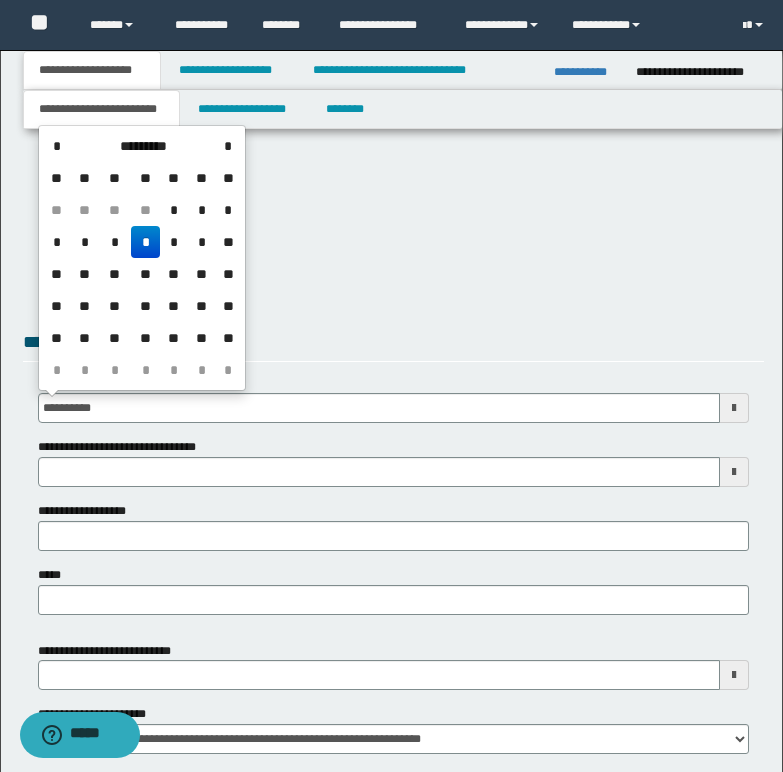 click on "*" at bounding box center (145, 242) 